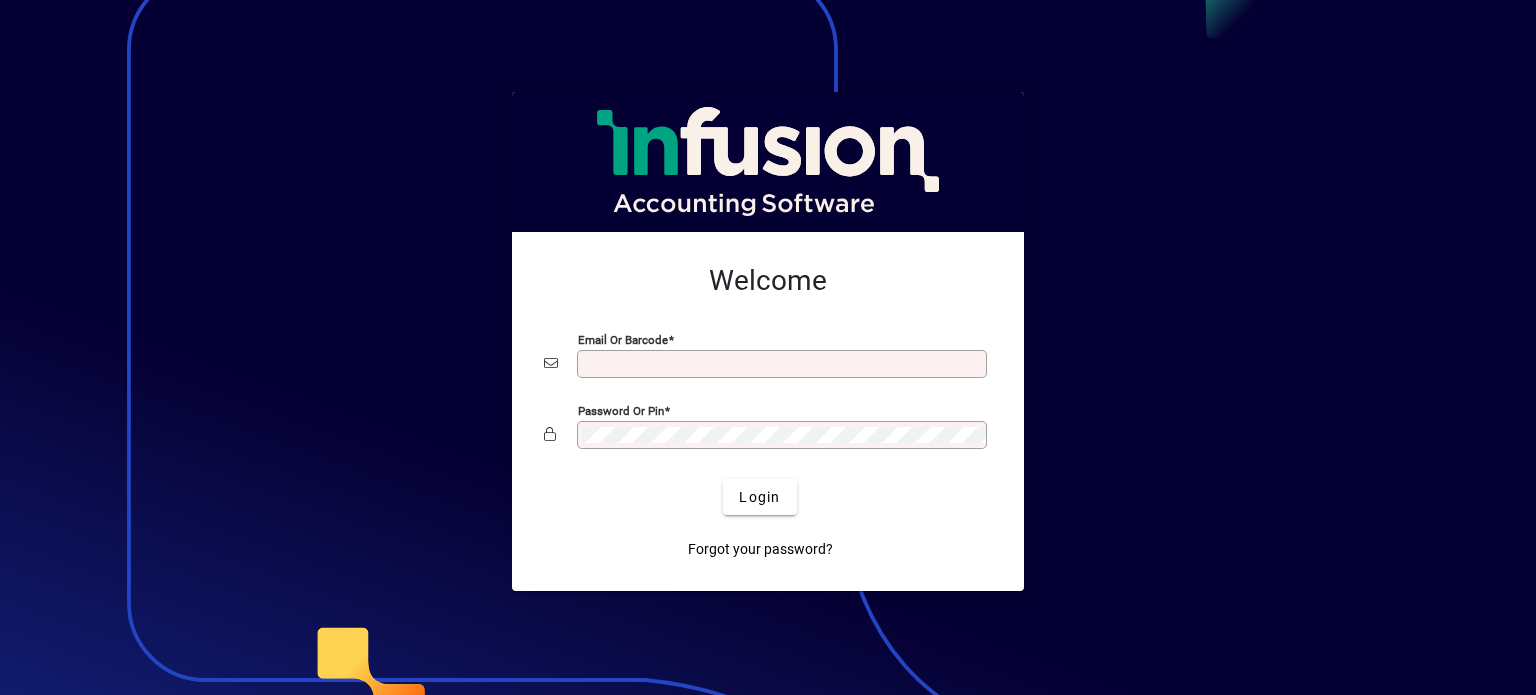 scroll, scrollTop: 0, scrollLeft: 0, axis: both 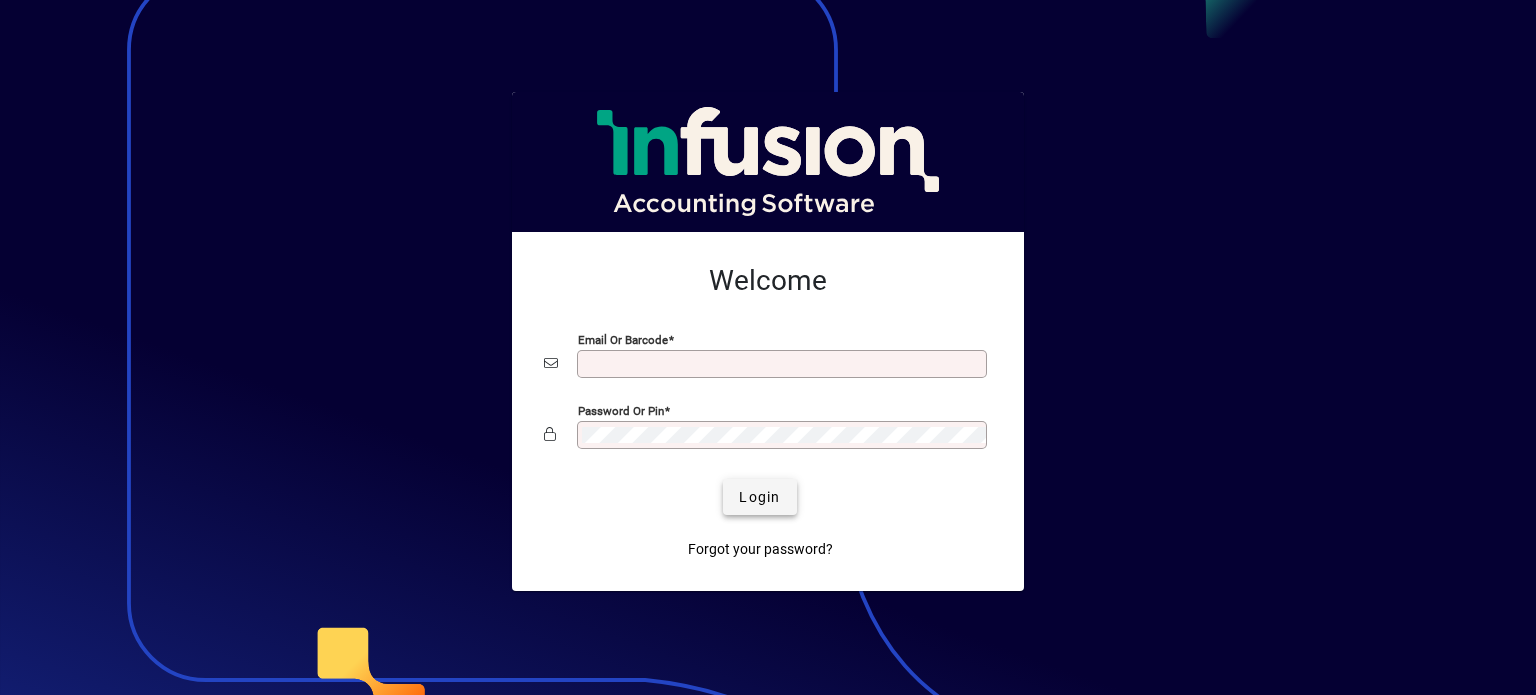 type on "**********" 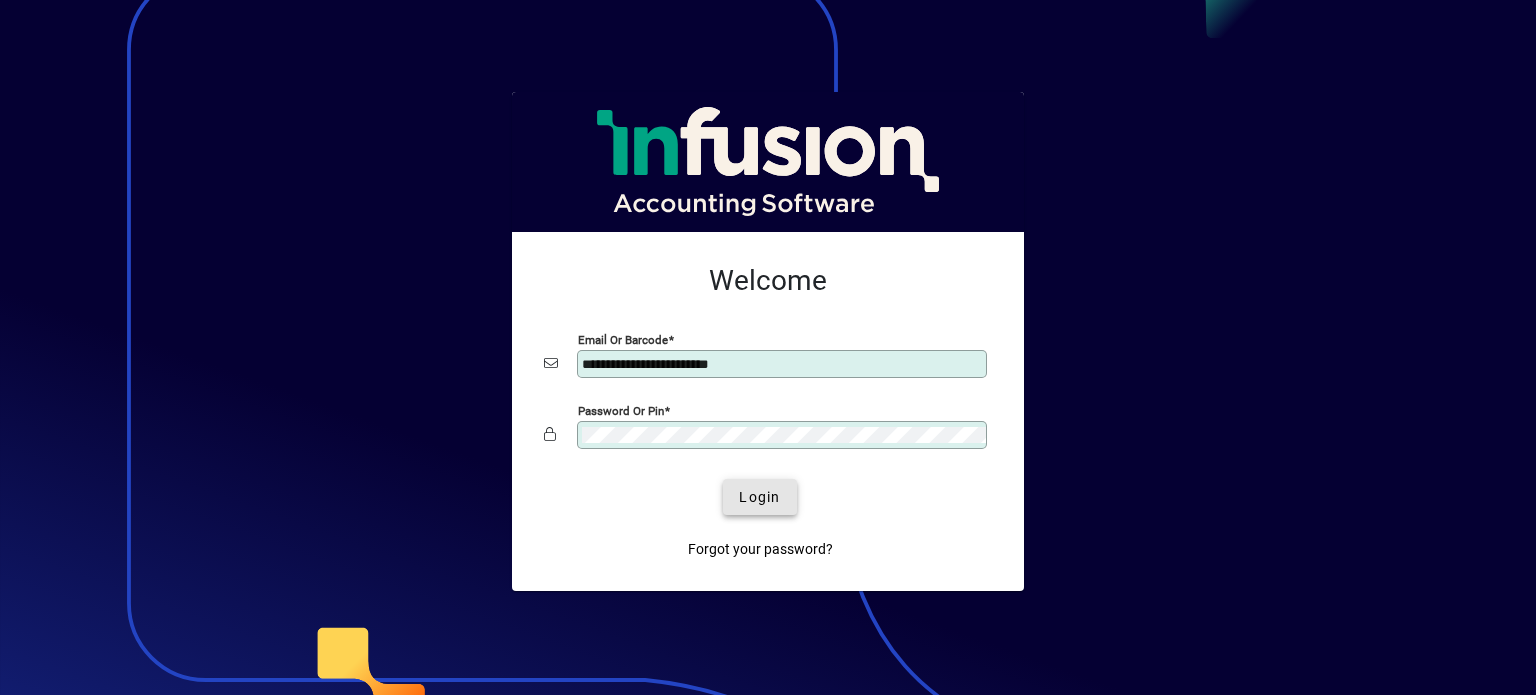 drag, startPoint x: 755, startPoint y: 492, endPoint x: 772, endPoint y: 479, distance: 21.400934 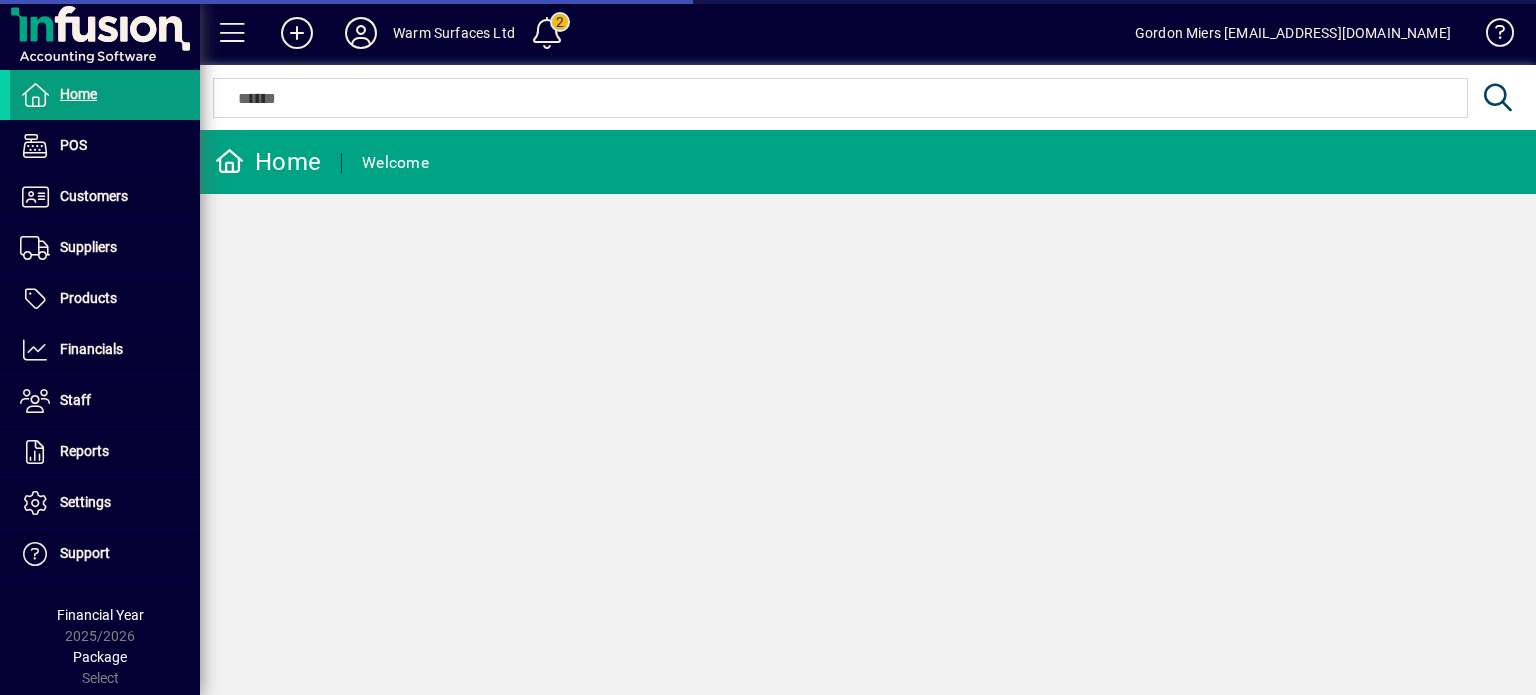 scroll, scrollTop: 0, scrollLeft: 0, axis: both 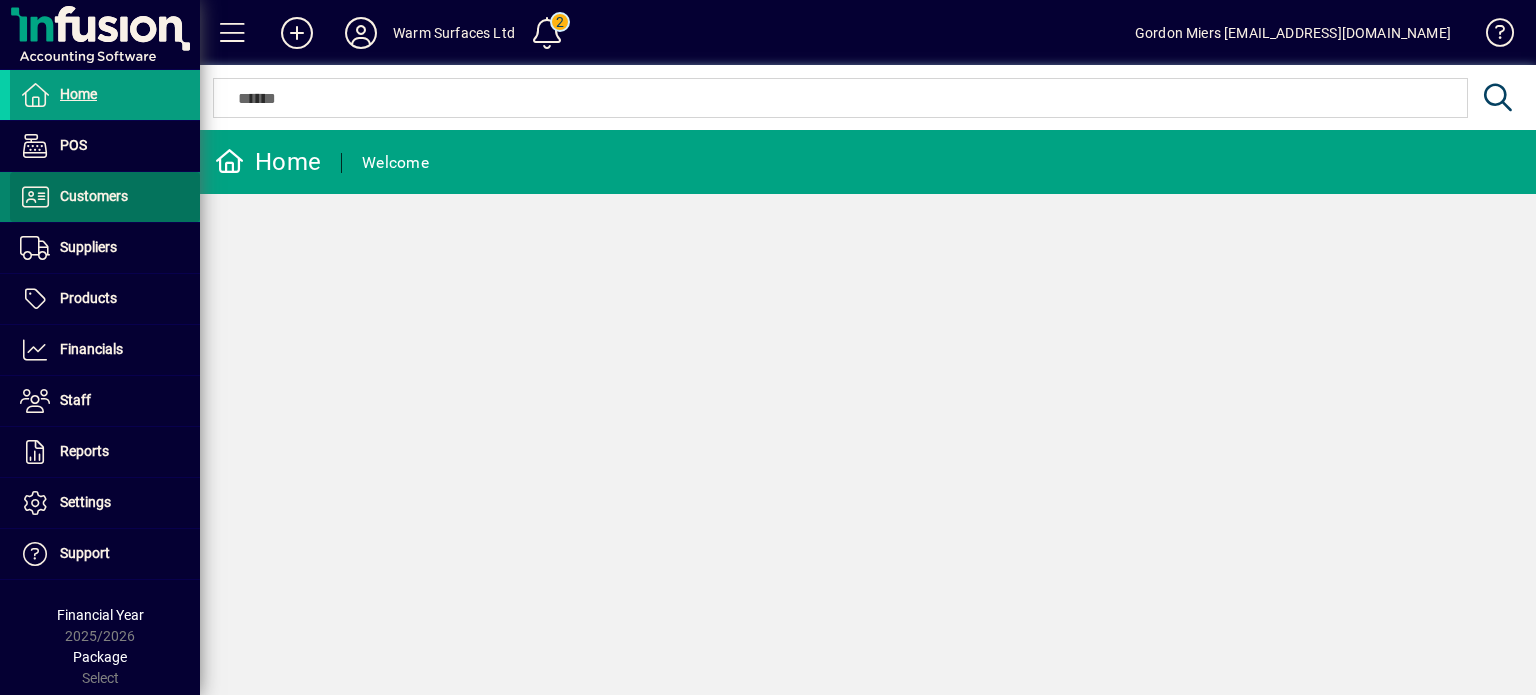click on "Customers" at bounding box center (94, 196) 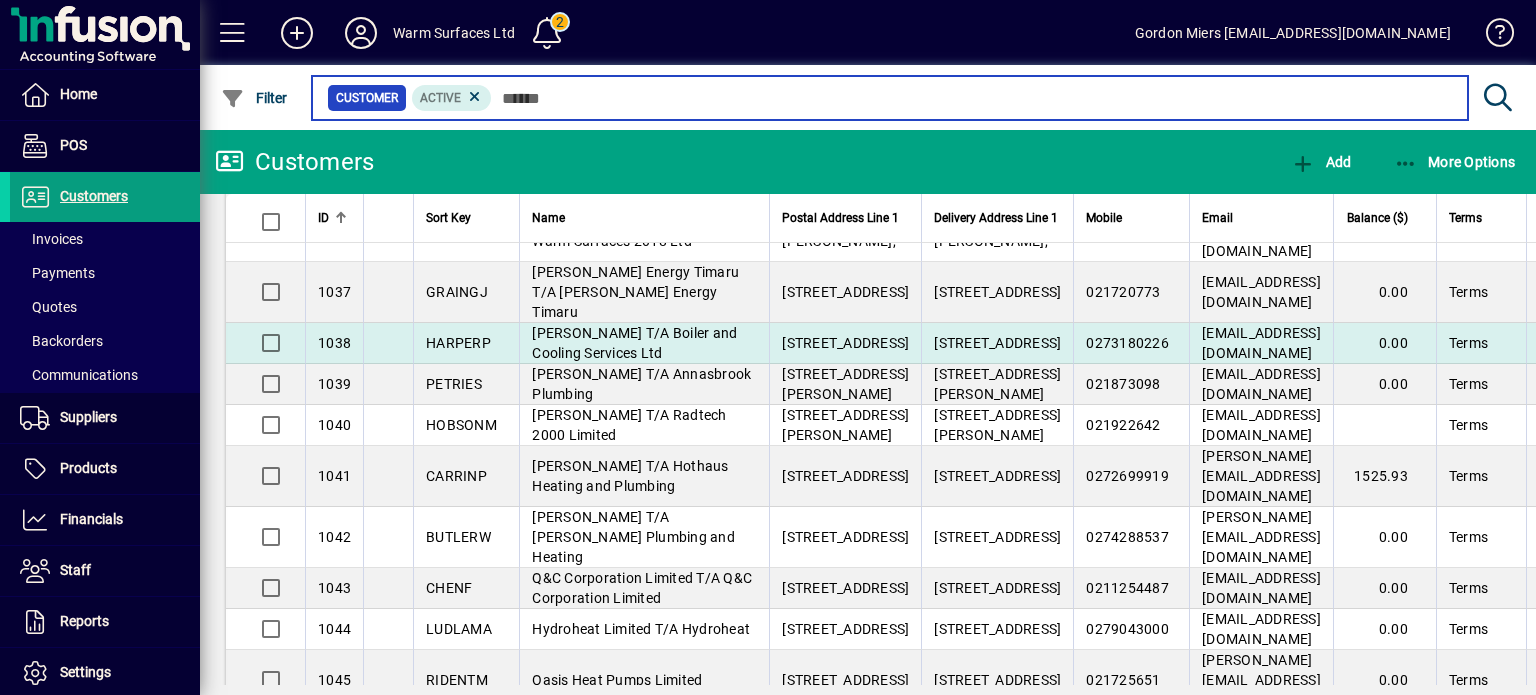 scroll, scrollTop: 300, scrollLeft: 0, axis: vertical 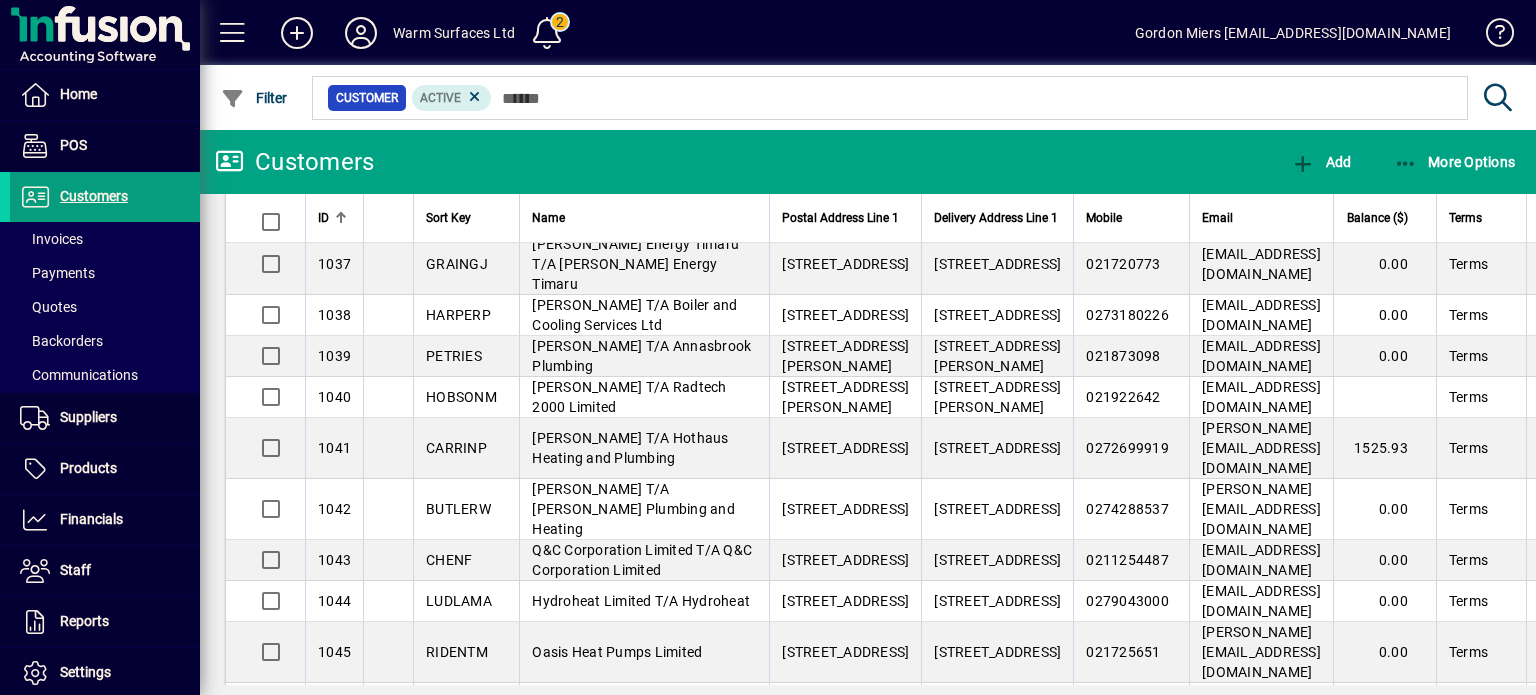 drag, startPoint x: 550, startPoint y: 429, endPoint x: 568, endPoint y: 427, distance: 18.110771 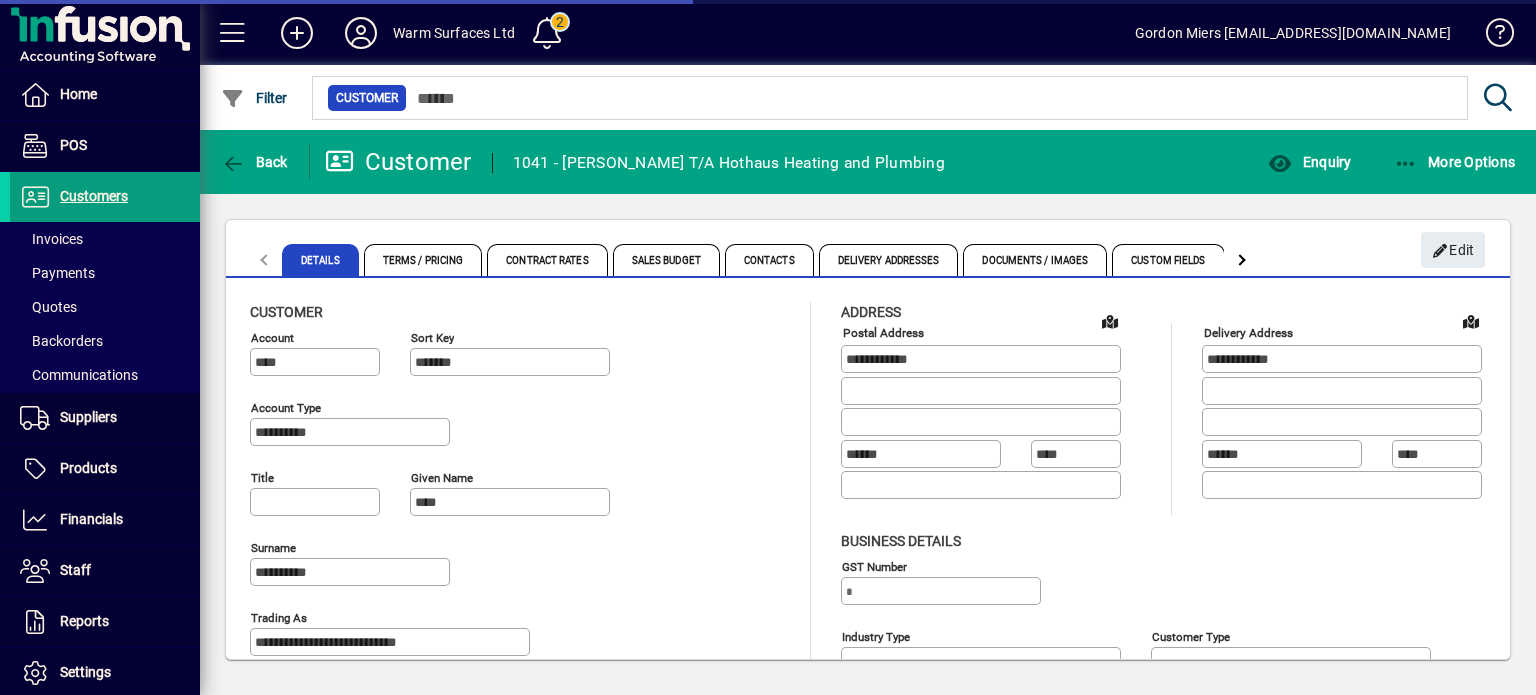type on "**********" 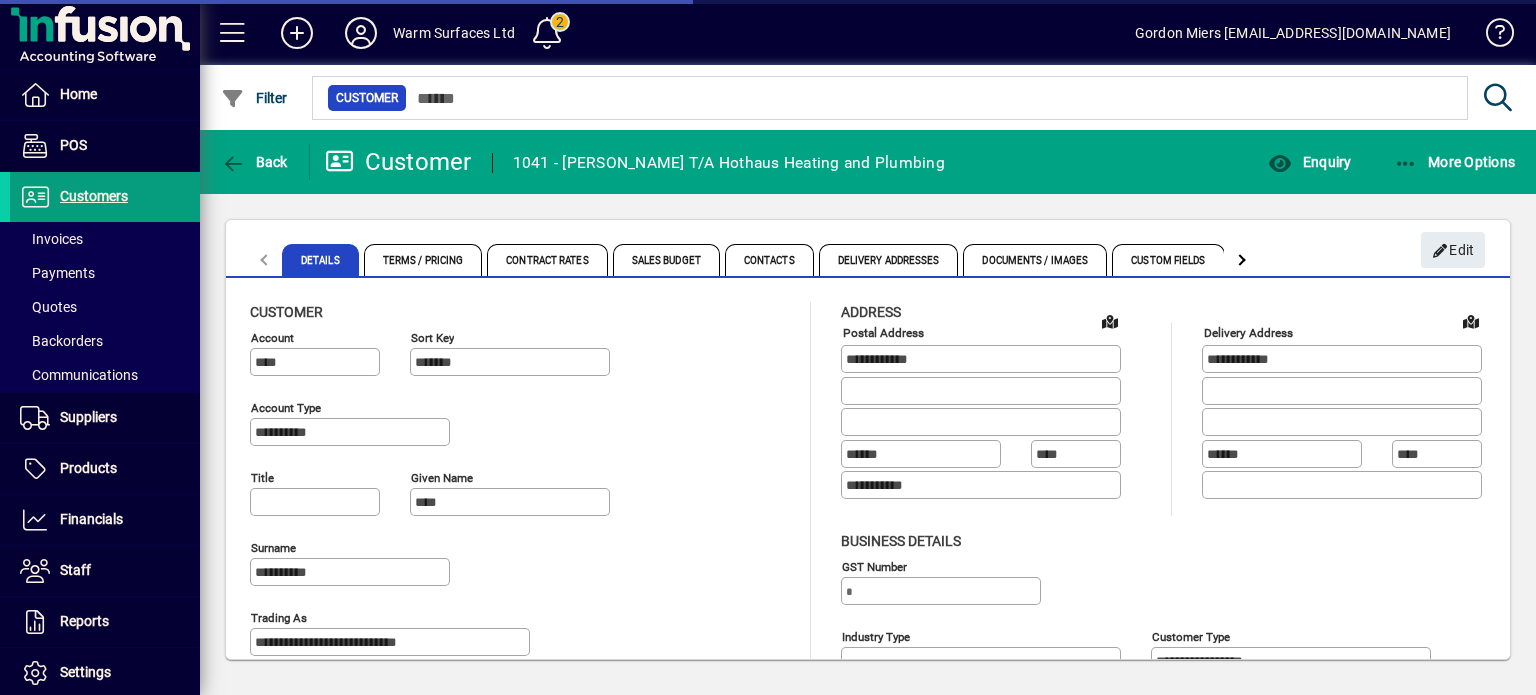 type on "**********" 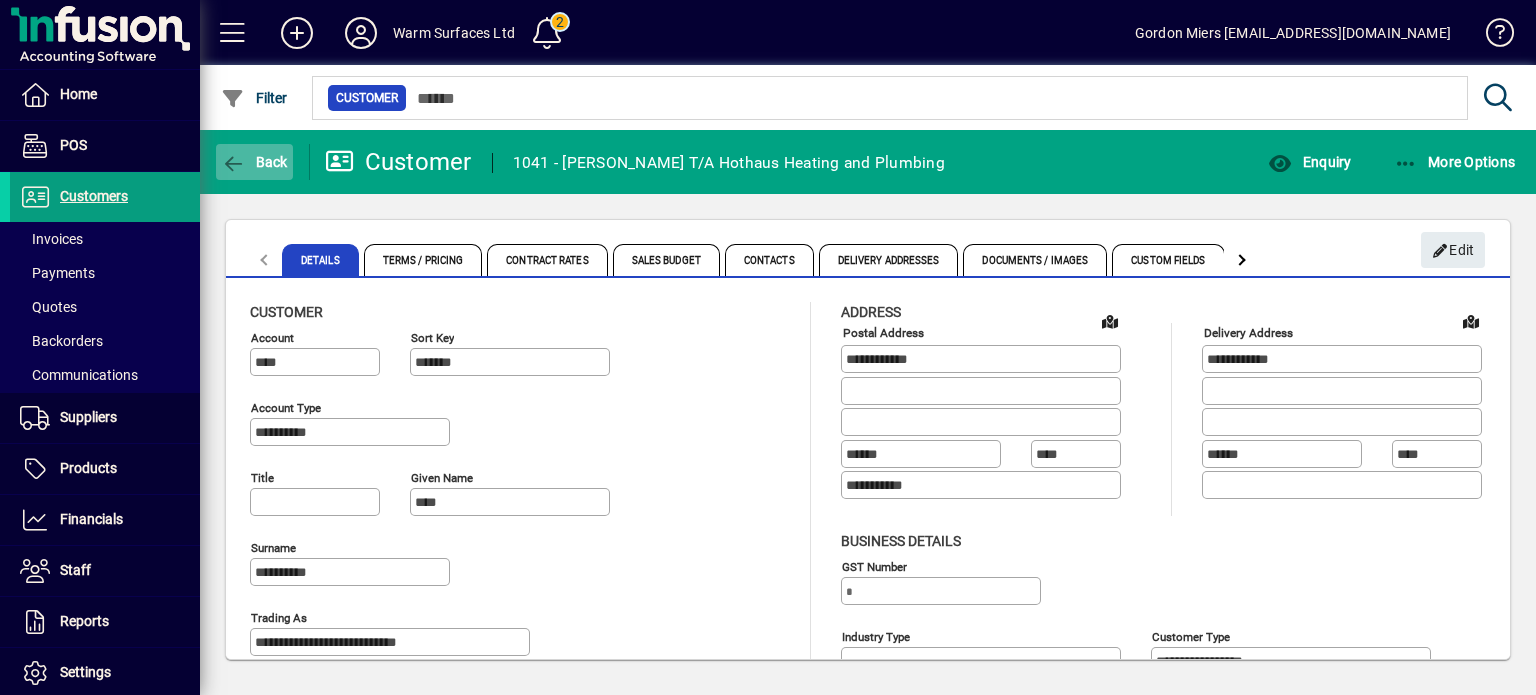 click on "Back" 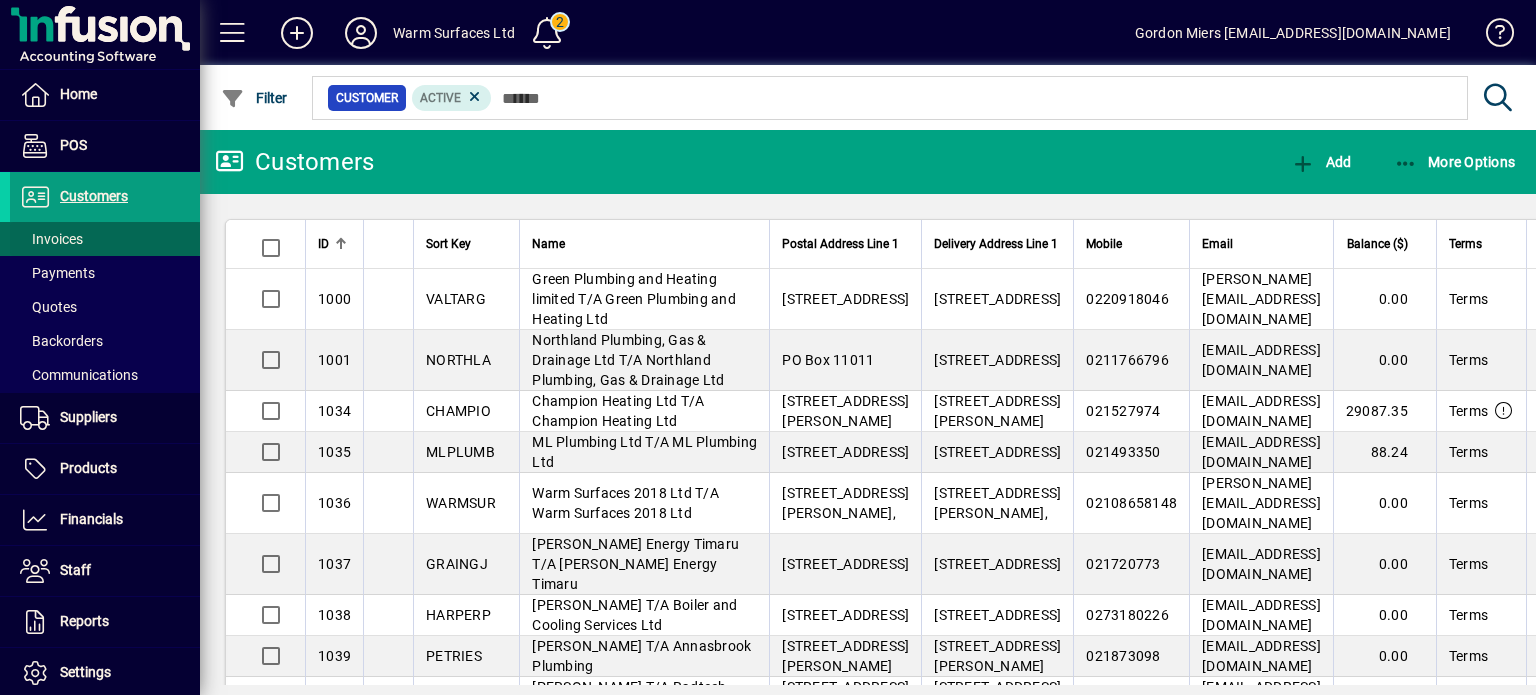 click on "Invoices" at bounding box center (51, 239) 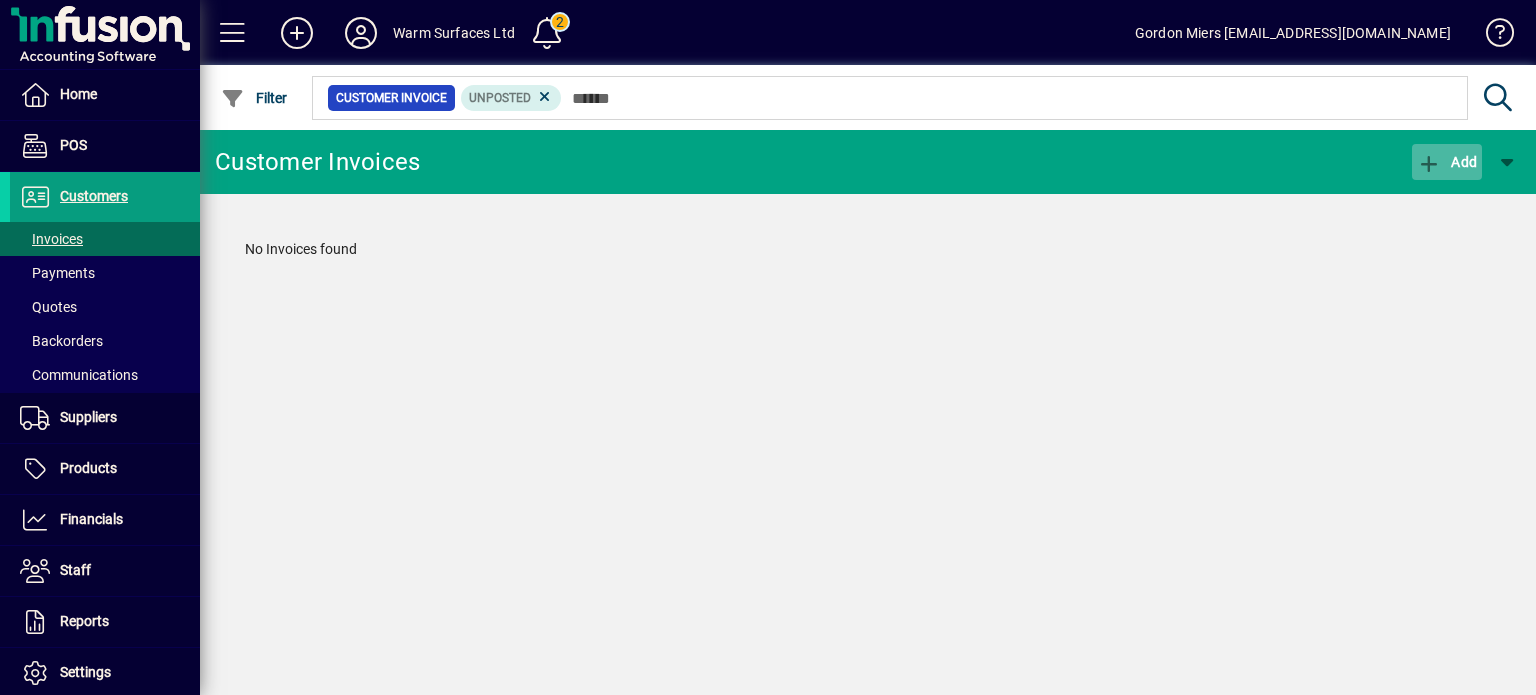 click on "Add" 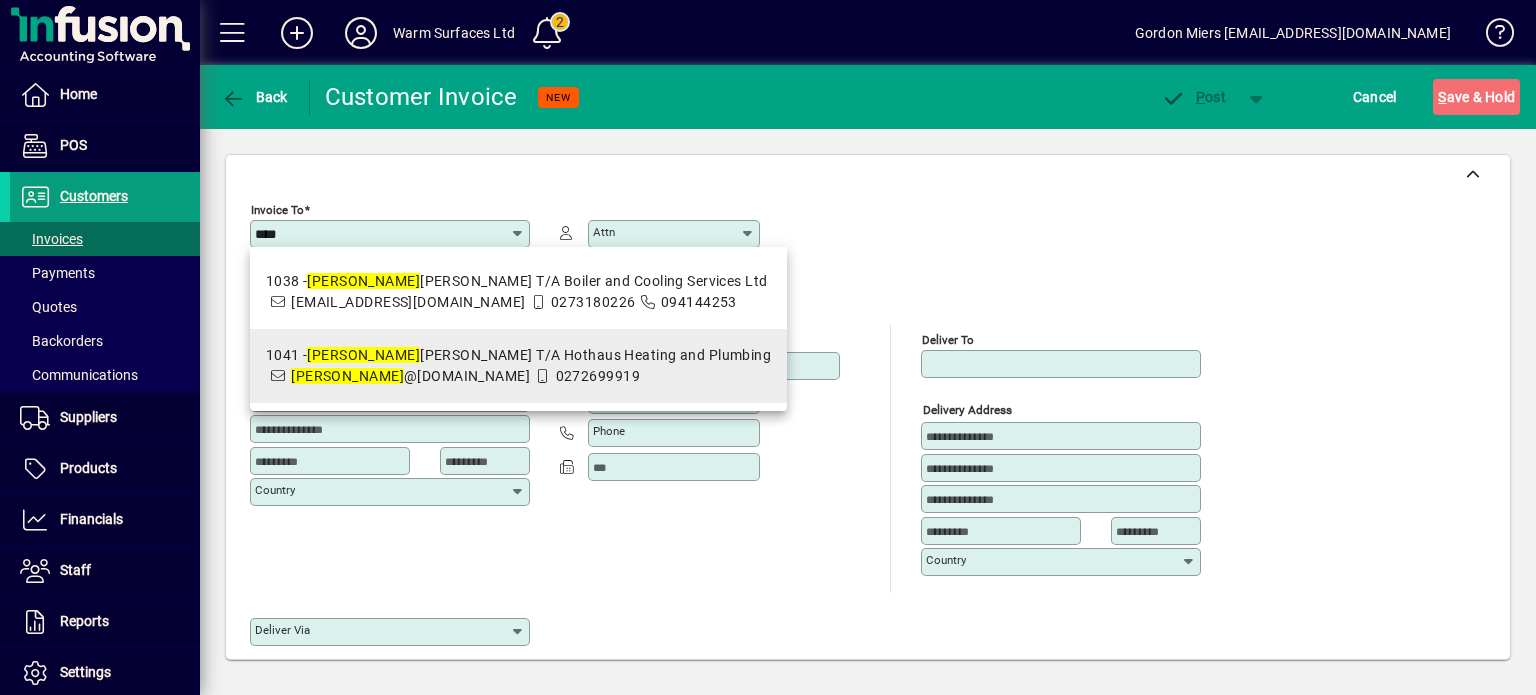 click on "1041 -  [PERSON_NAME] T/A Hothaus Heating and Plumbing" at bounding box center (518, 355) 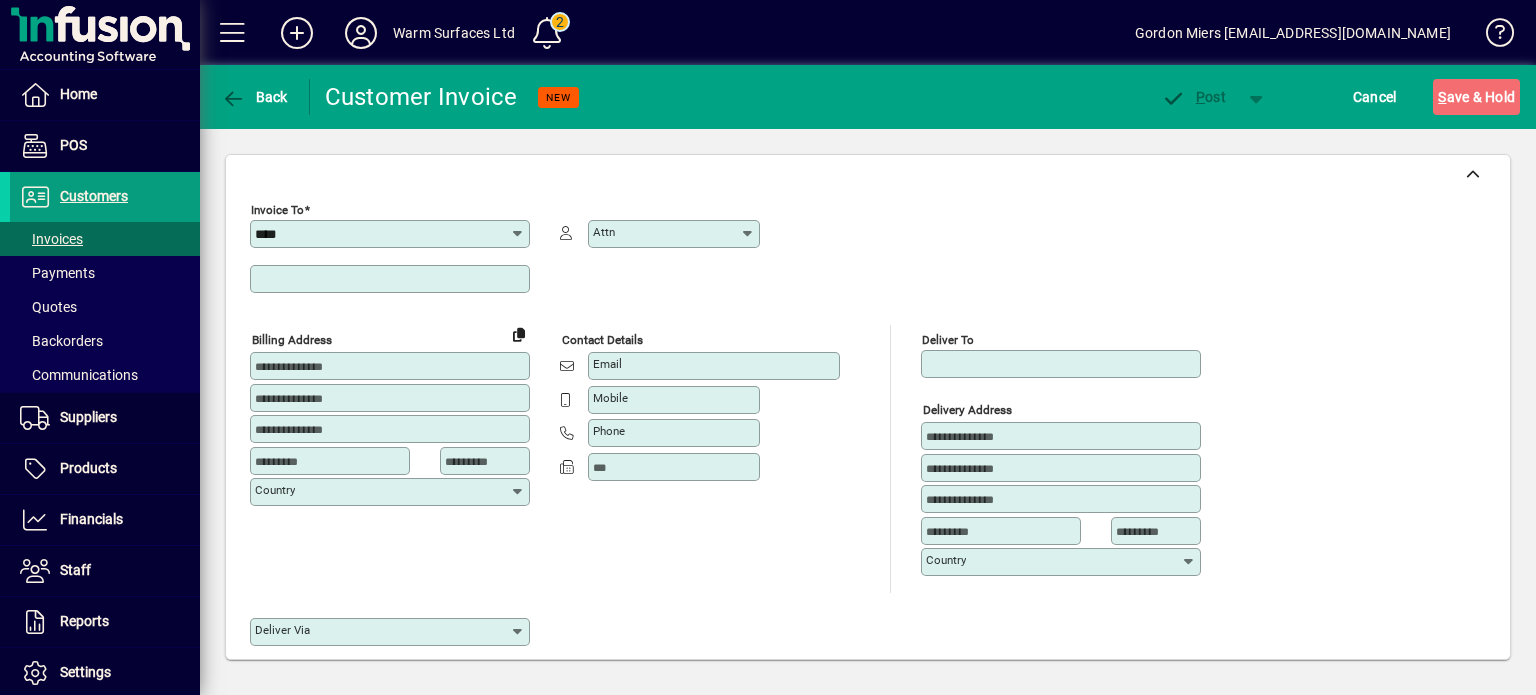 type on "**********" 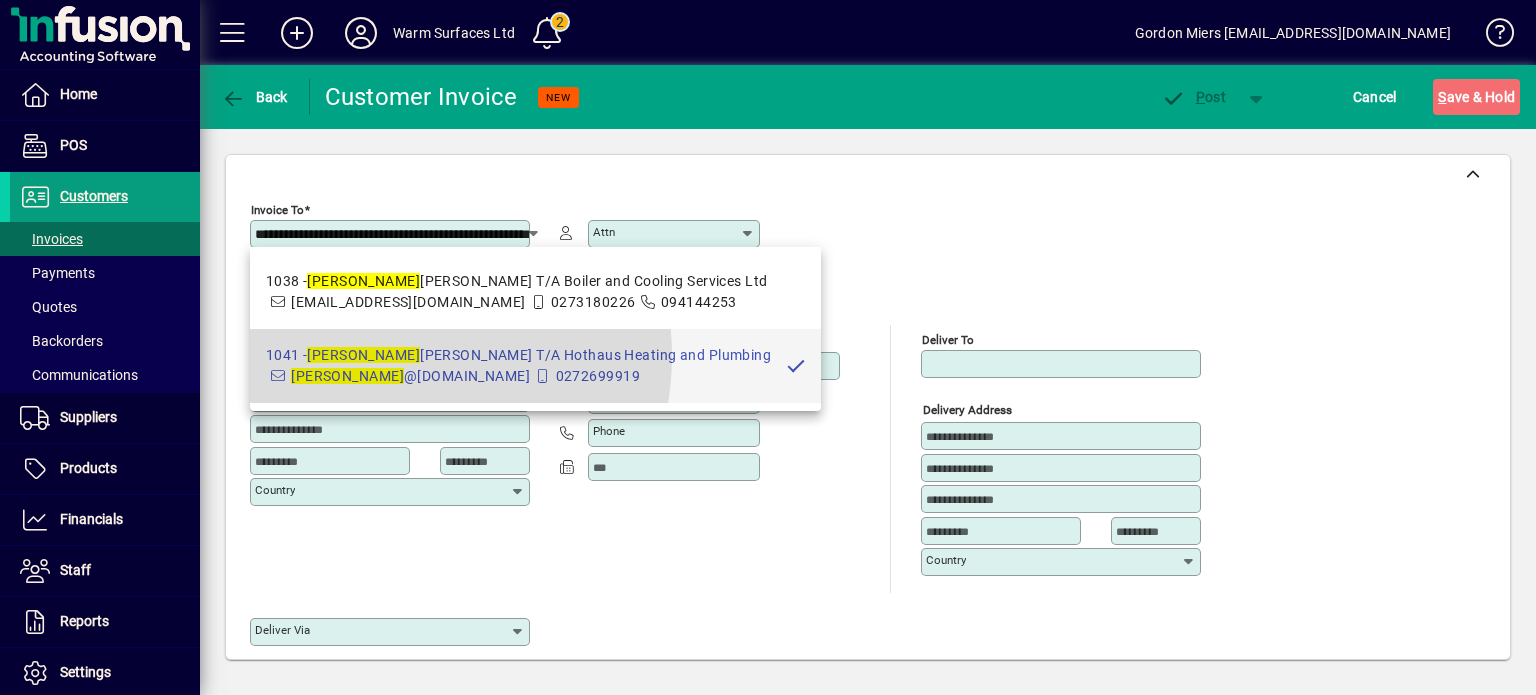 type on "**********" 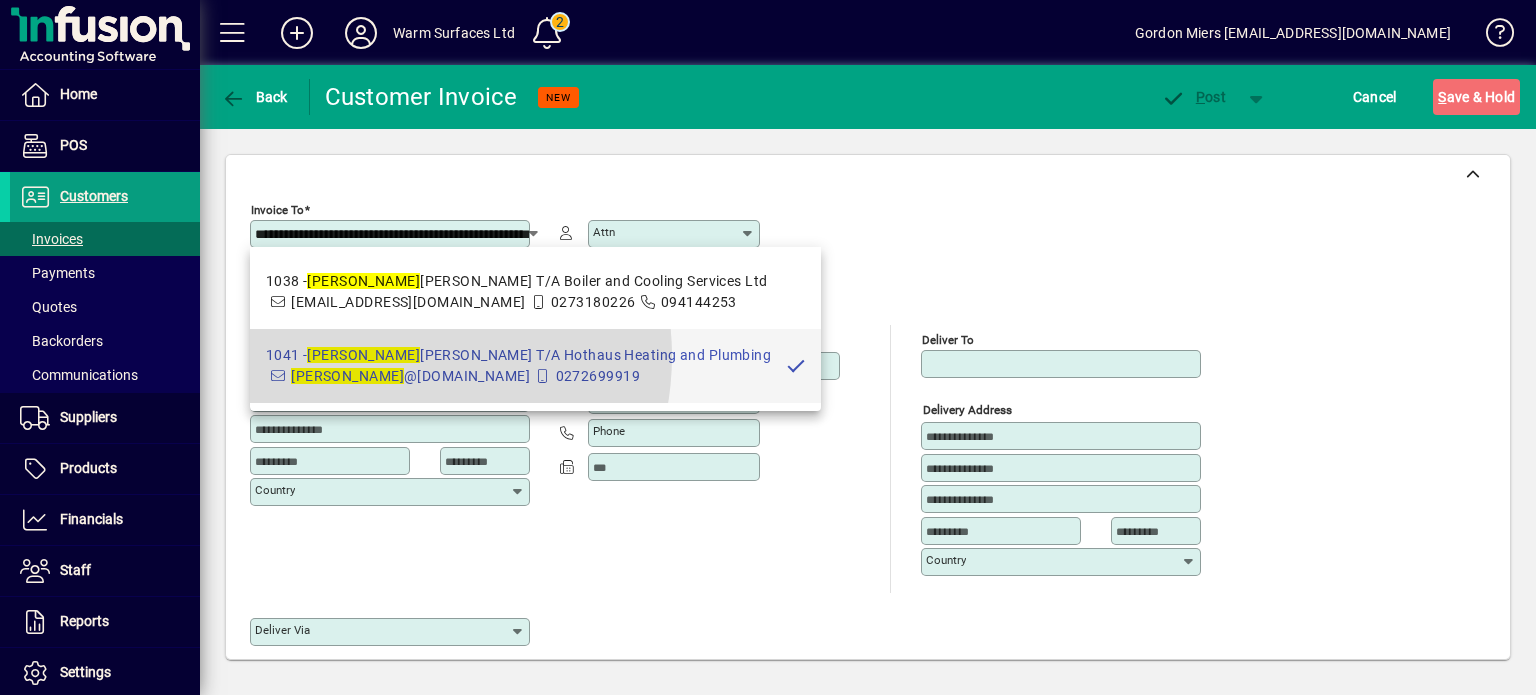 type on "******" 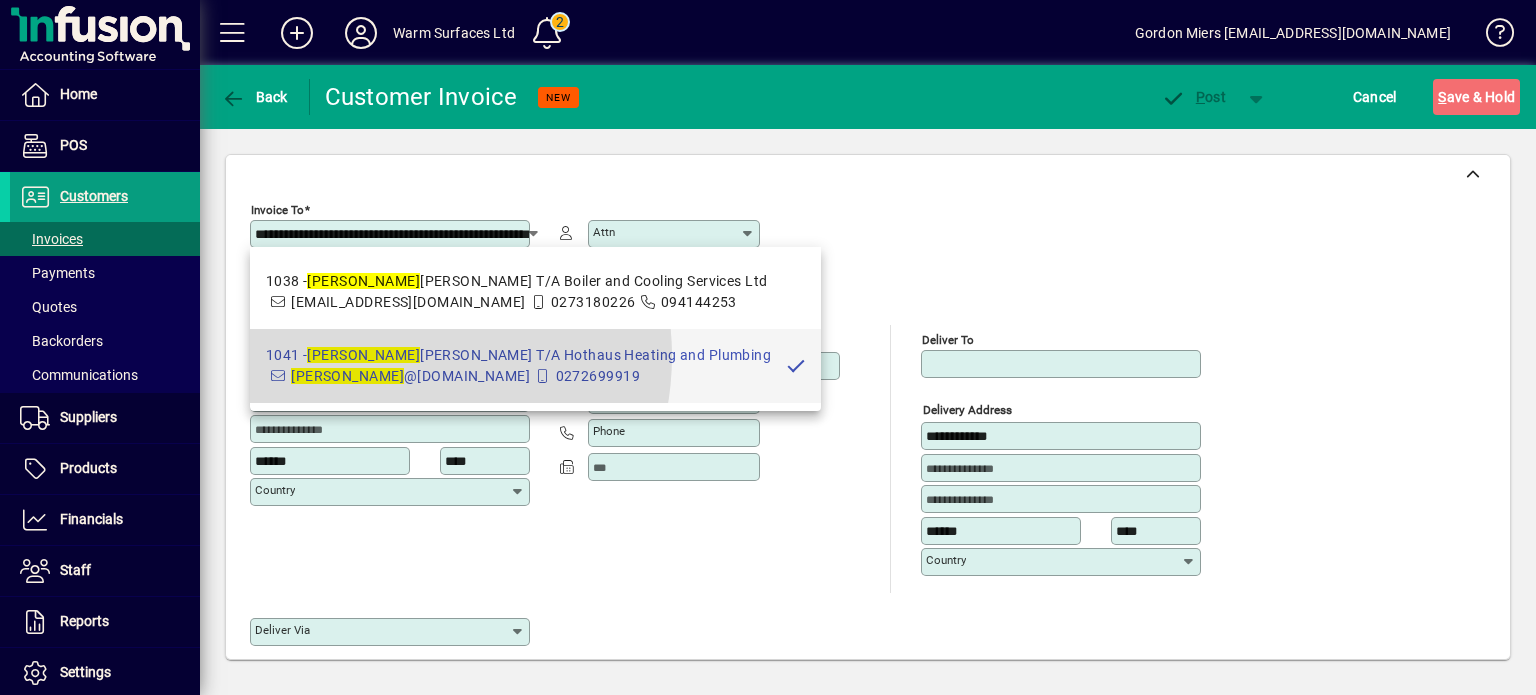 scroll, scrollTop: 0, scrollLeft: 0, axis: both 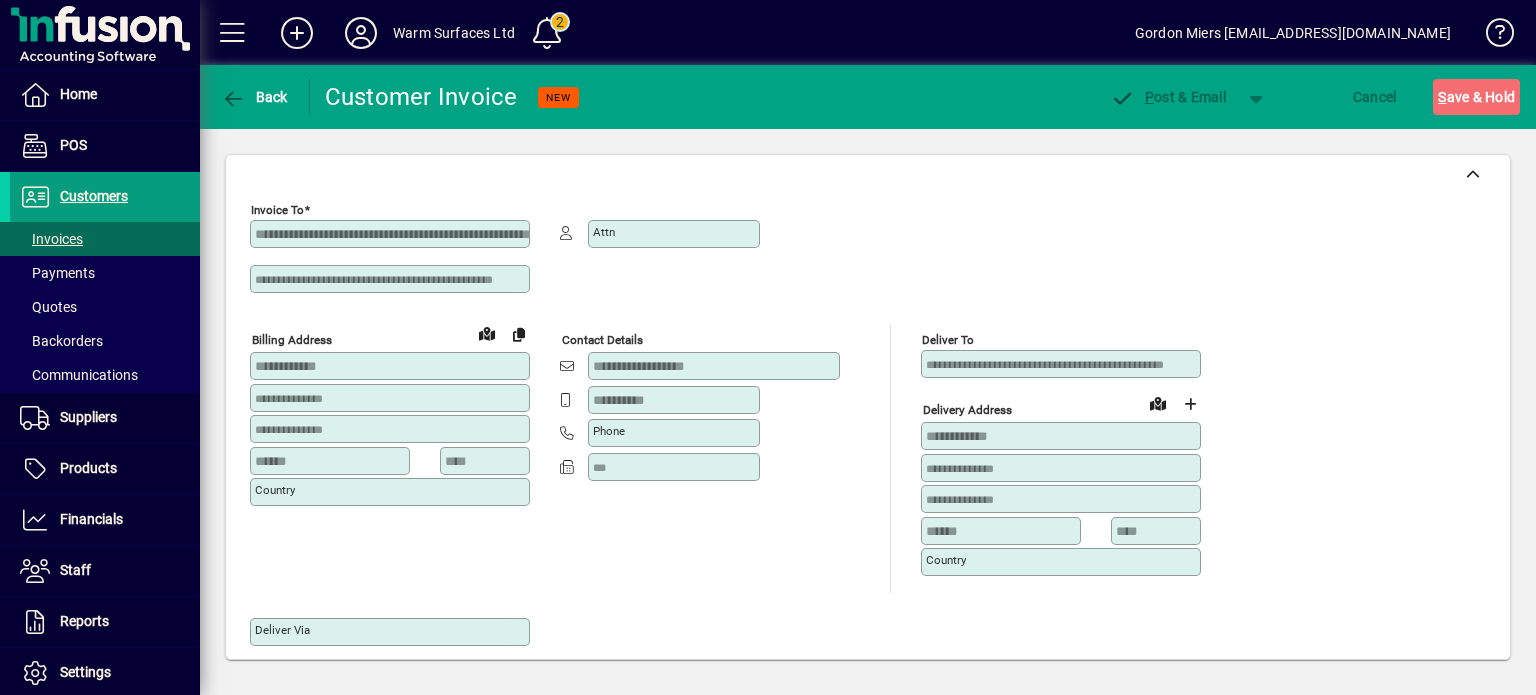 type on "**********" 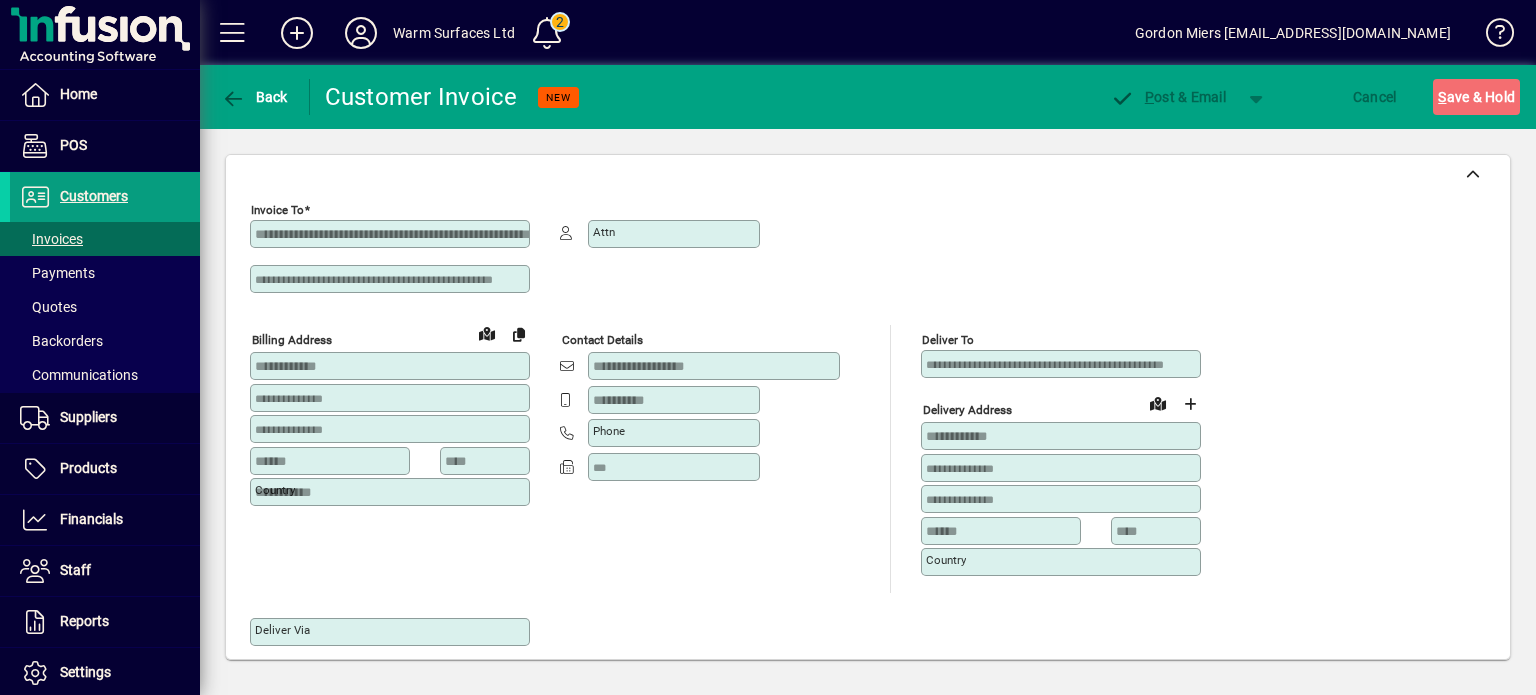 type on "**********" 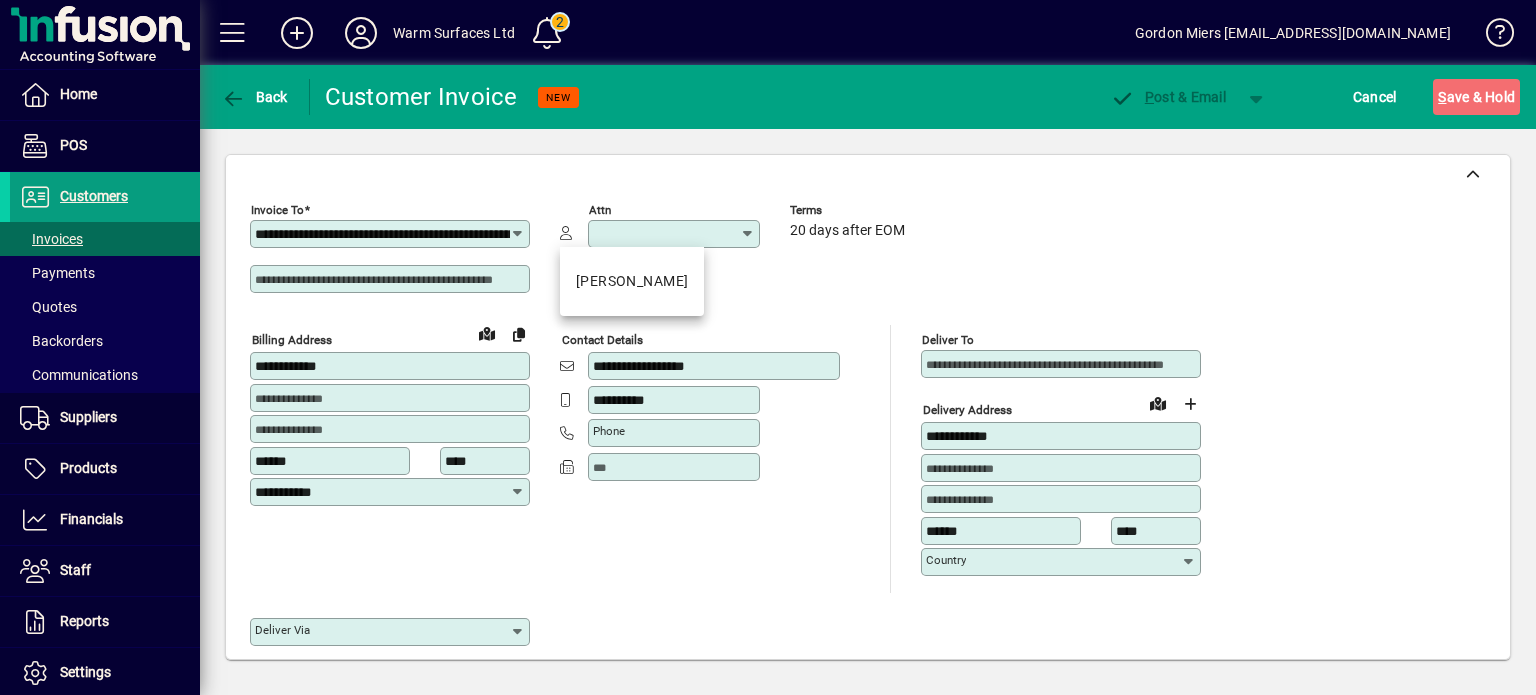 click on "Attn" at bounding box center (666, 234) 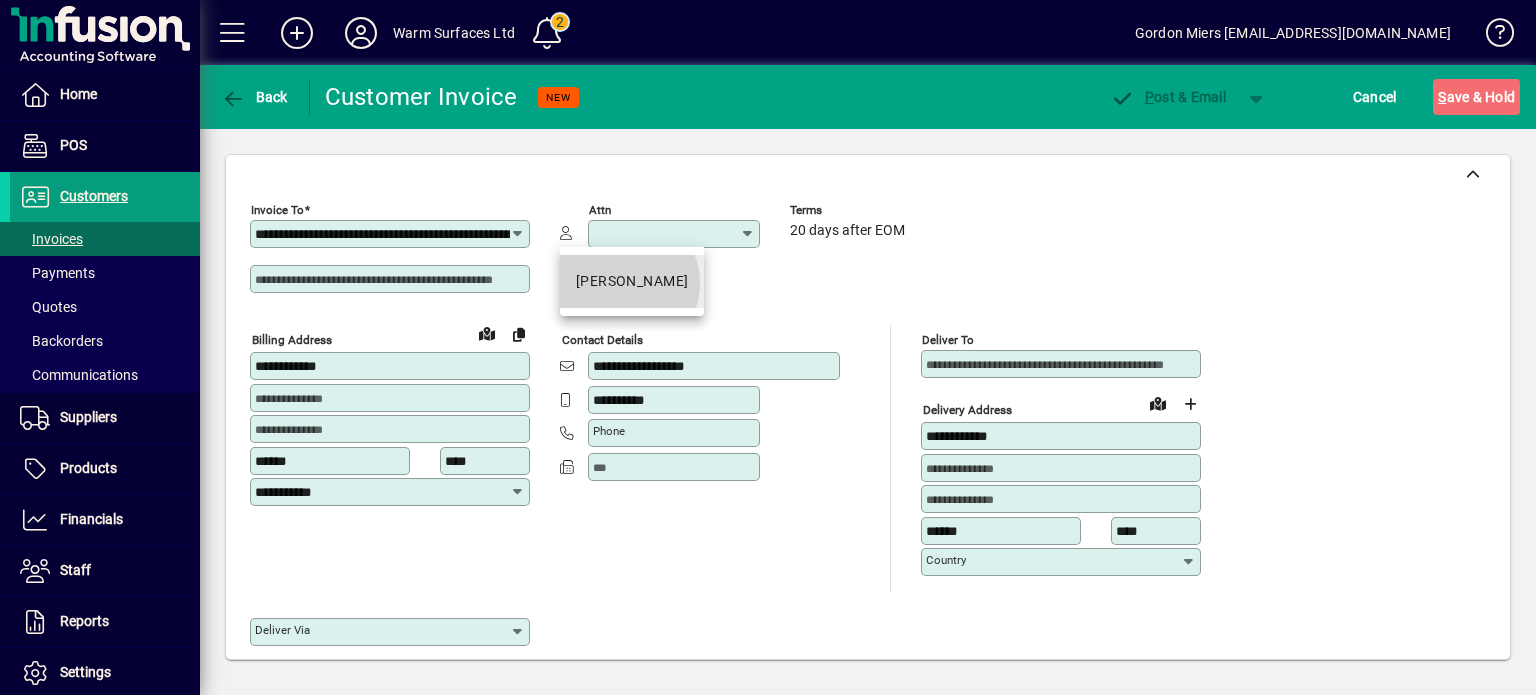 click on "[PERSON_NAME]" at bounding box center (632, 281) 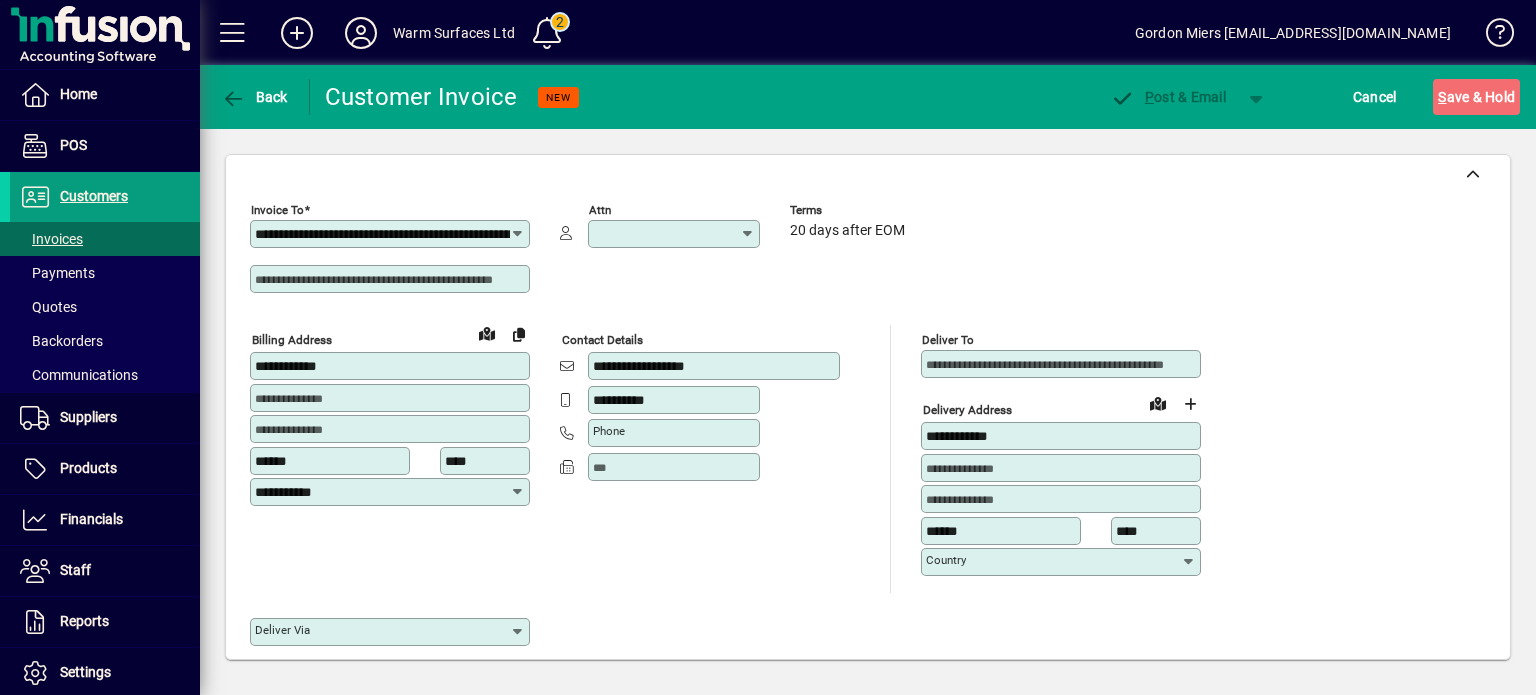 type on "**********" 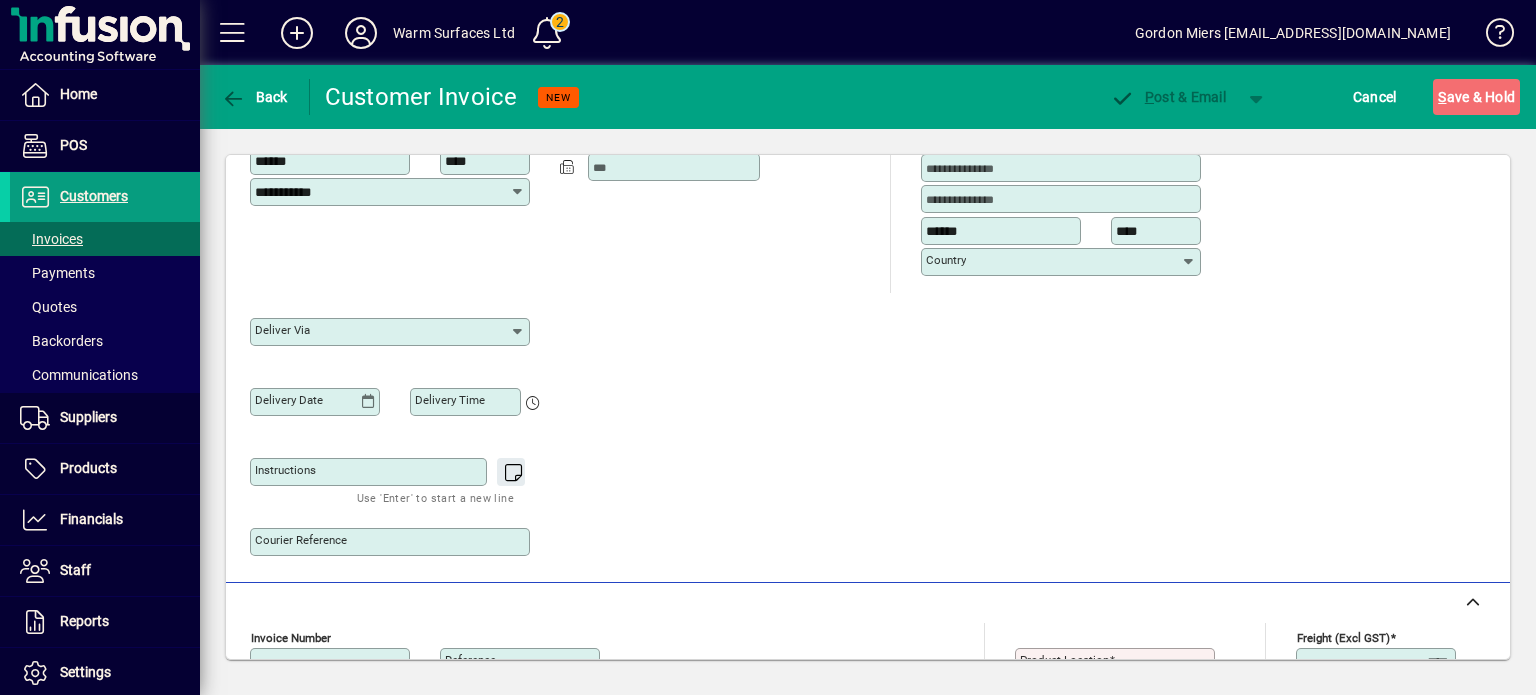 scroll, scrollTop: 500, scrollLeft: 0, axis: vertical 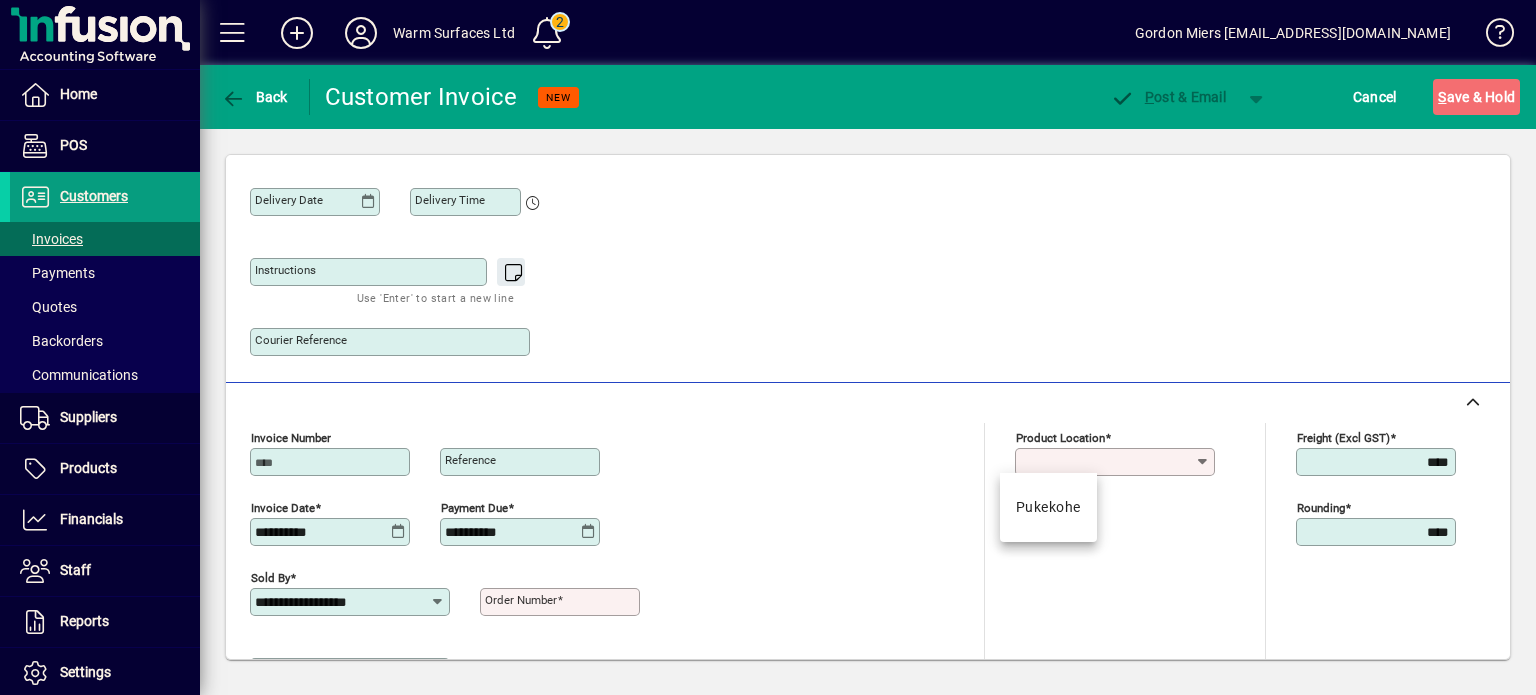 drag, startPoint x: 1117, startPoint y: 455, endPoint x: 1133, endPoint y: 455, distance: 16 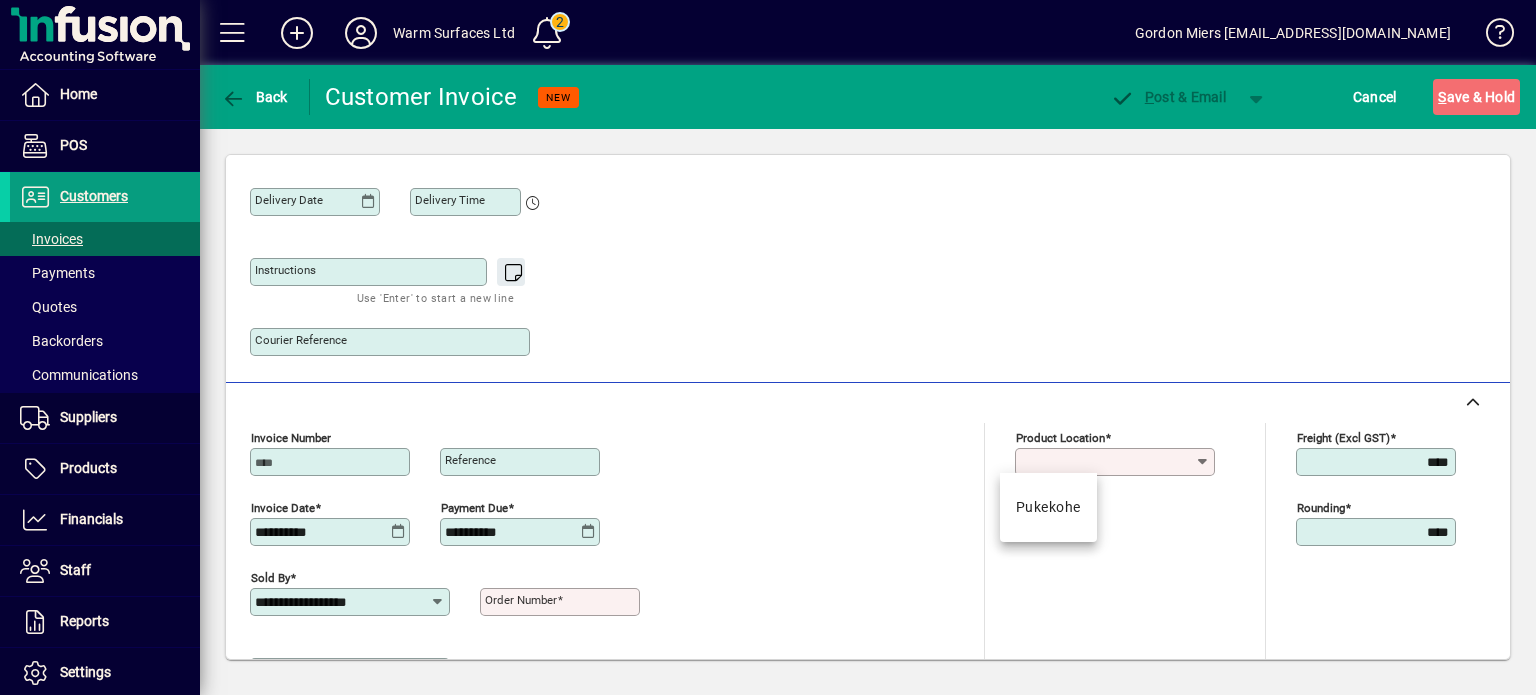 click on "Product location" at bounding box center (1107, 462) 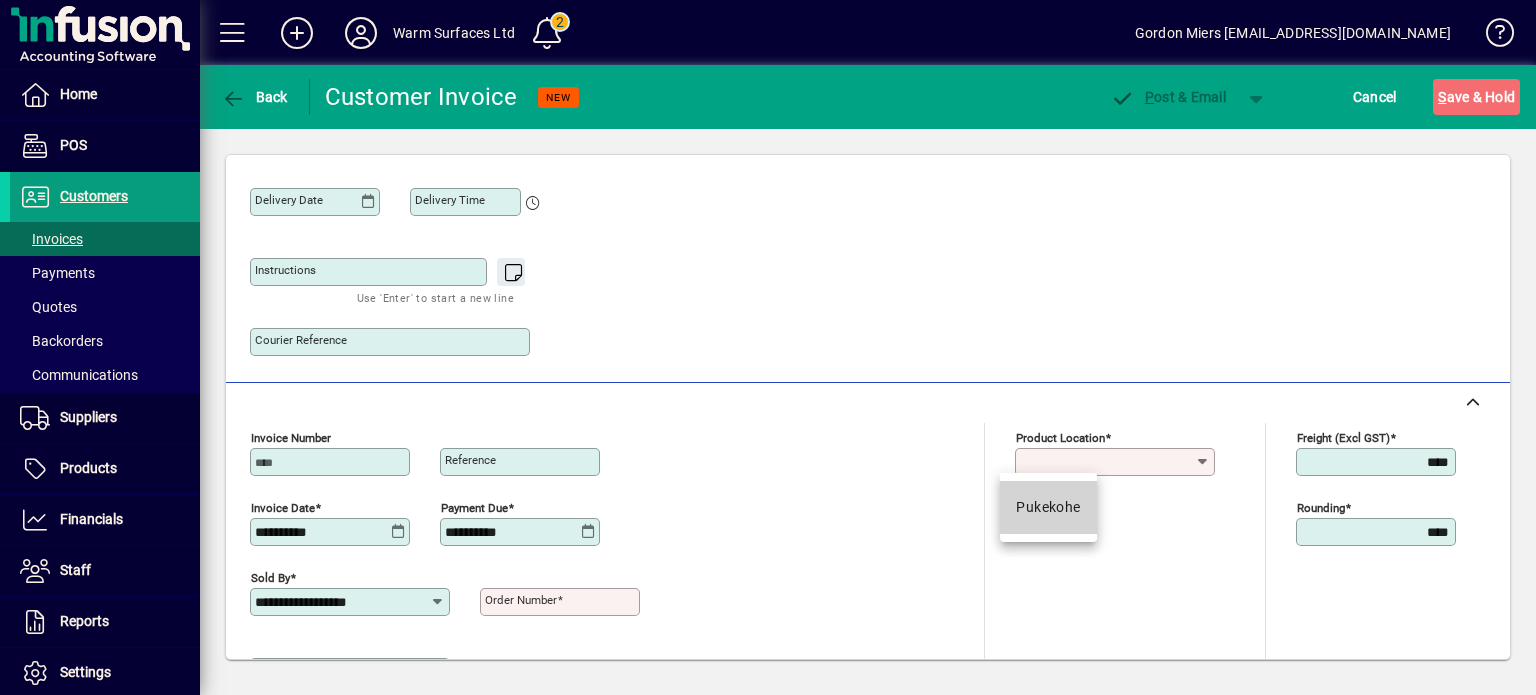 click on "Pukekohe" at bounding box center (1048, 507) 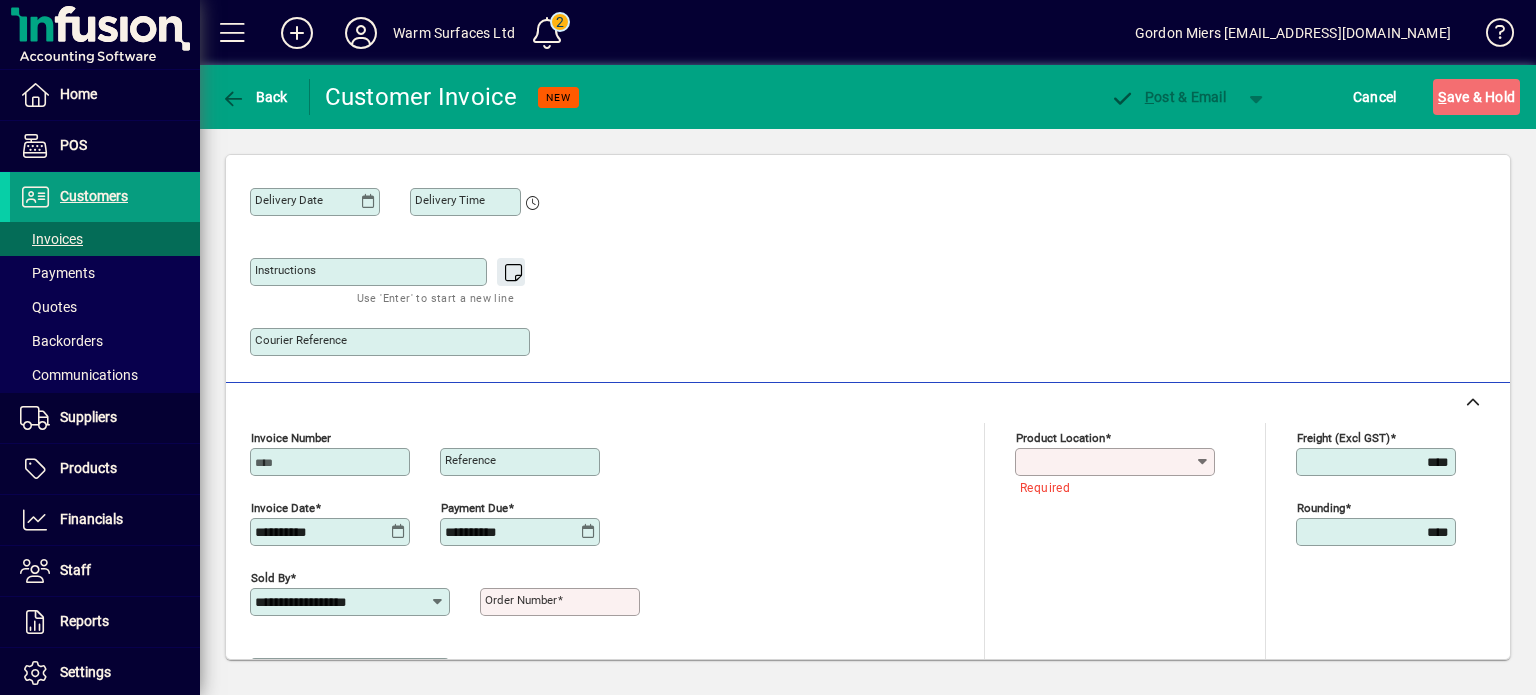 type on "********" 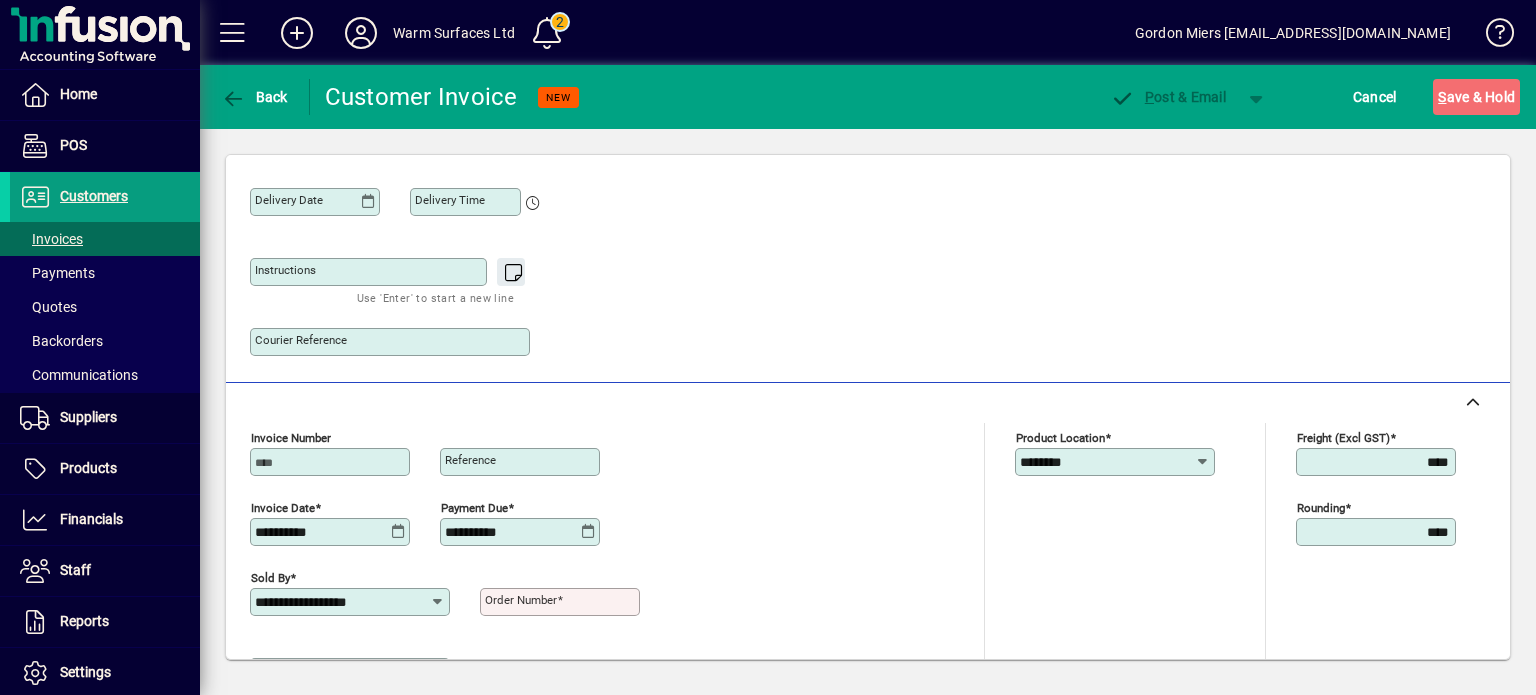 click on "Order number" at bounding box center [562, 602] 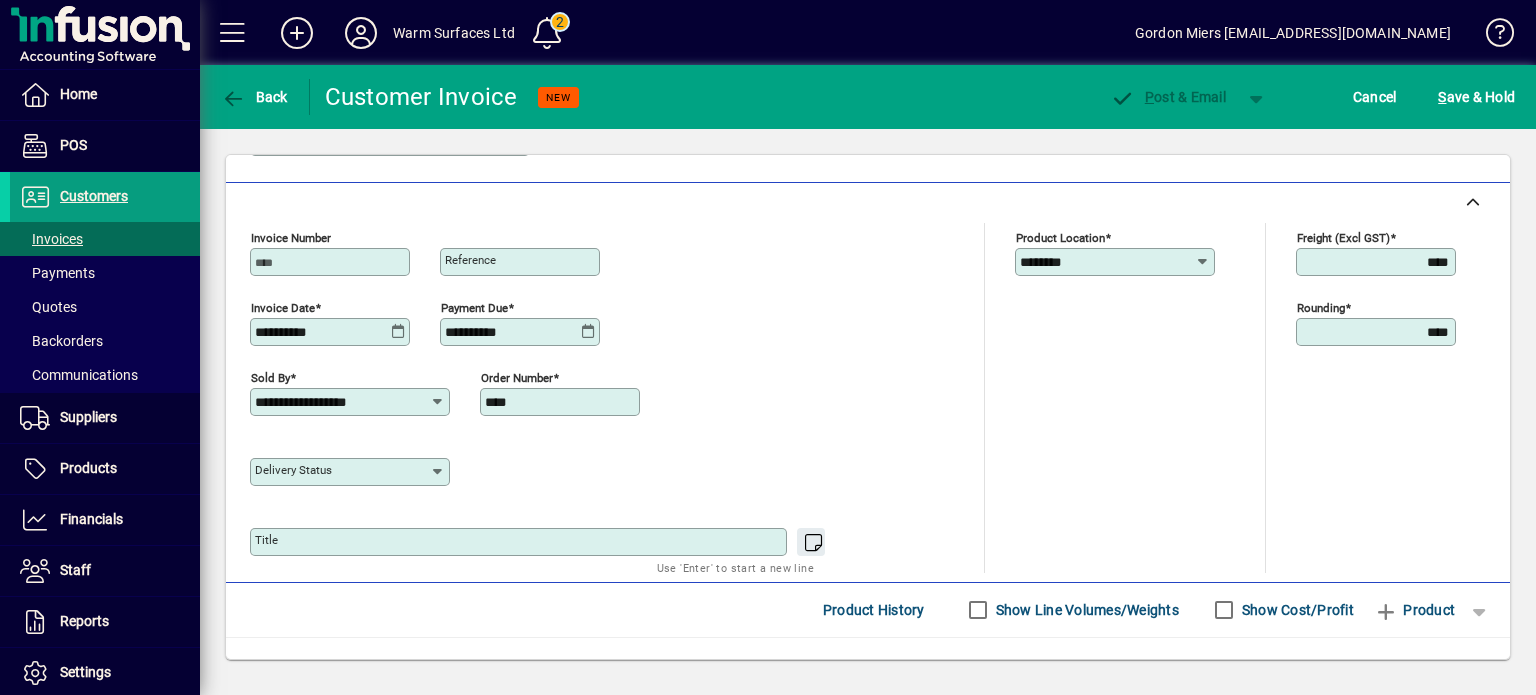 scroll, scrollTop: 848, scrollLeft: 0, axis: vertical 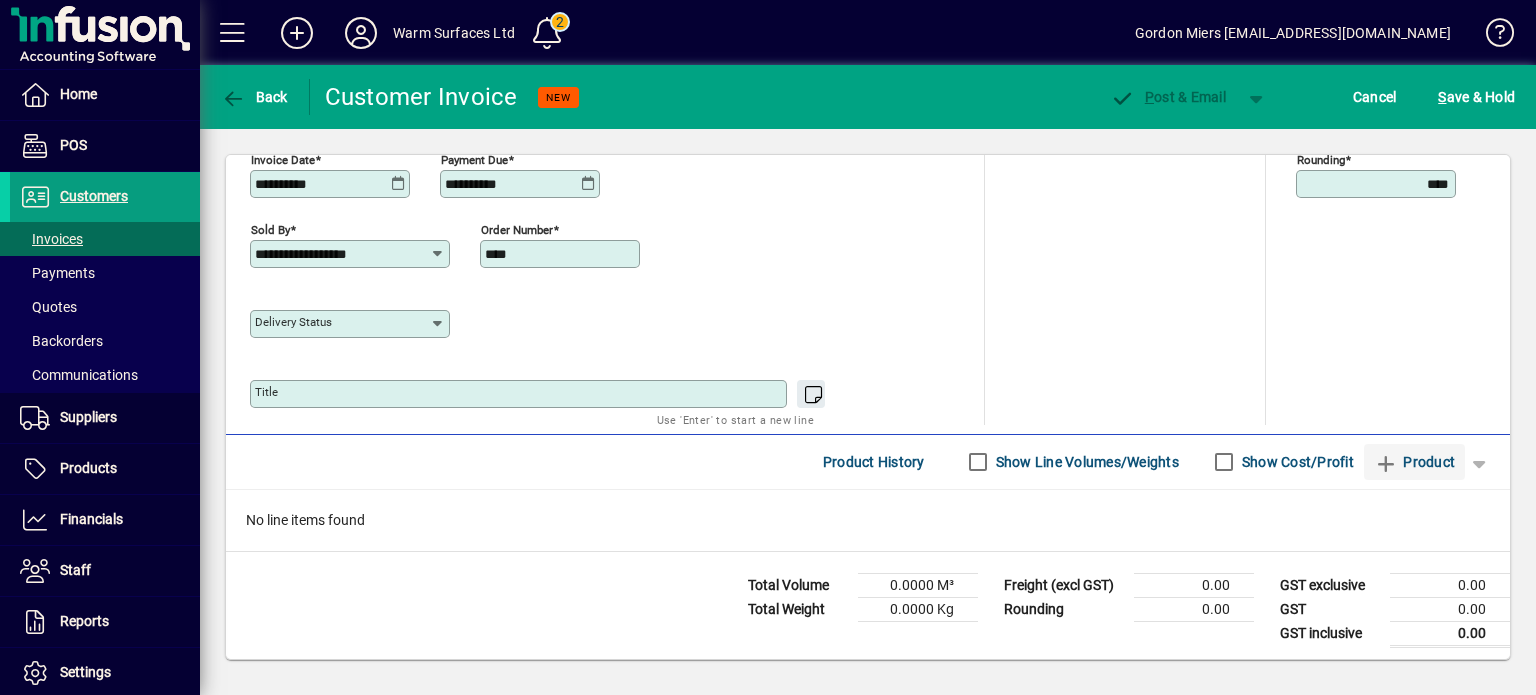 type on "****" 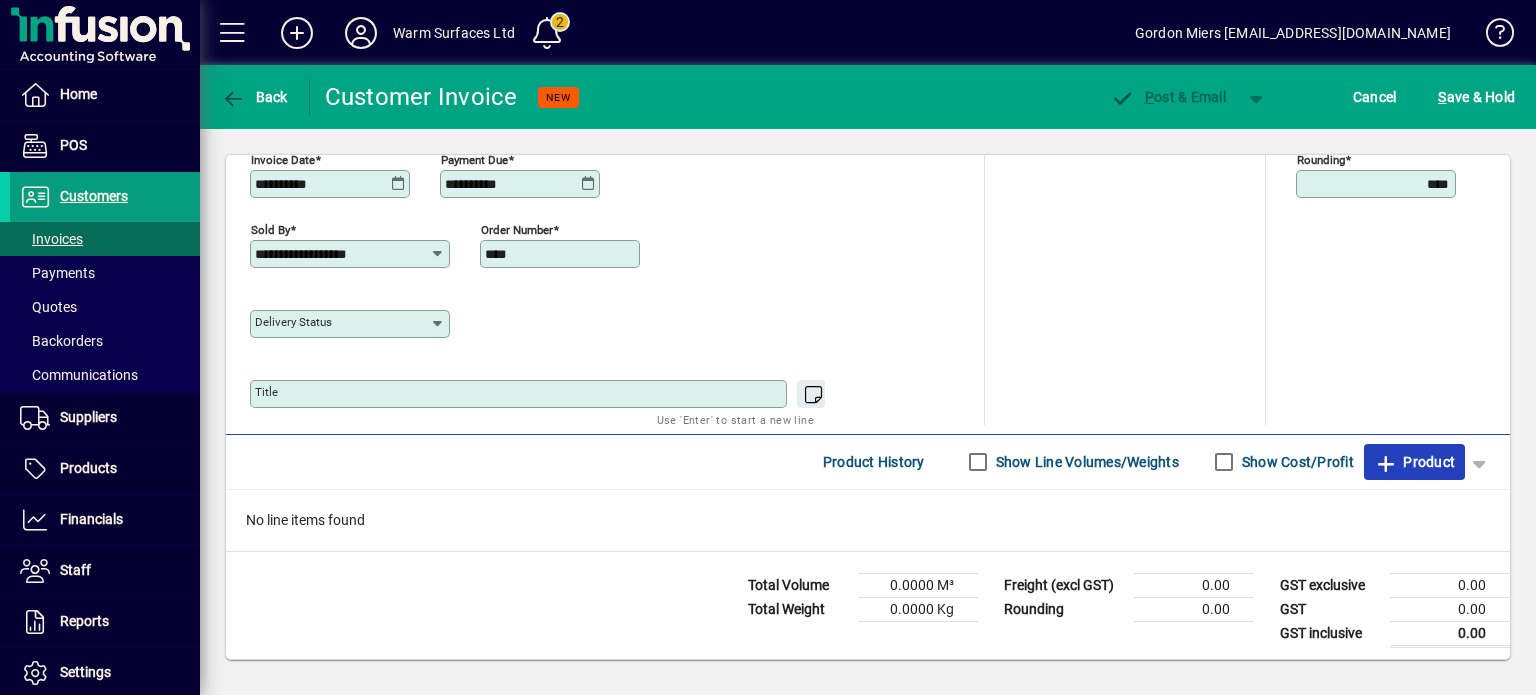 click on "Product" 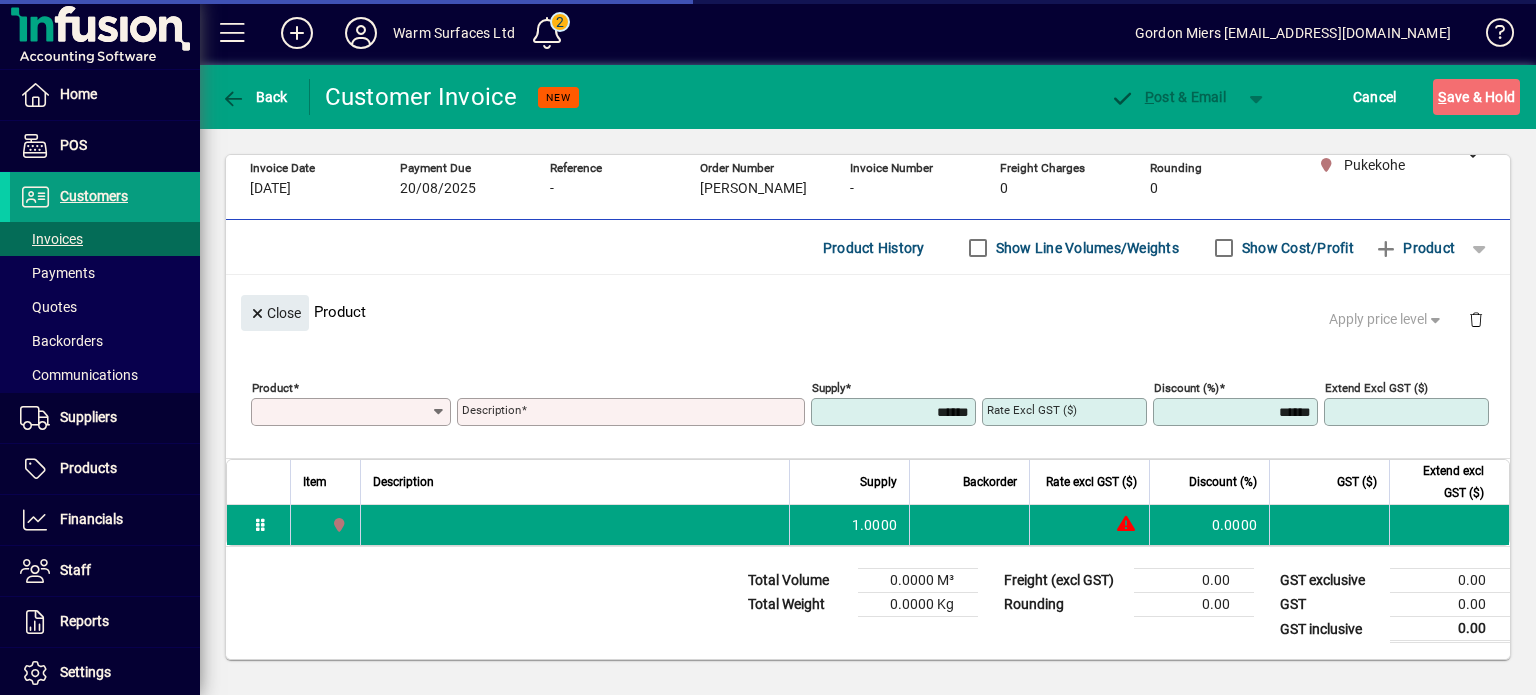 scroll, scrollTop: 122, scrollLeft: 0, axis: vertical 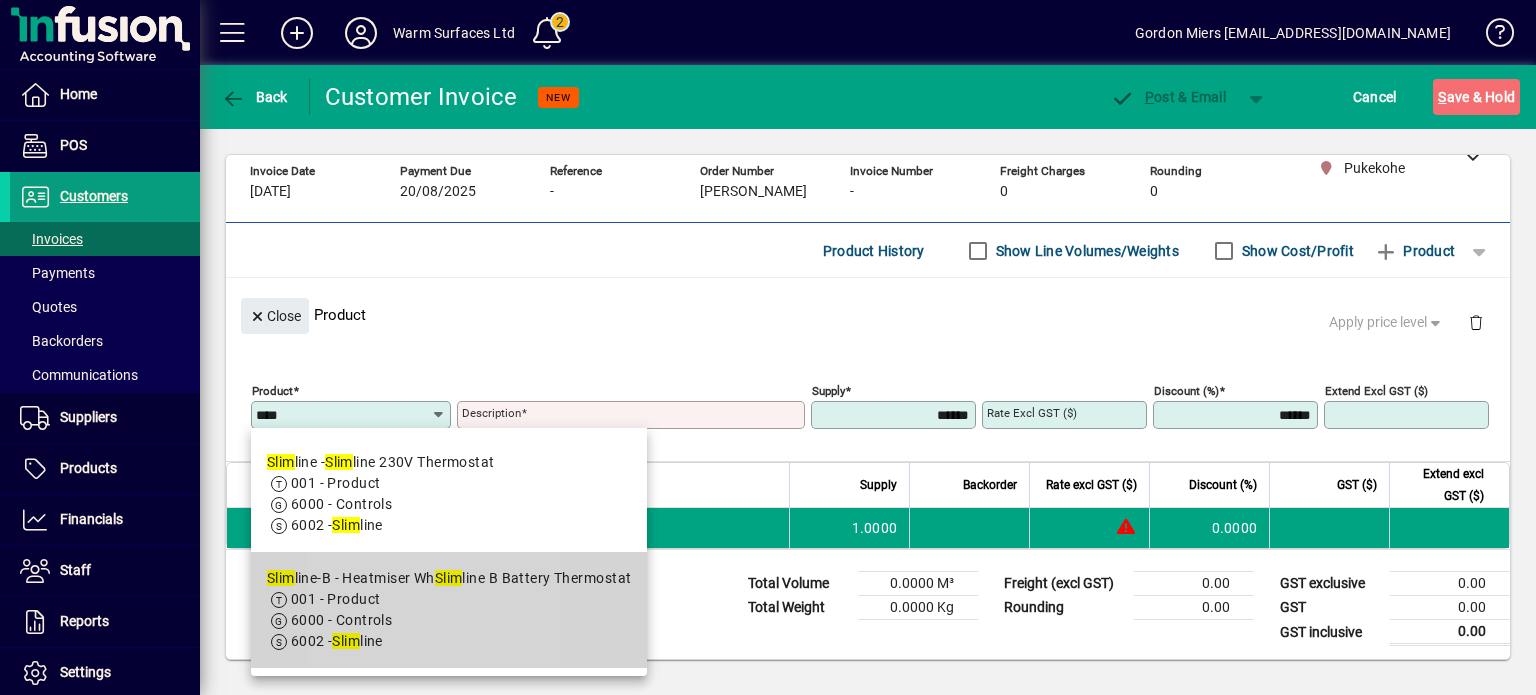 click on "Slim line-B - Heatmiser Wh  Slim line B Battery Thermostat" at bounding box center [449, 578] 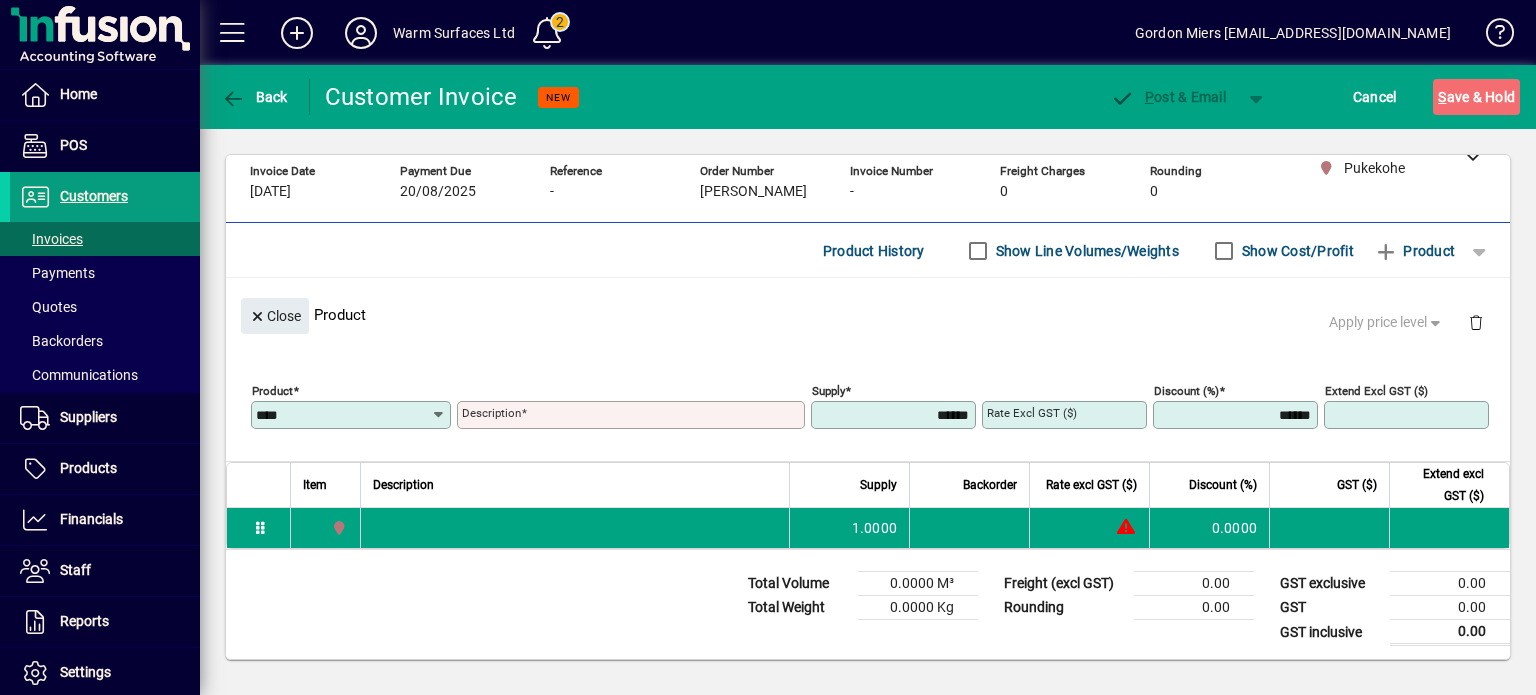 type on "**********" 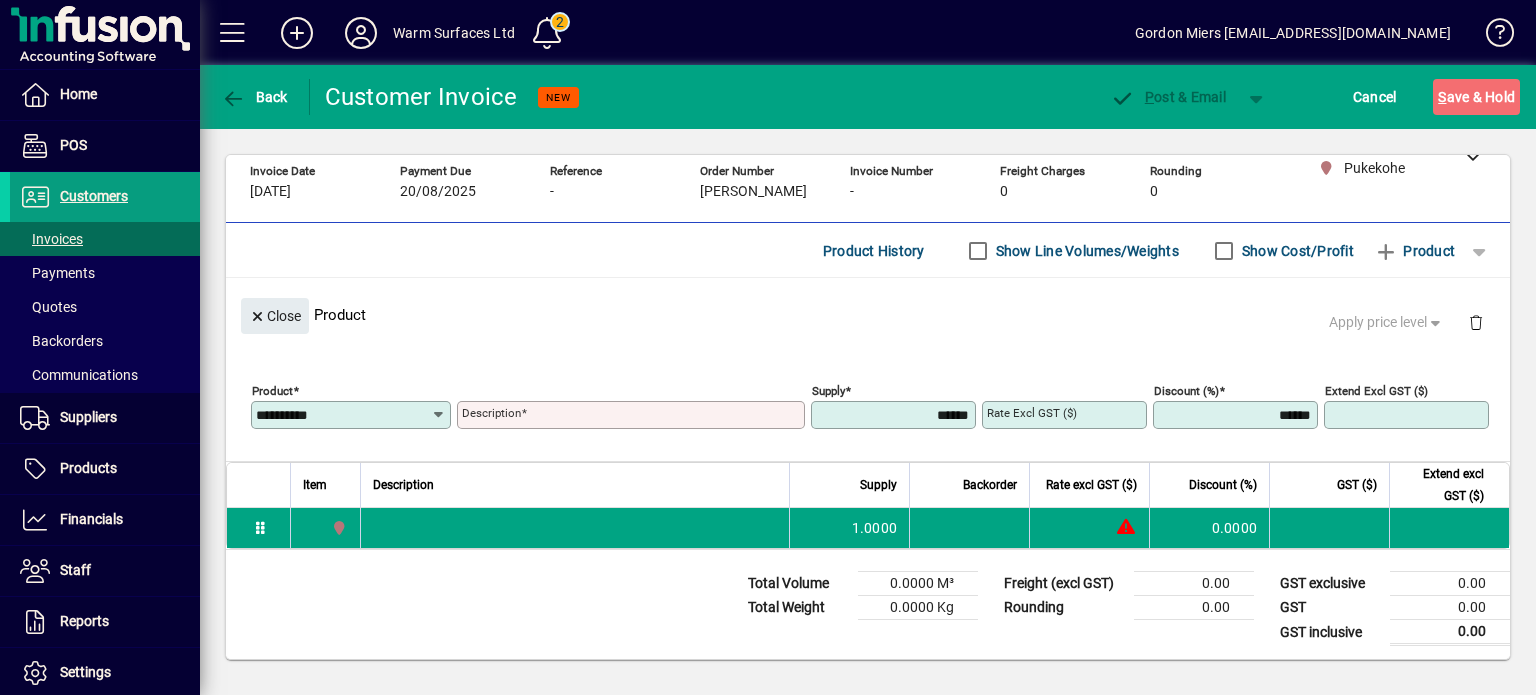 type on "**********" 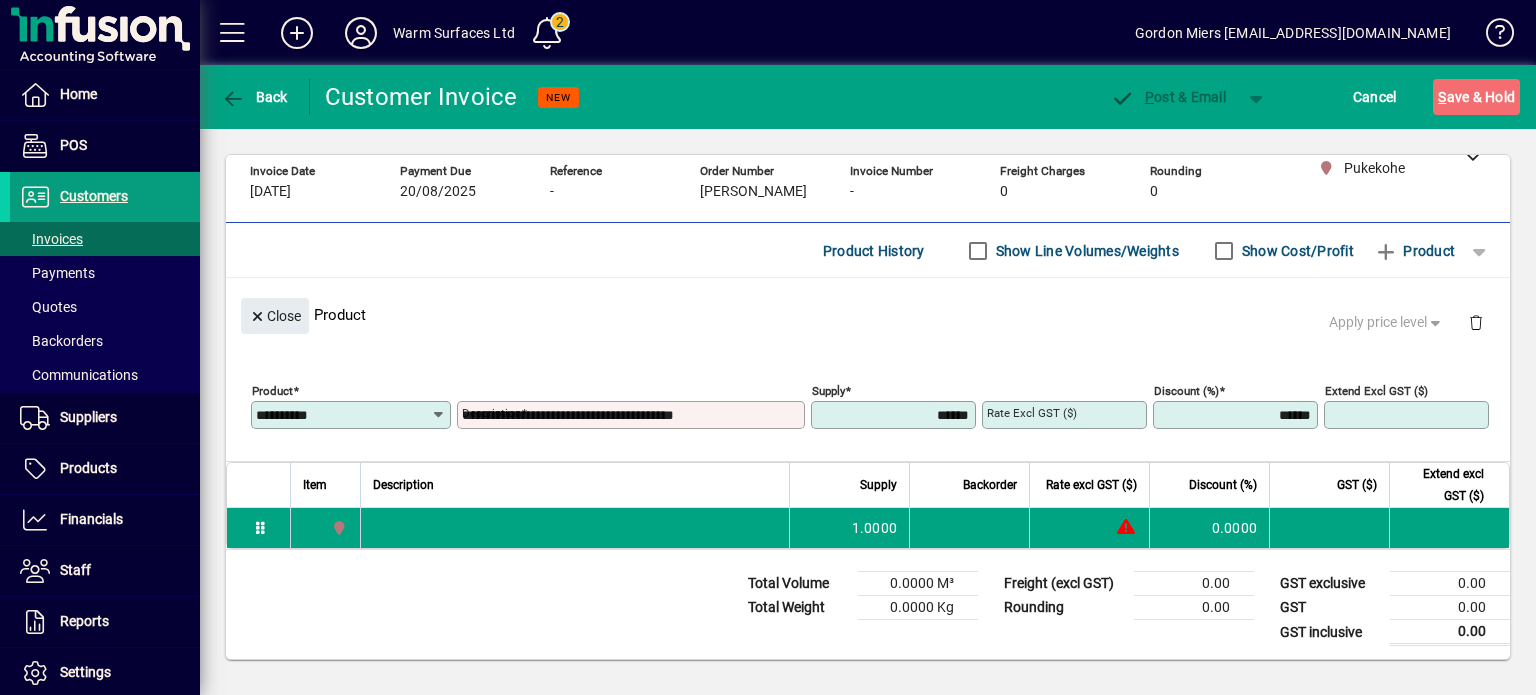 type on "********" 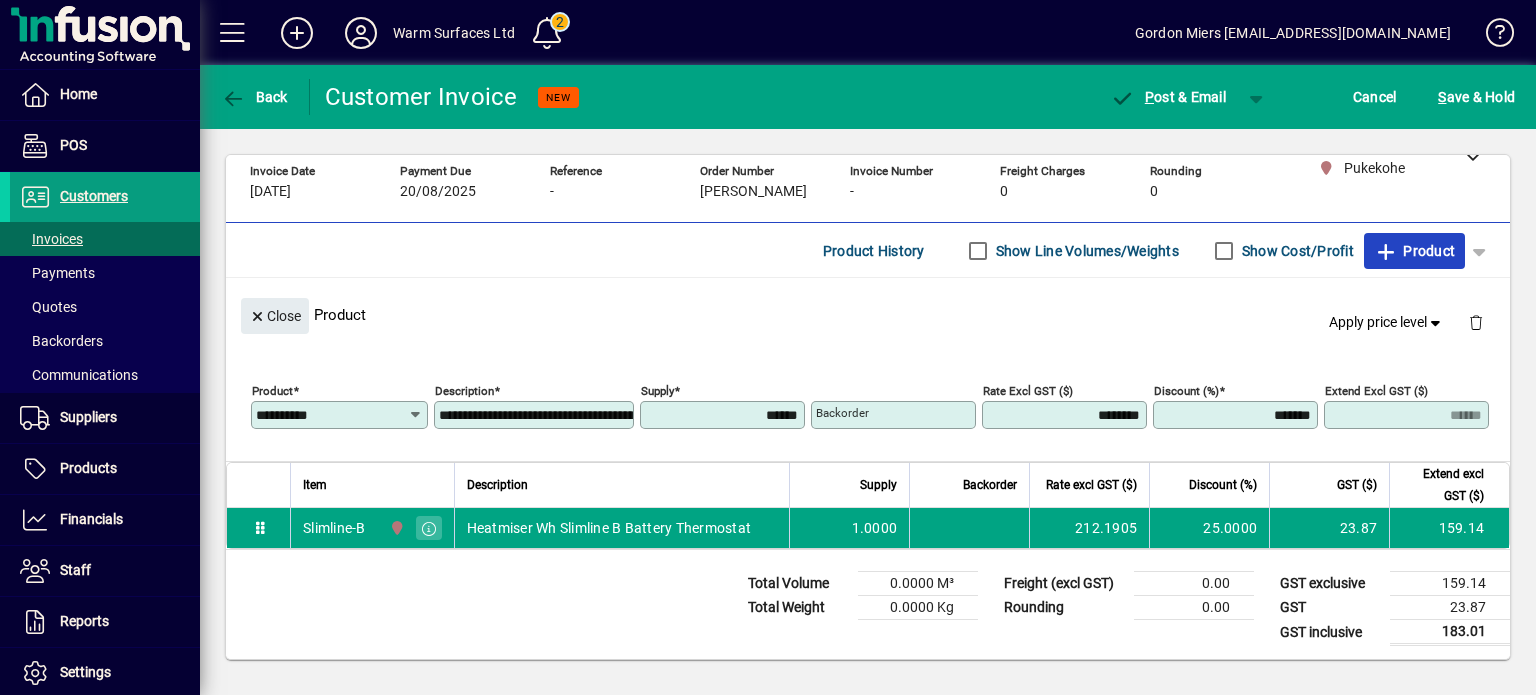 type 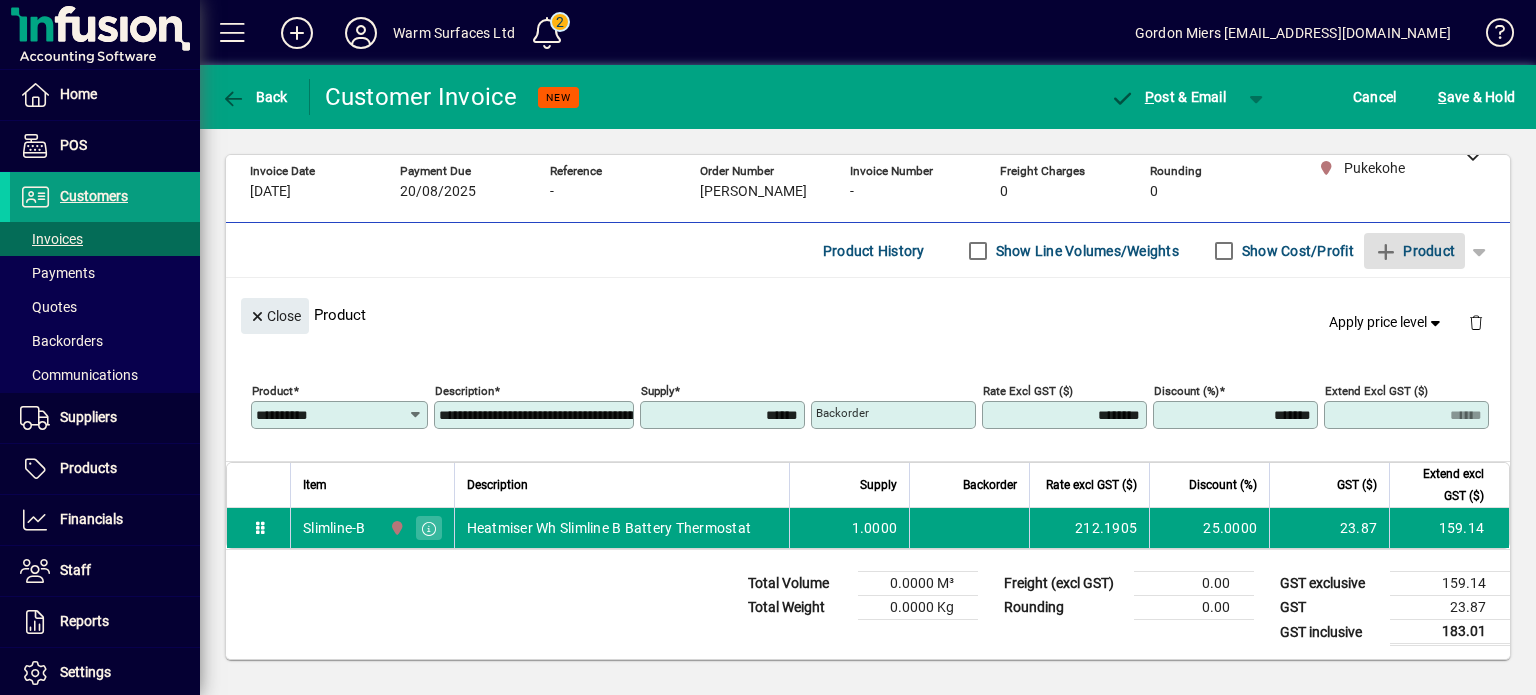 type 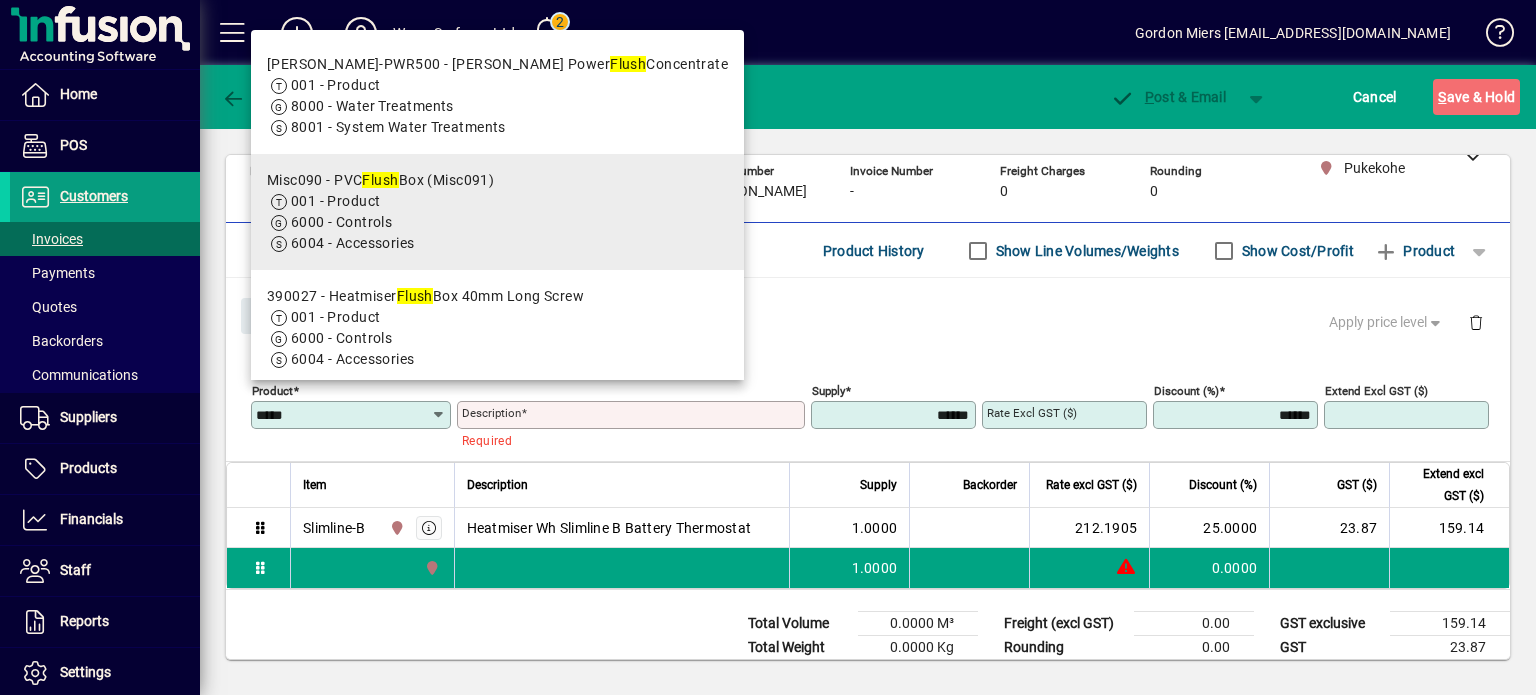 click on "6000 - Controls" at bounding box center (381, 222) 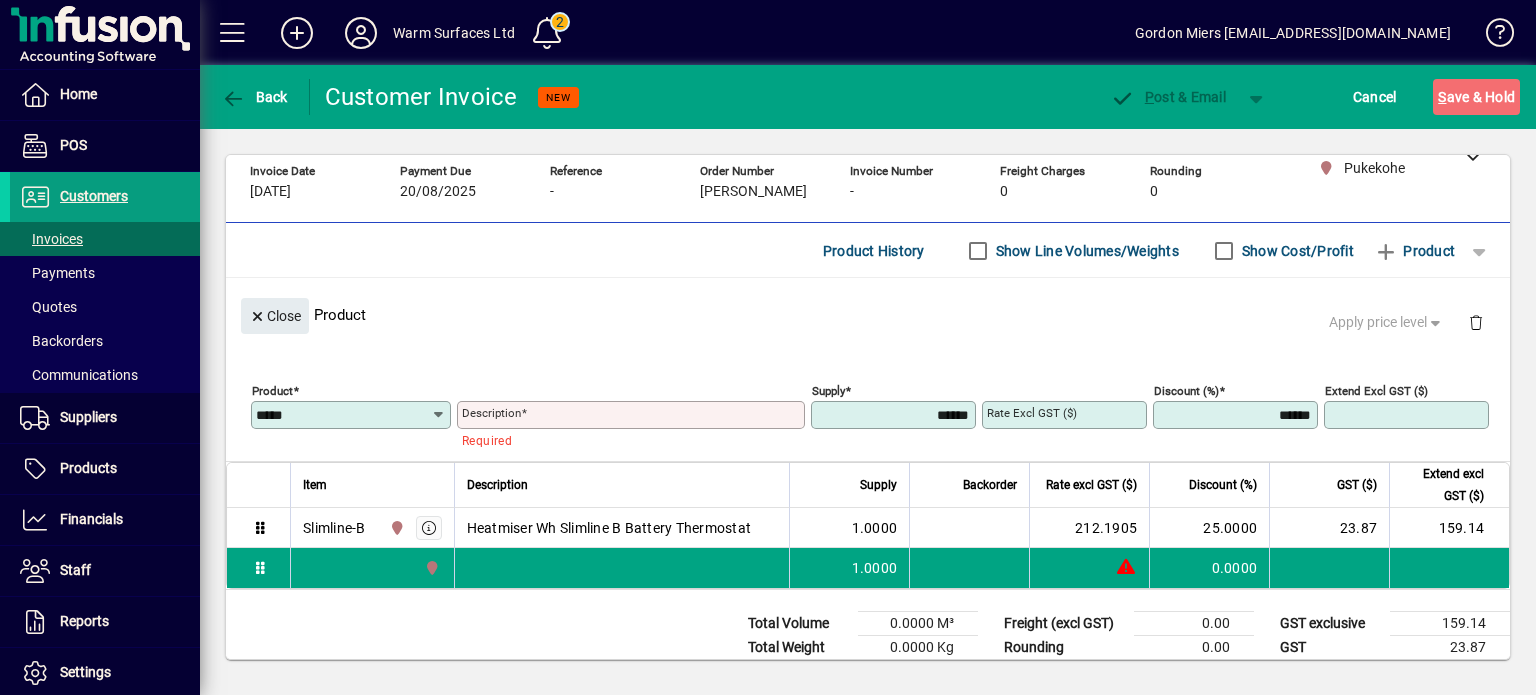 type on "*******" 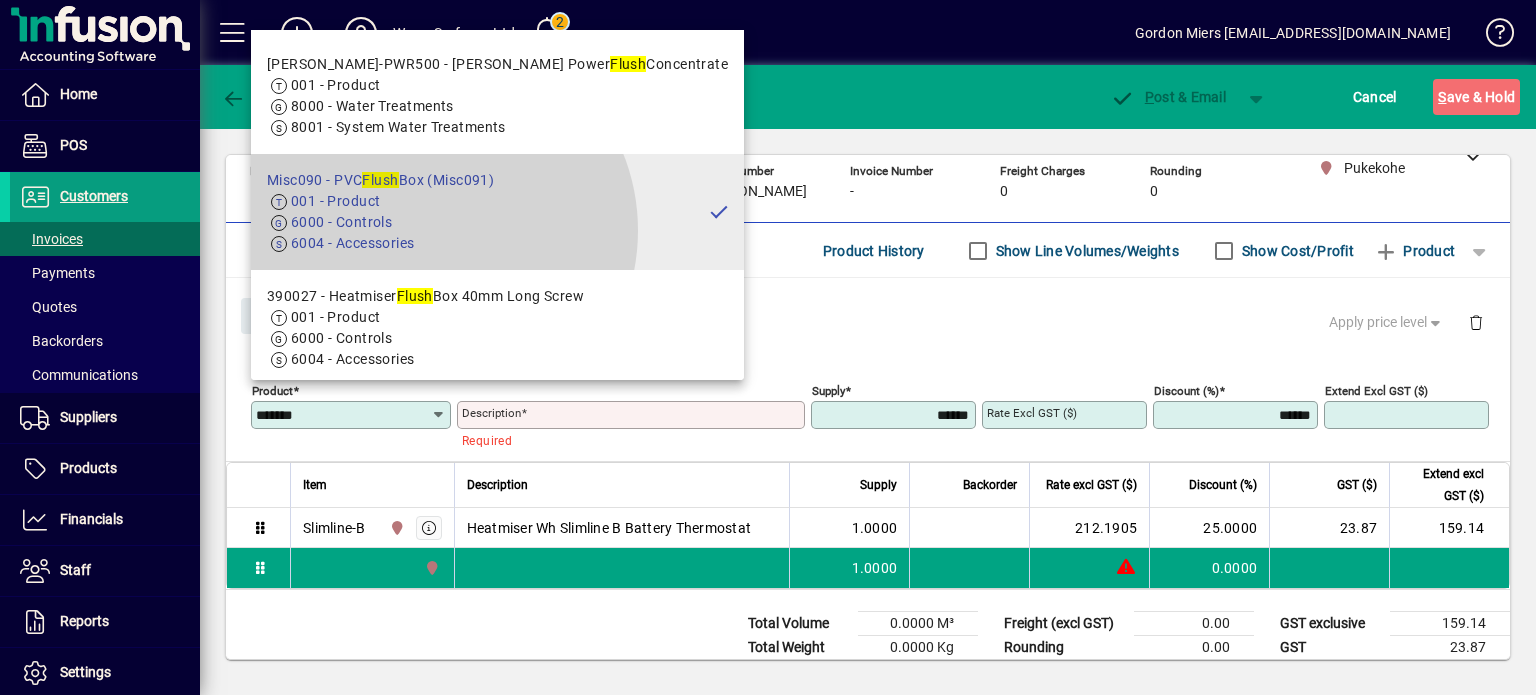 type on "**********" 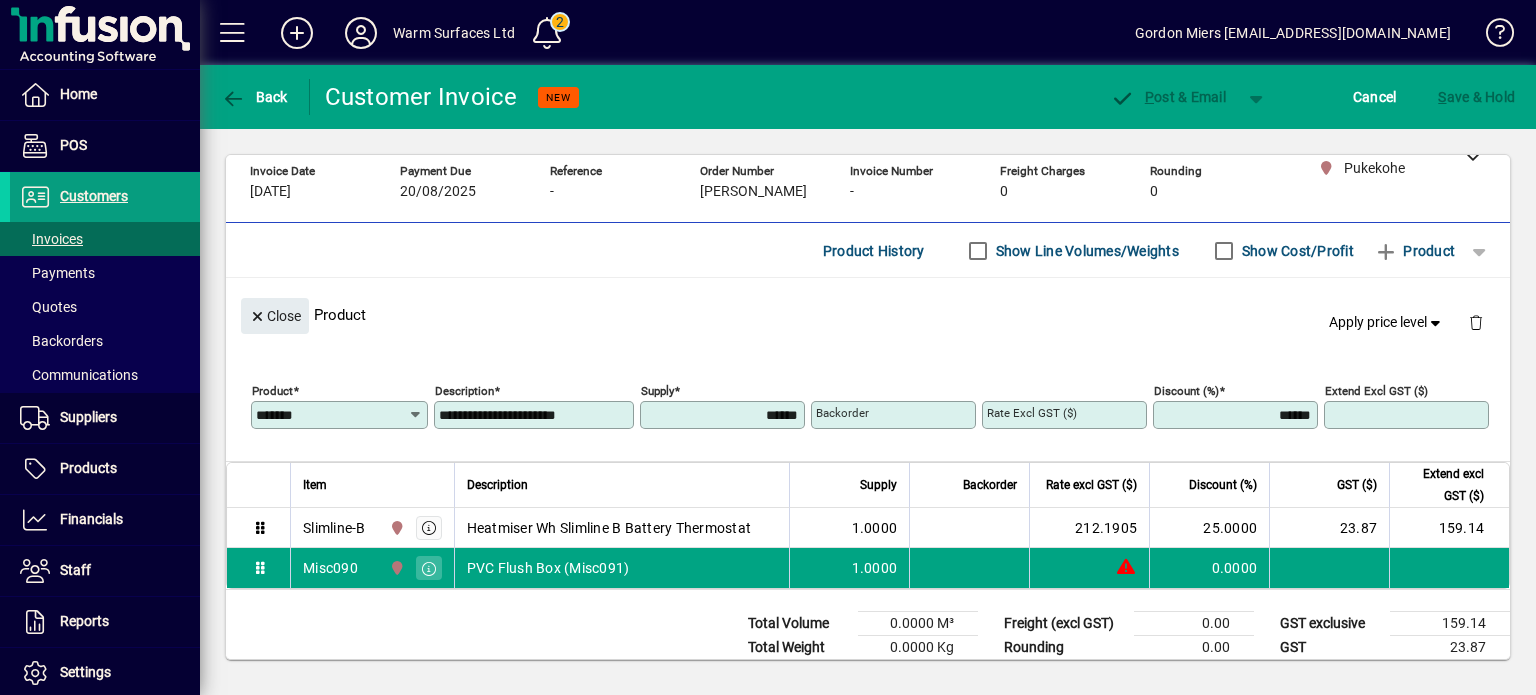 type on "******" 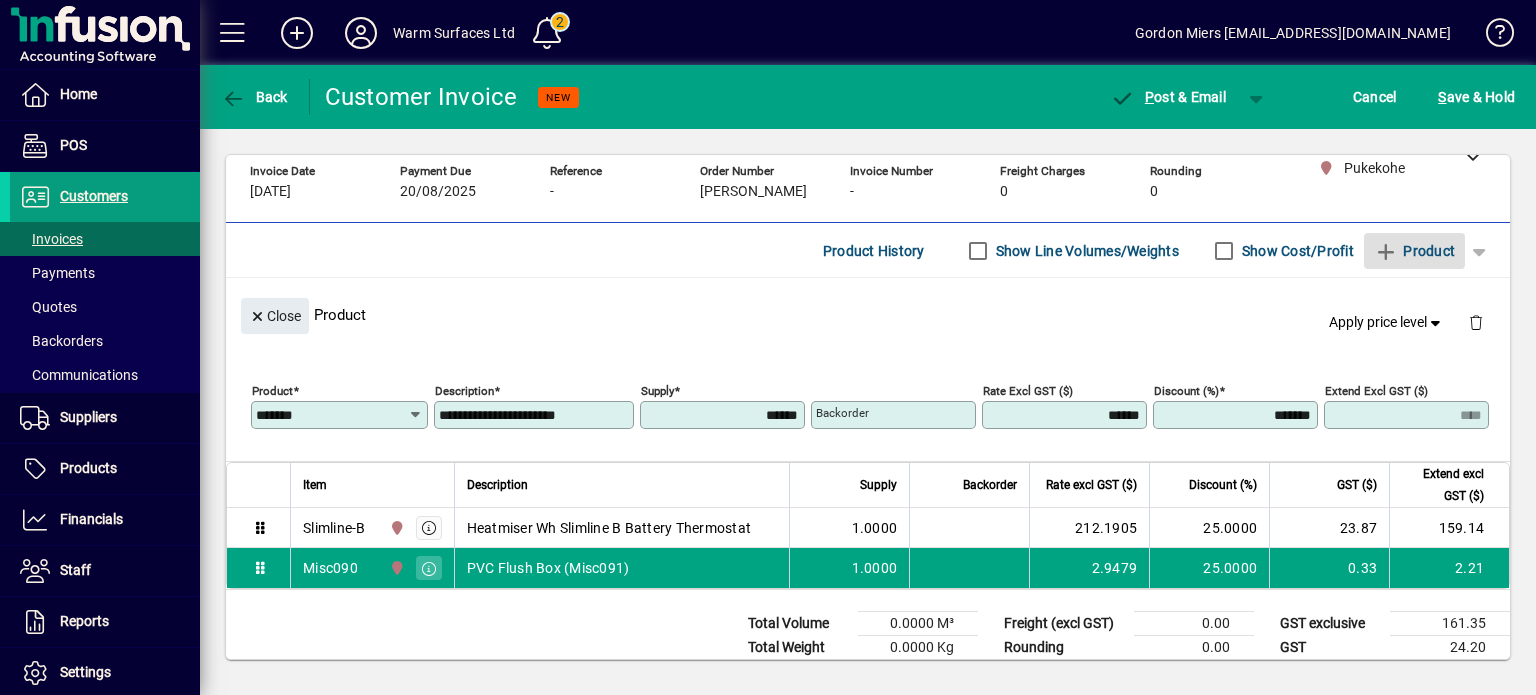 type 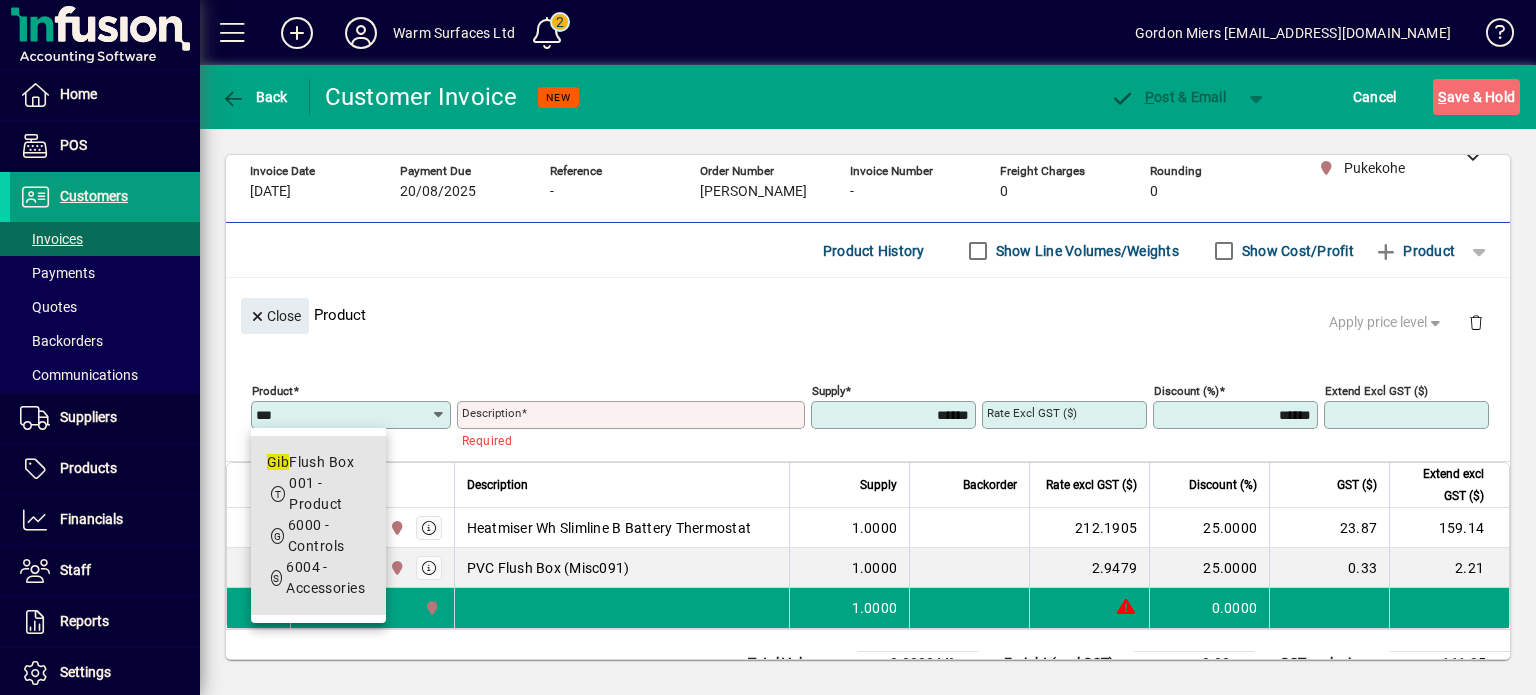 drag, startPoint x: 309, startPoint y: 465, endPoint x: 355, endPoint y: 465, distance: 46 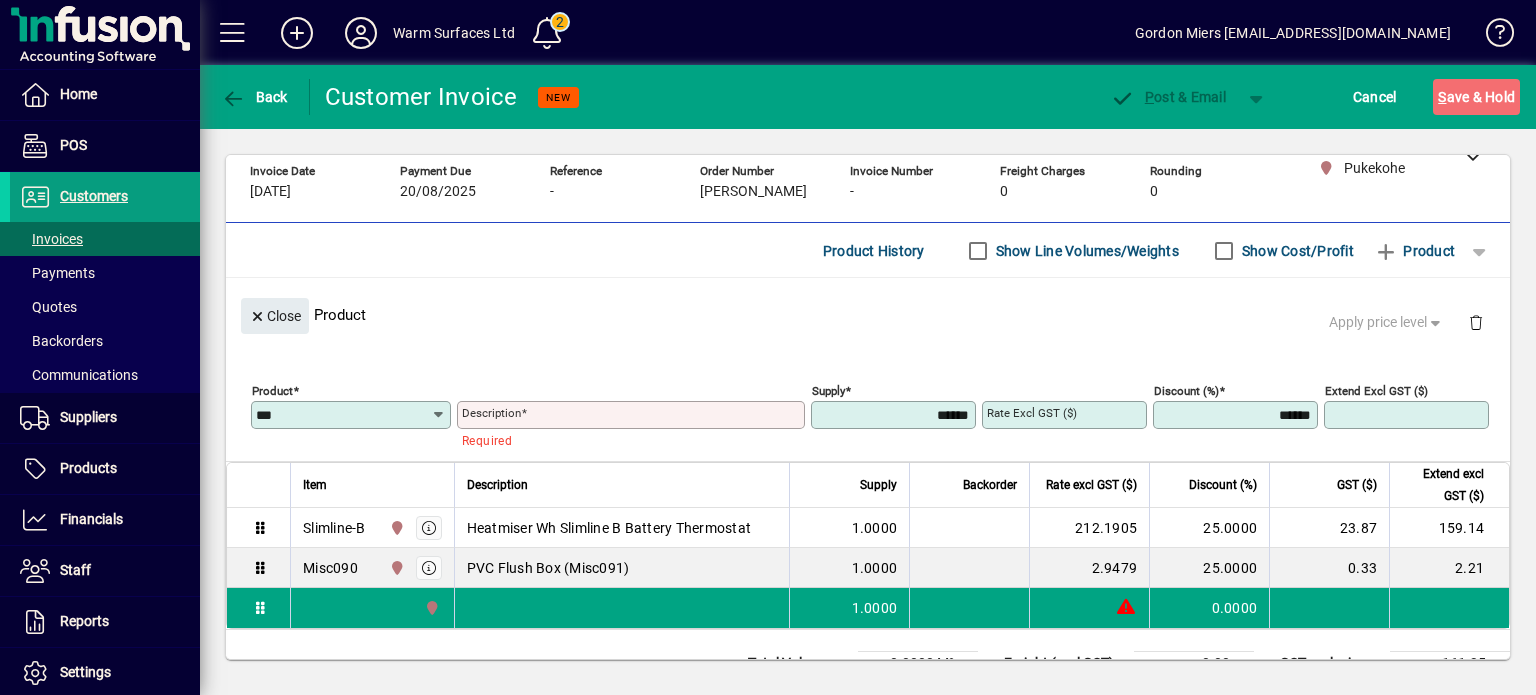type on "*******" 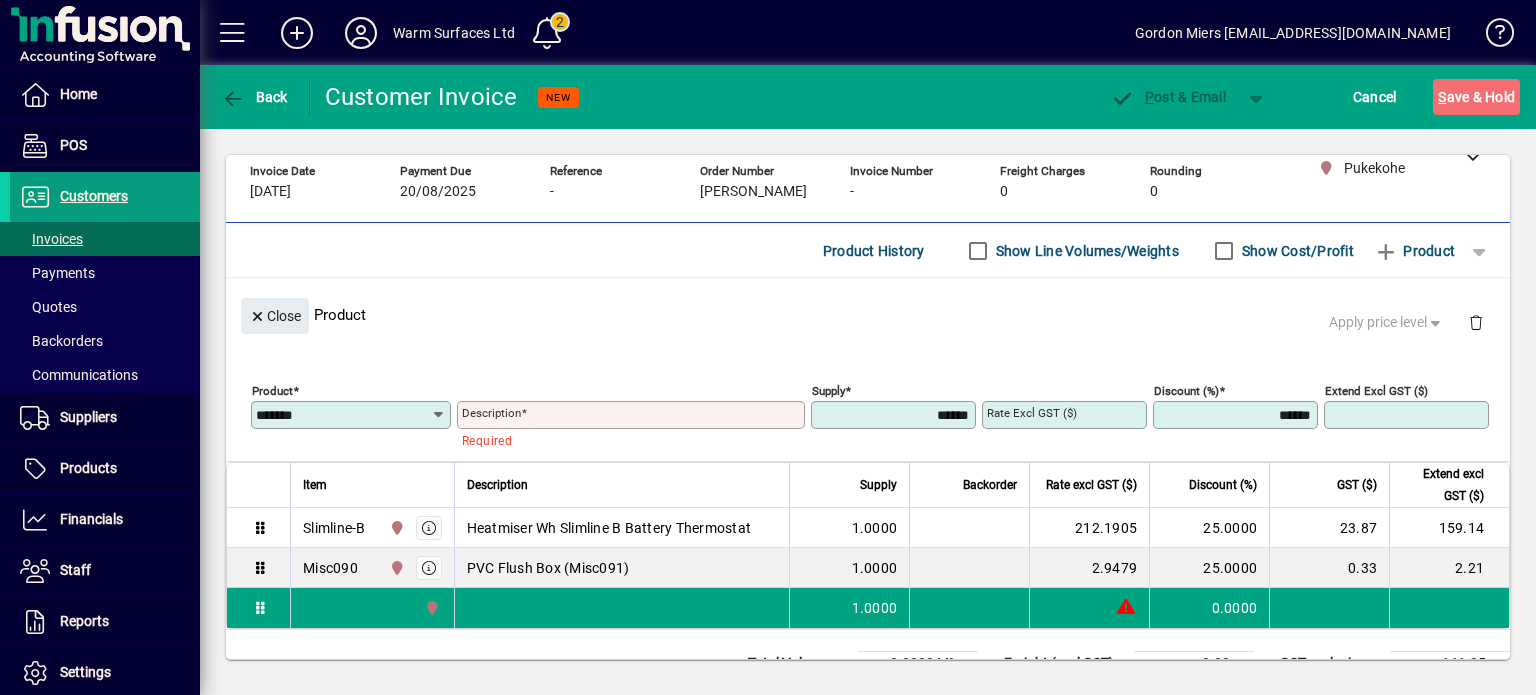 type on "**********" 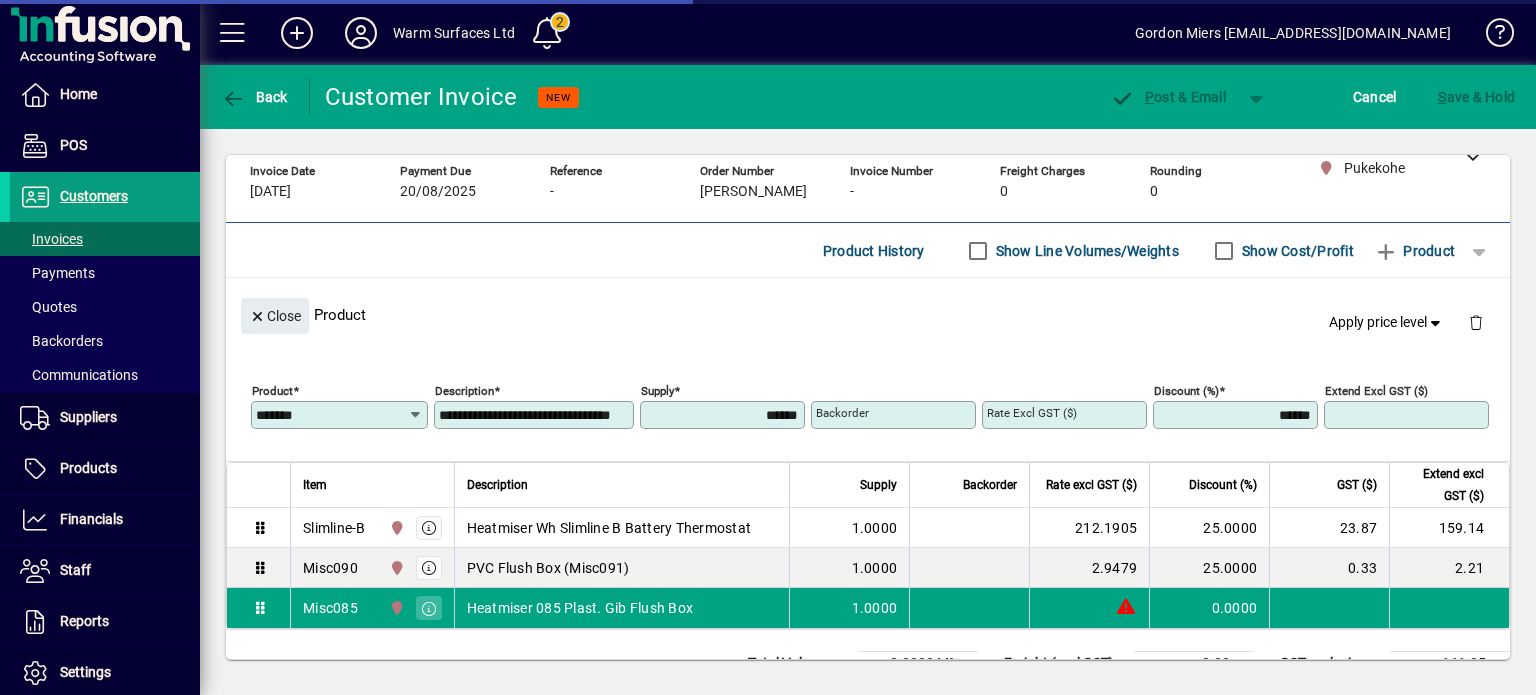 type on "******" 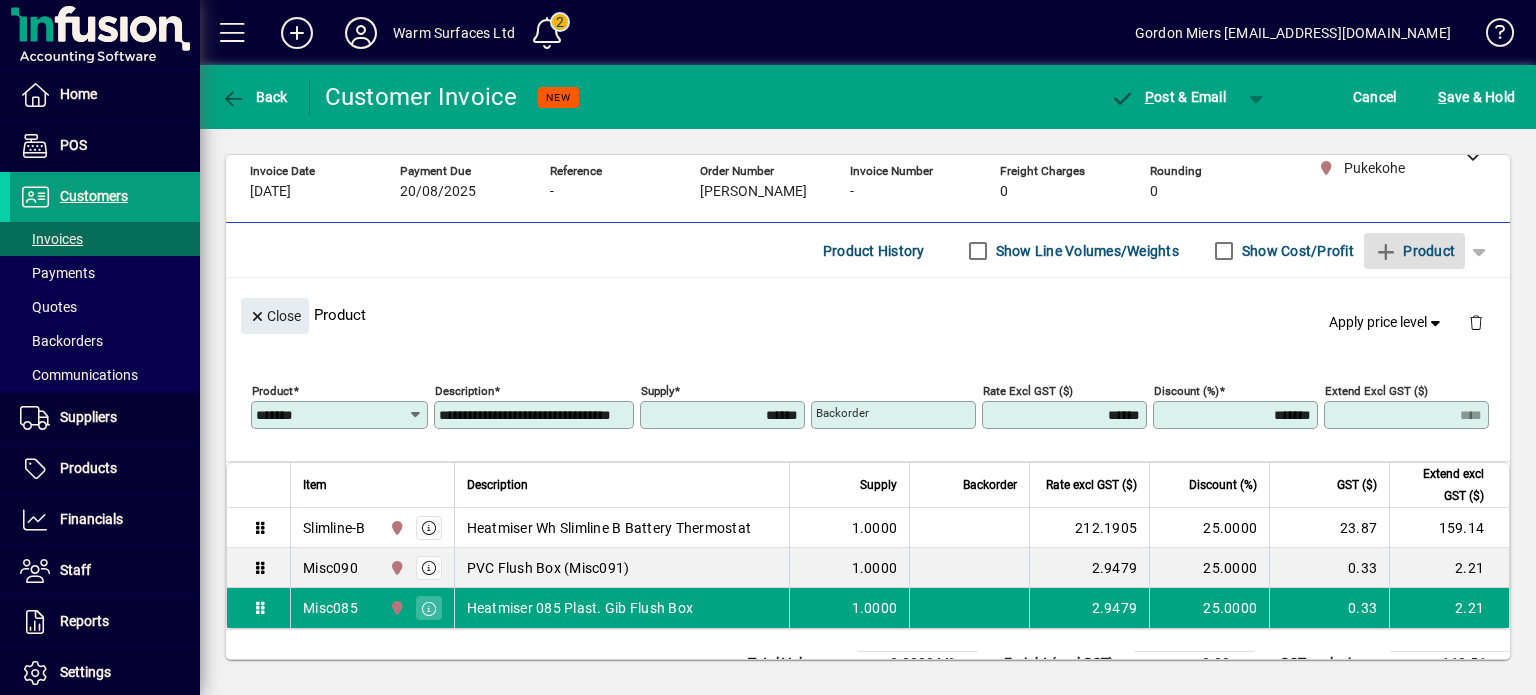 type 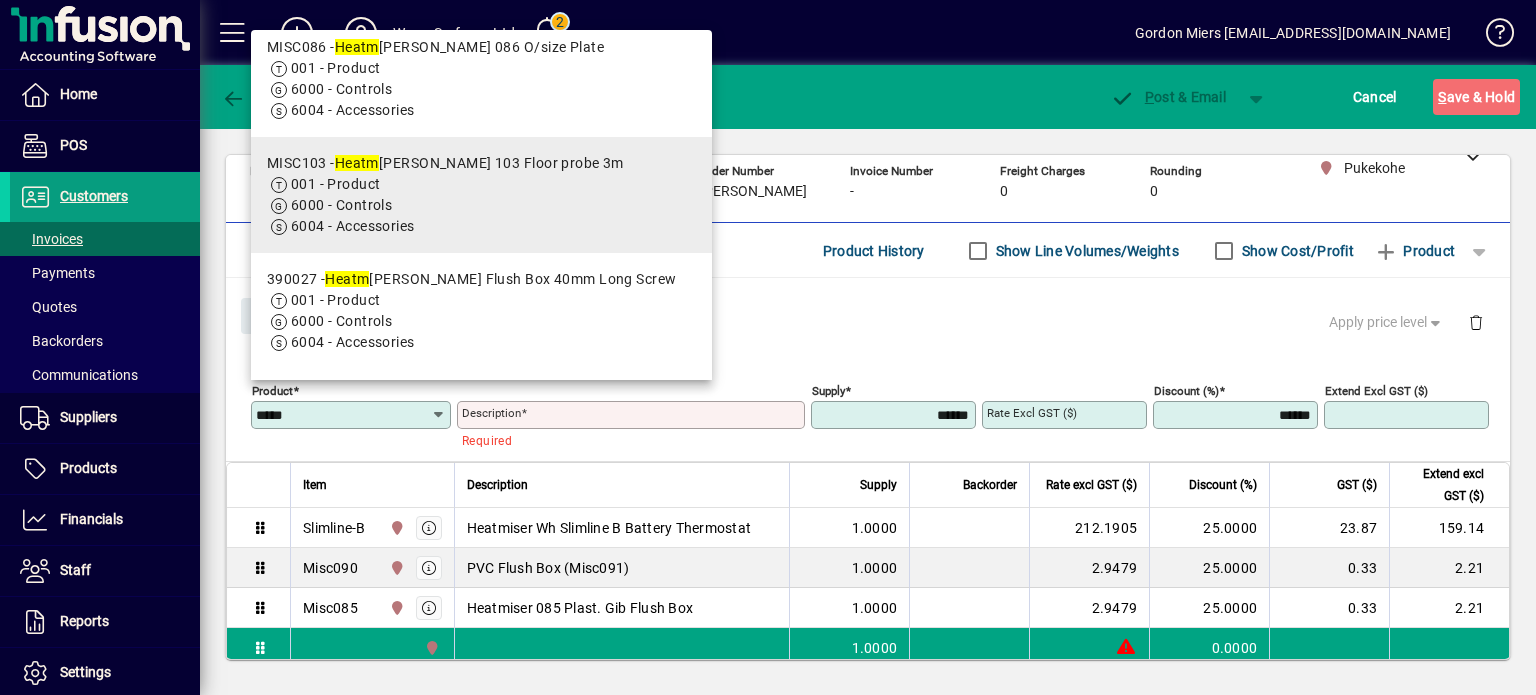 scroll, scrollTop: 400, scrollLeft: 0, axis: vertical 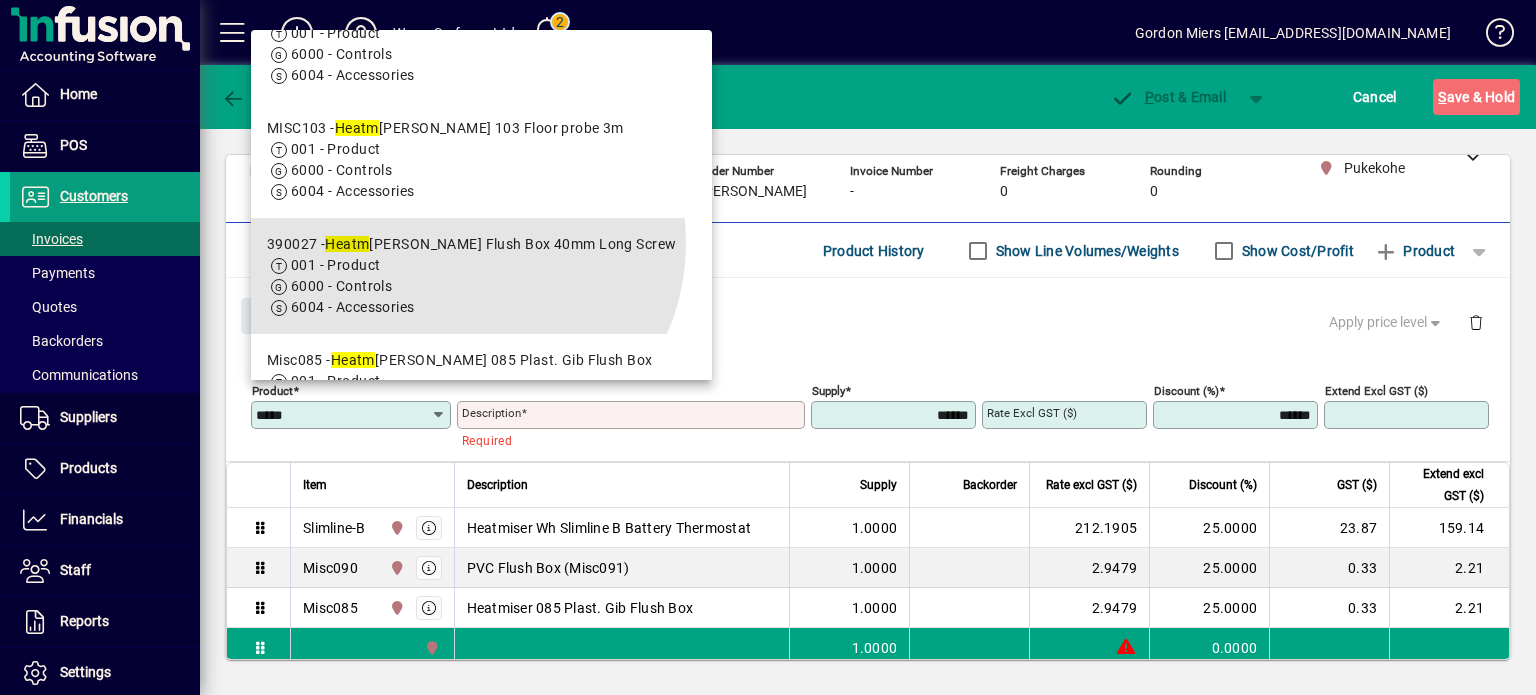click on "390027 -  Heatm [PERSON_NAME] Flush Box 40mm Long Screw" at bounding box center [472, 244] 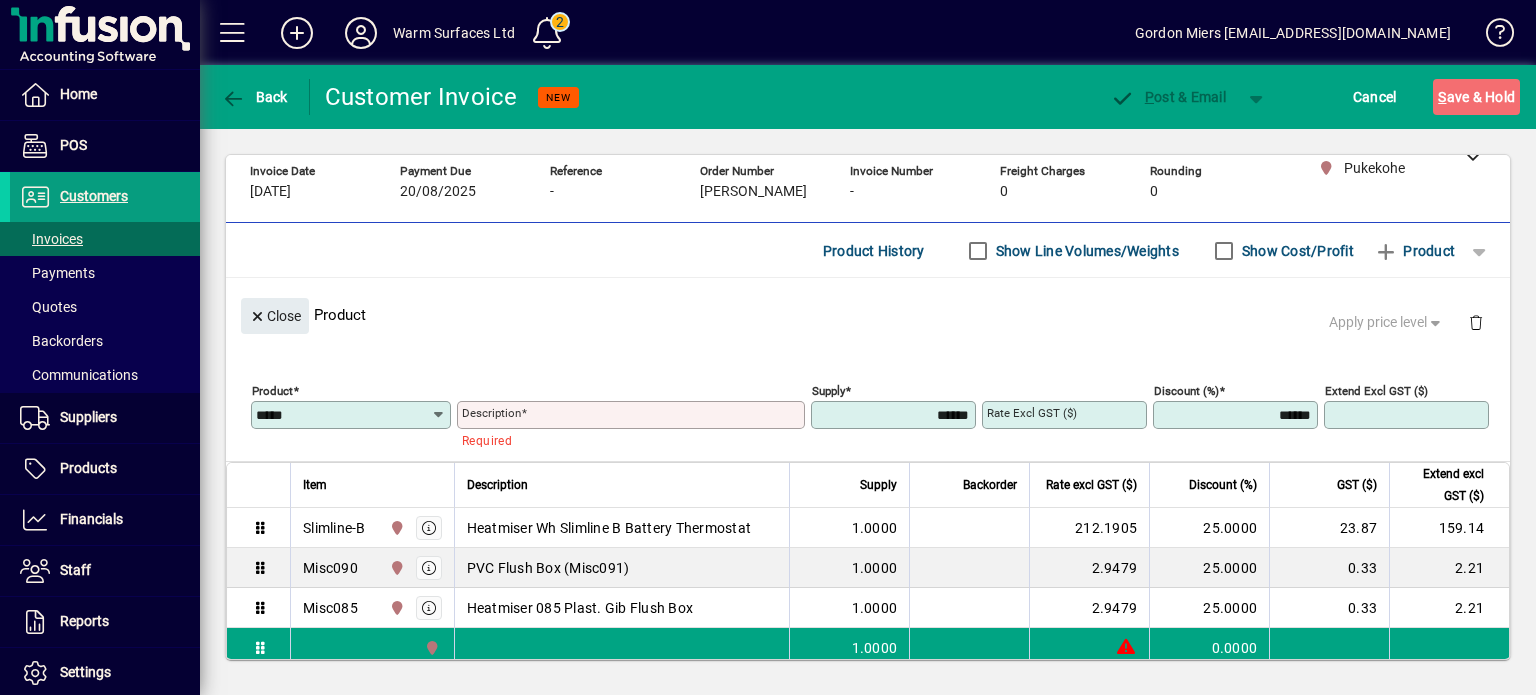 type on "******" 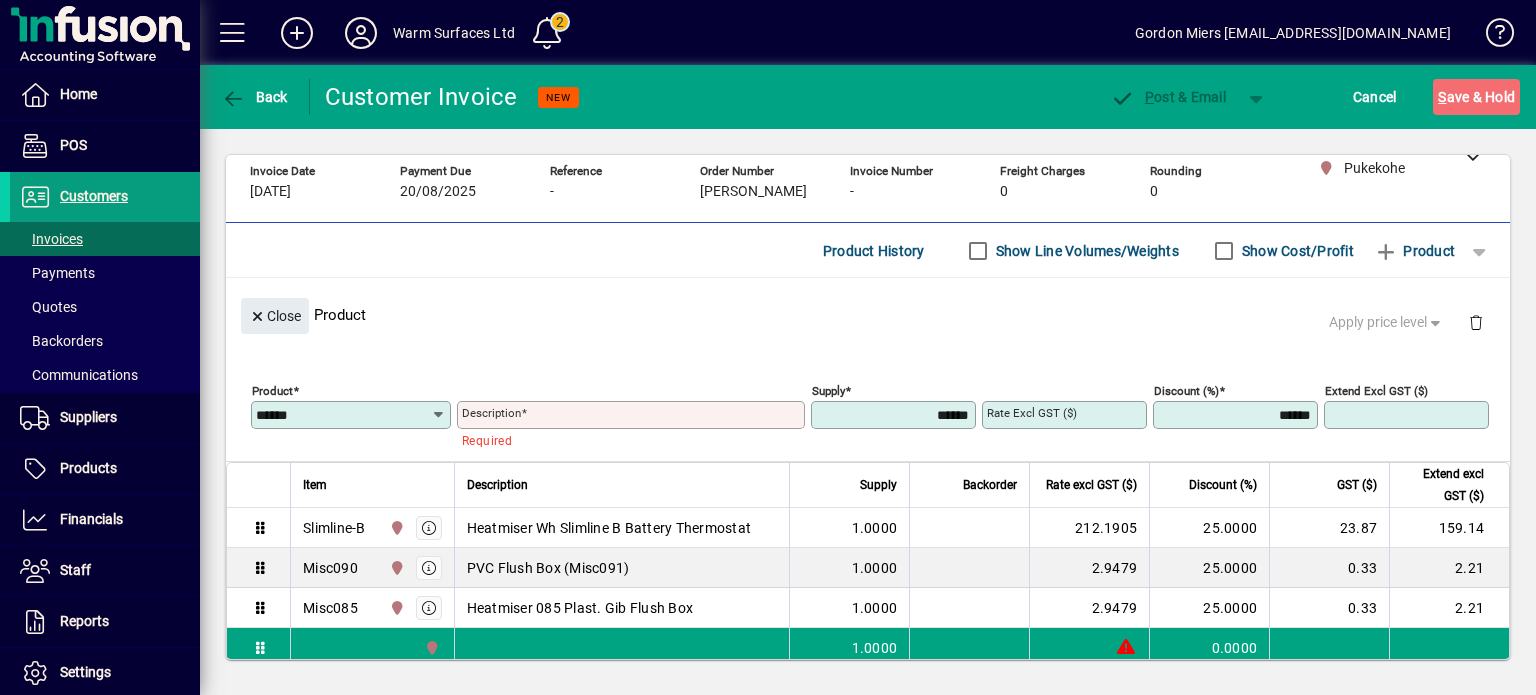 type on "**********" 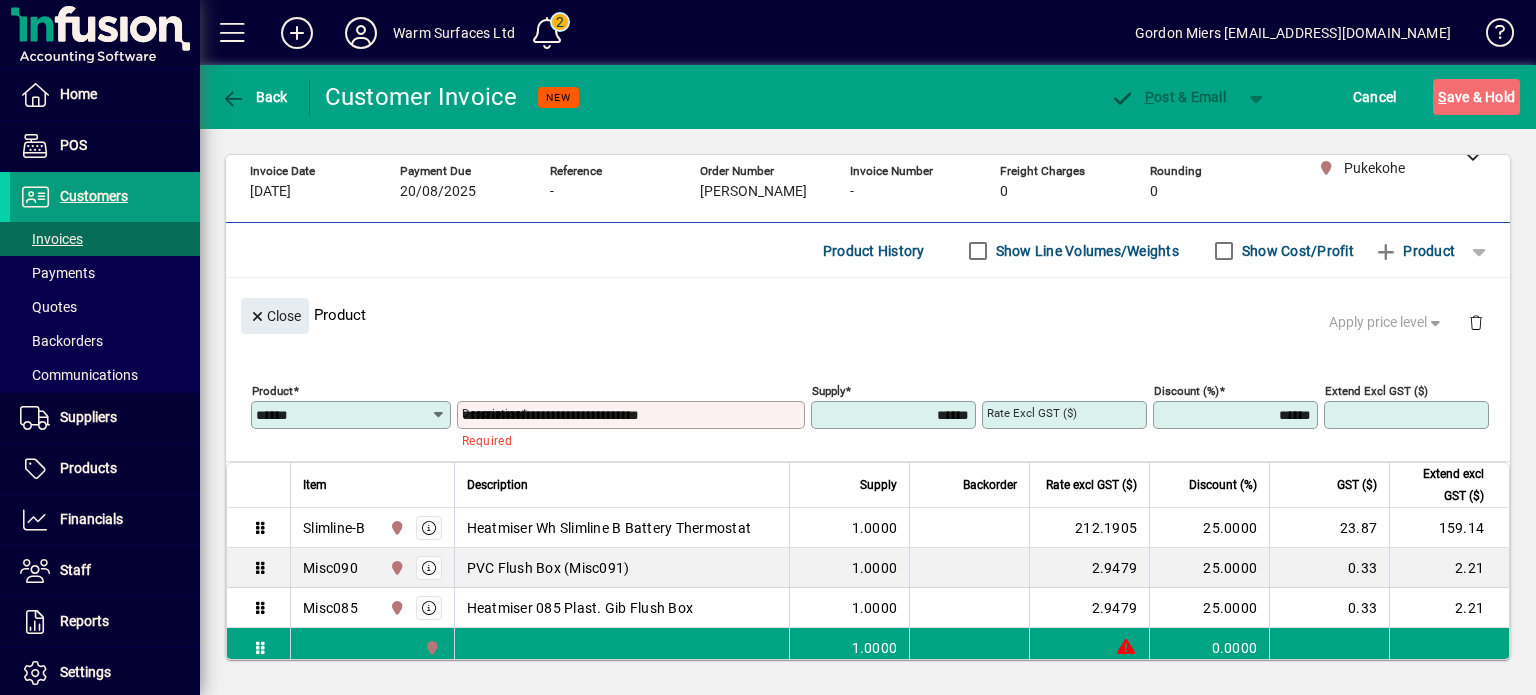 type on "******" 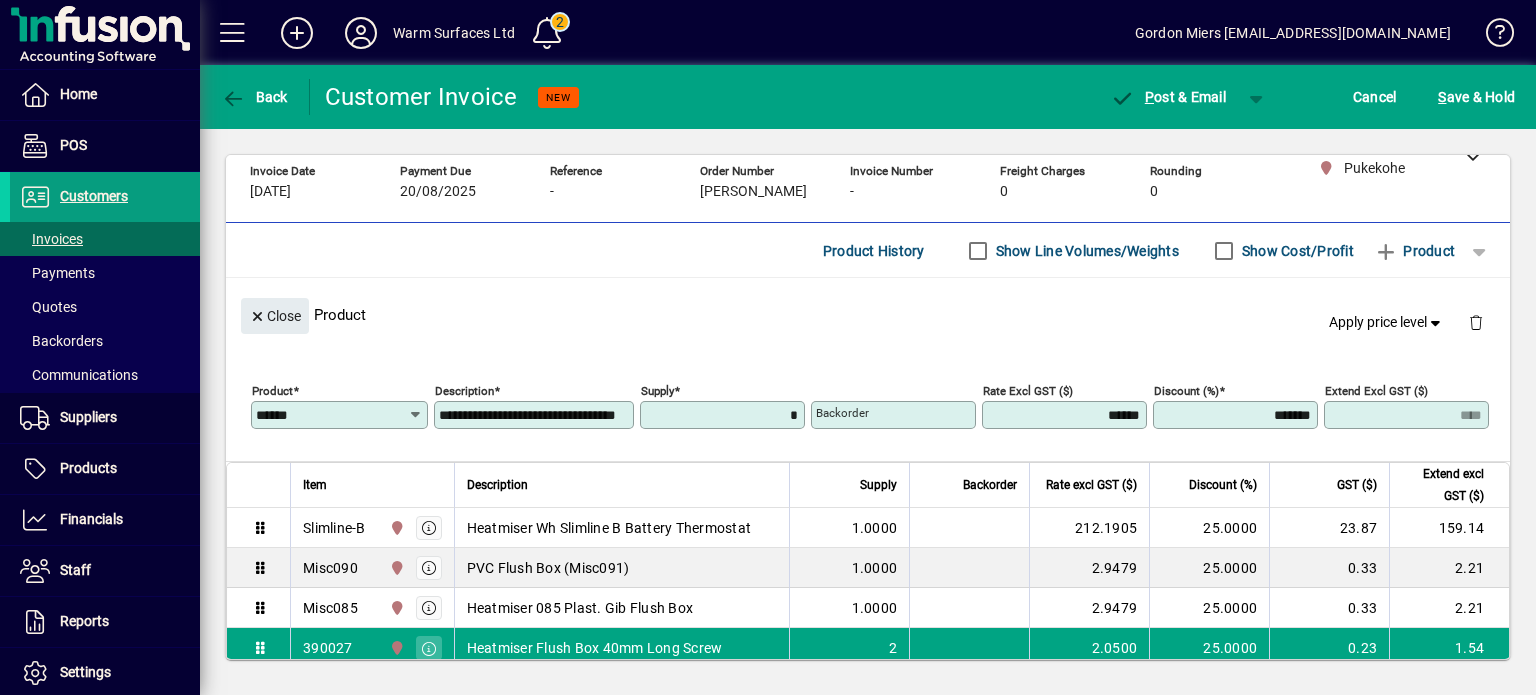type on "******" 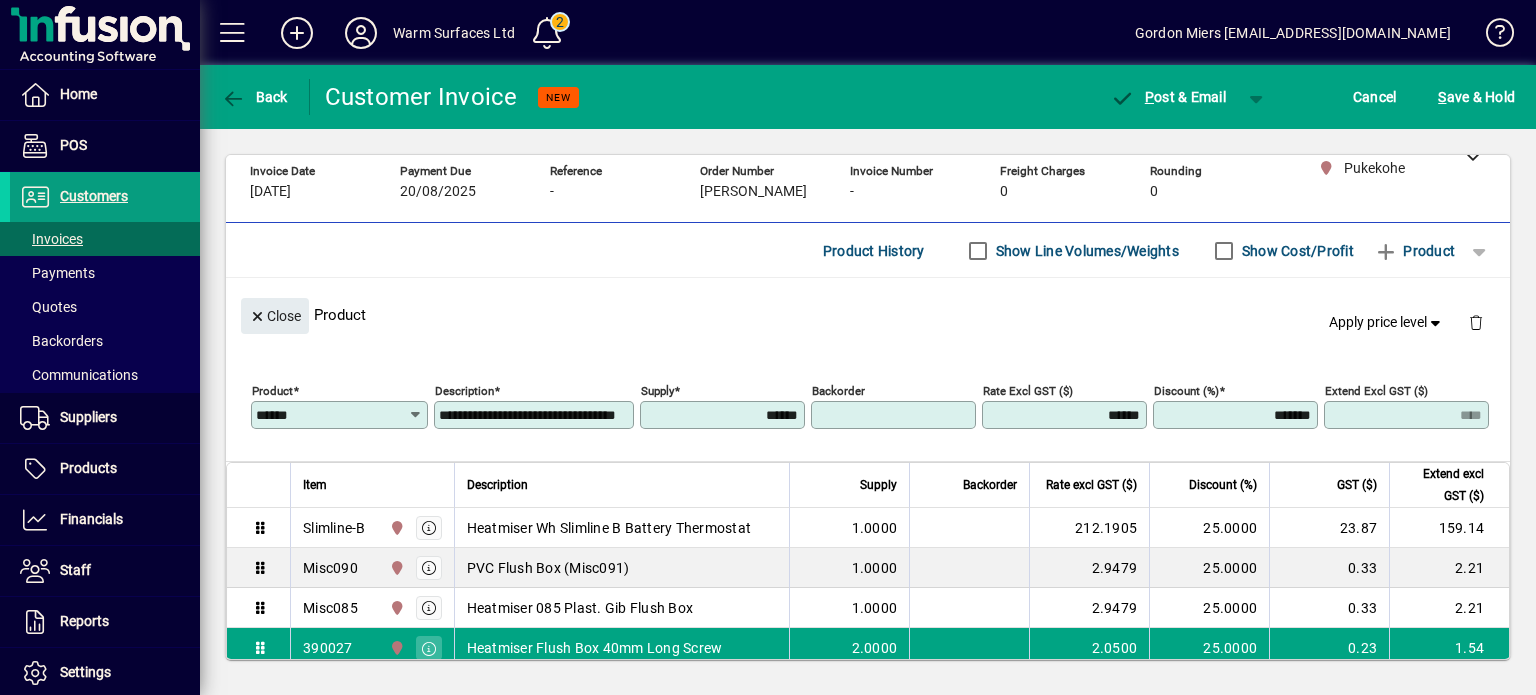 type on "****" 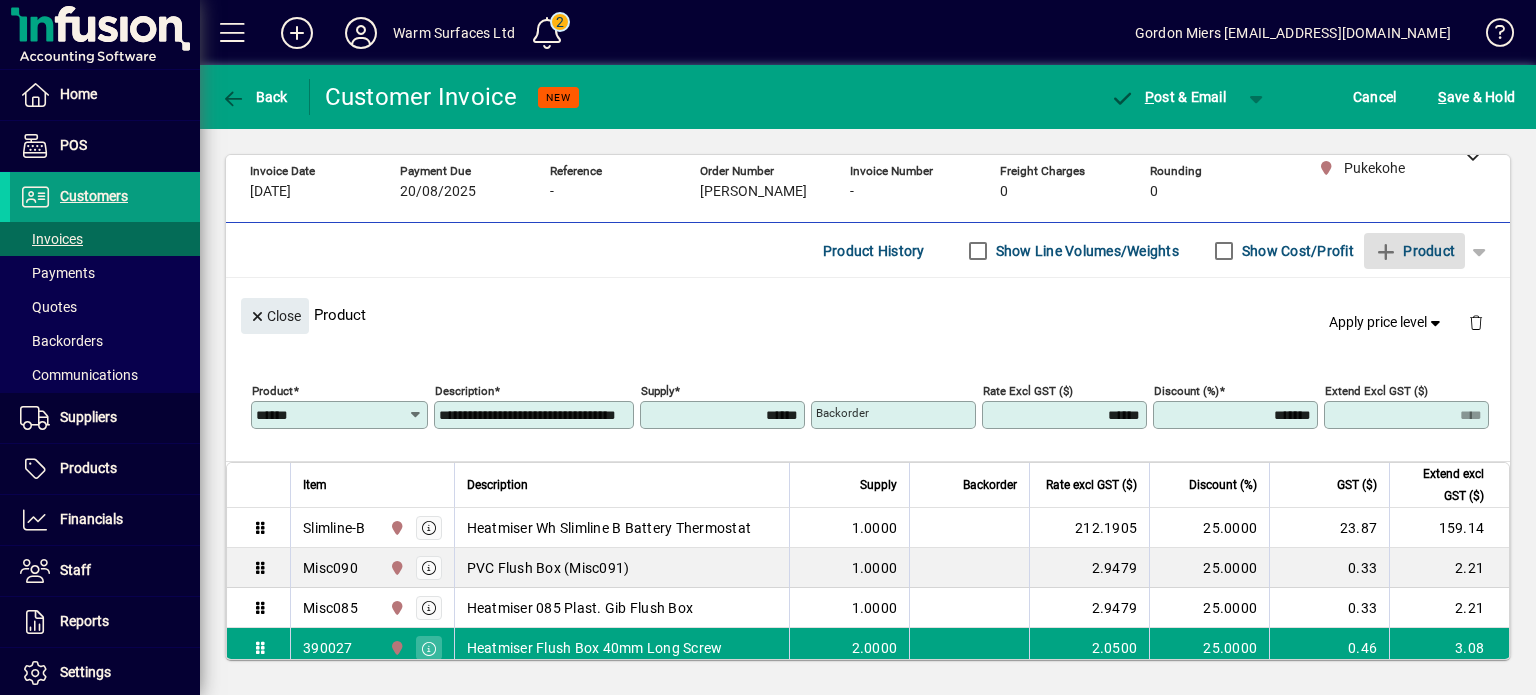 type 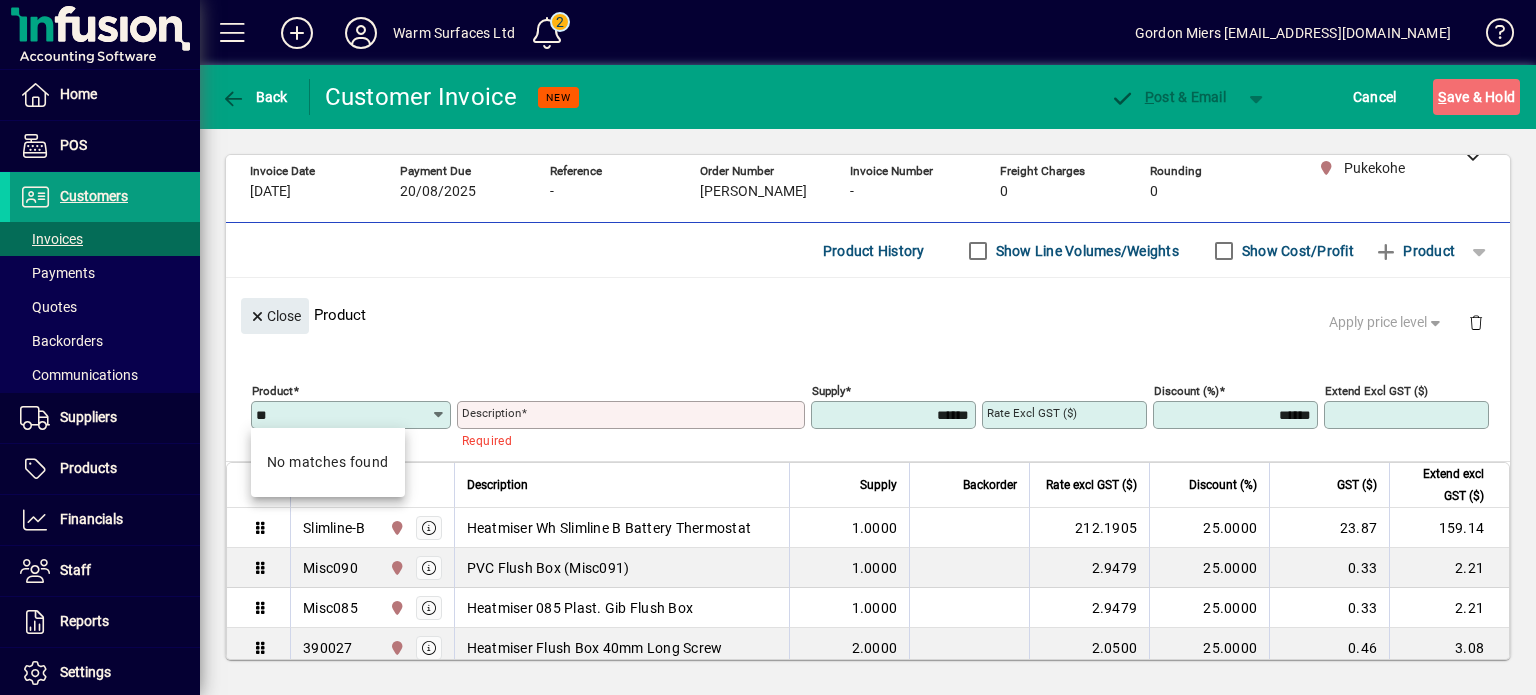 type on "*" 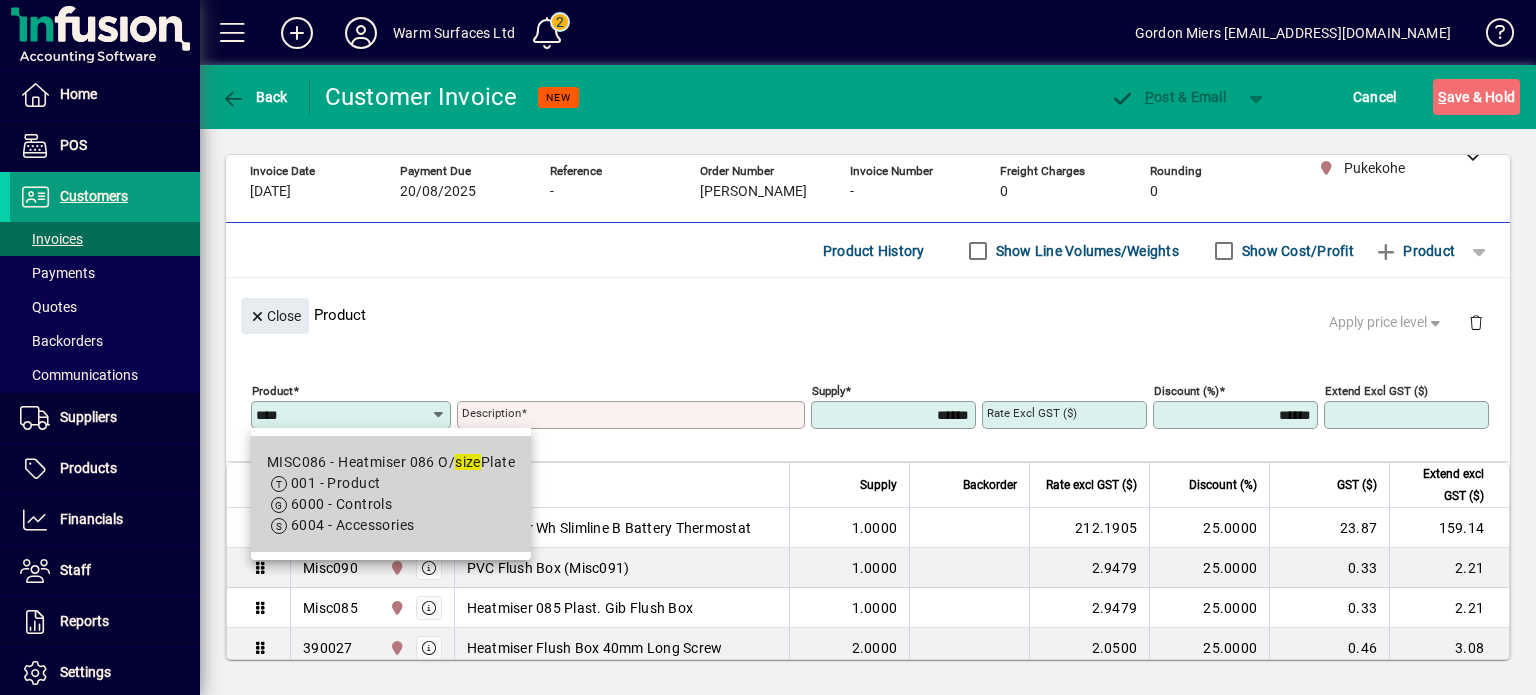 click on "MISC086 - Heatmiser 086 O/ size  Plate" at bounding box center [391, 462] 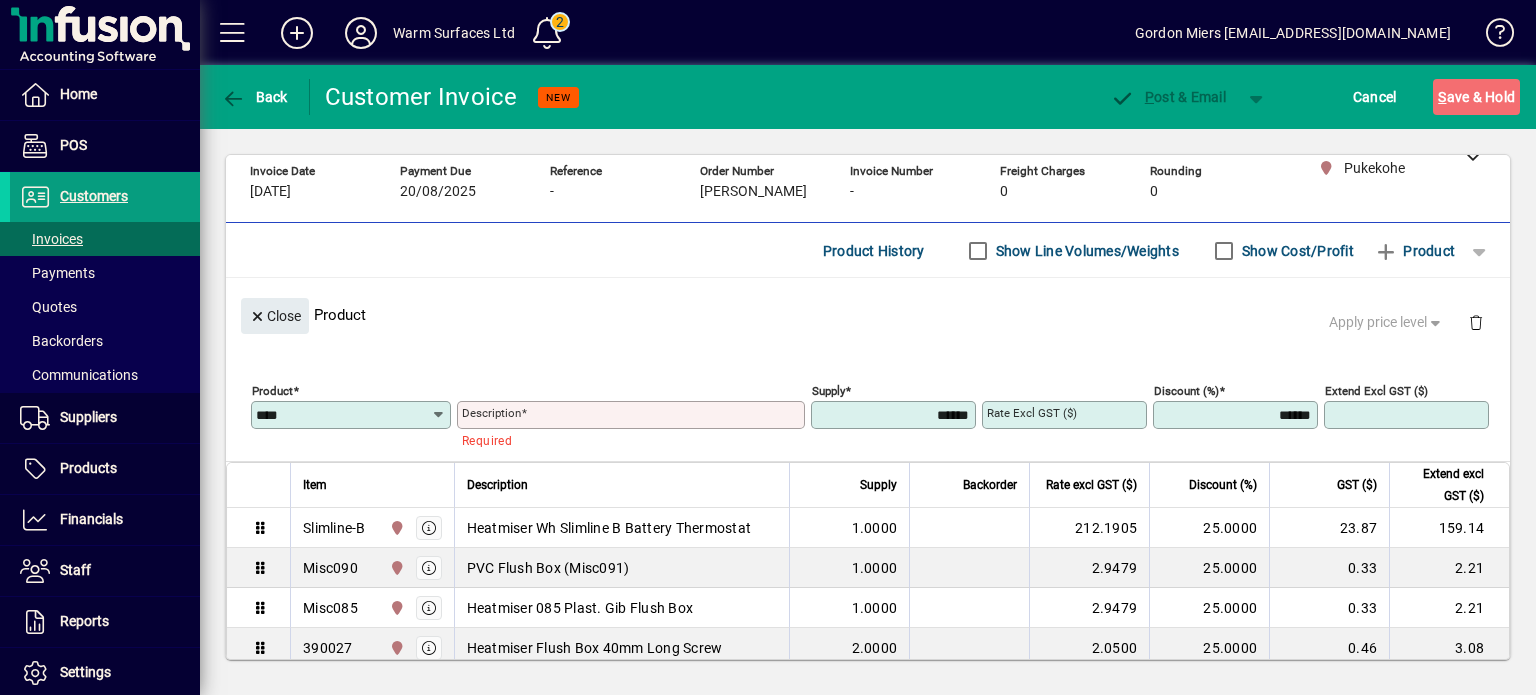 type on "*******" 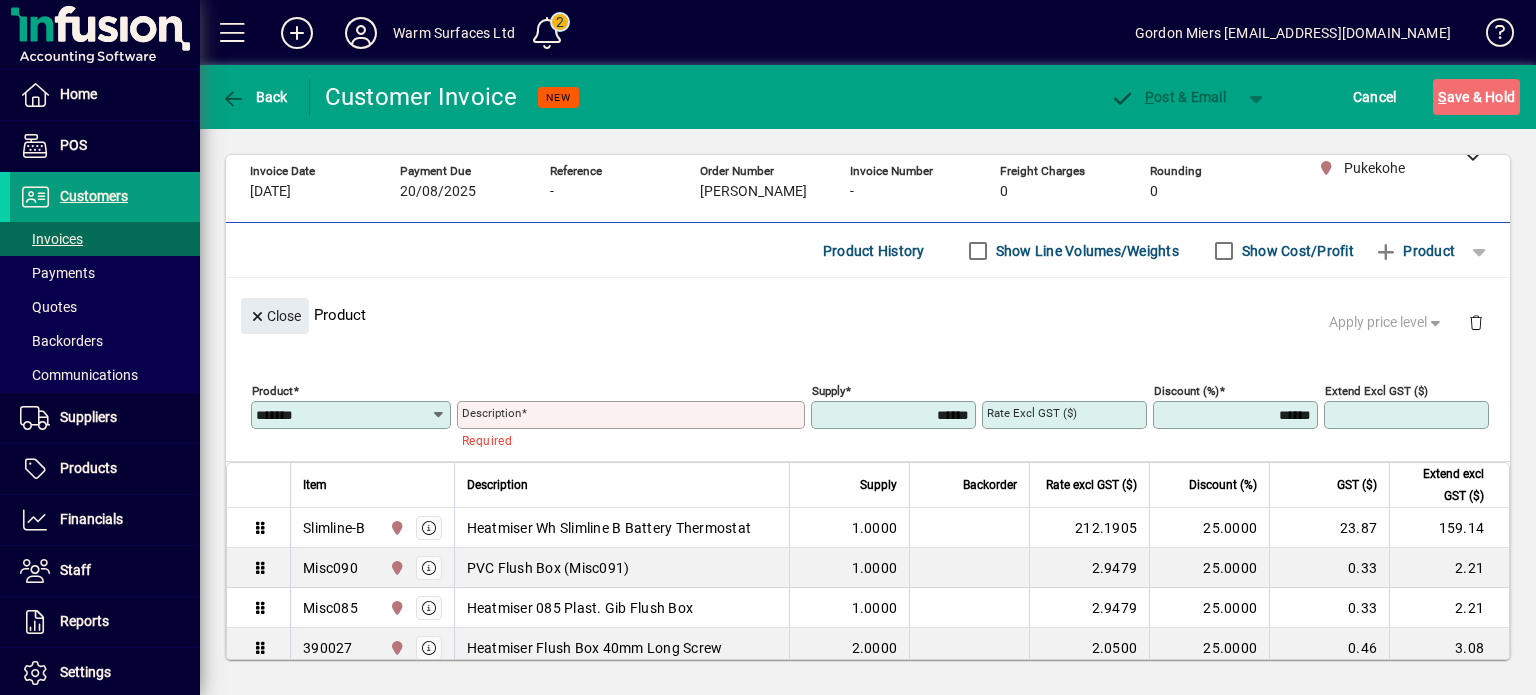 type on "**********" 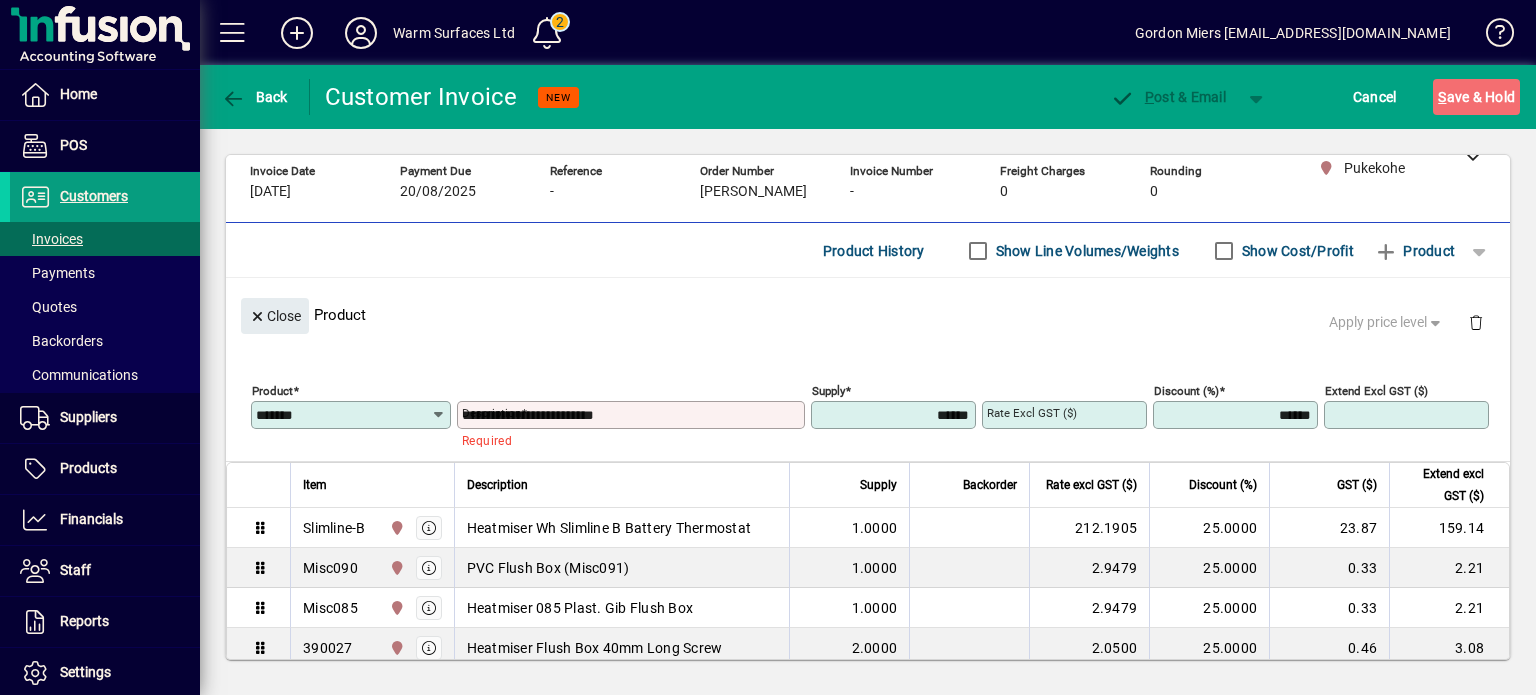 type on "*******" 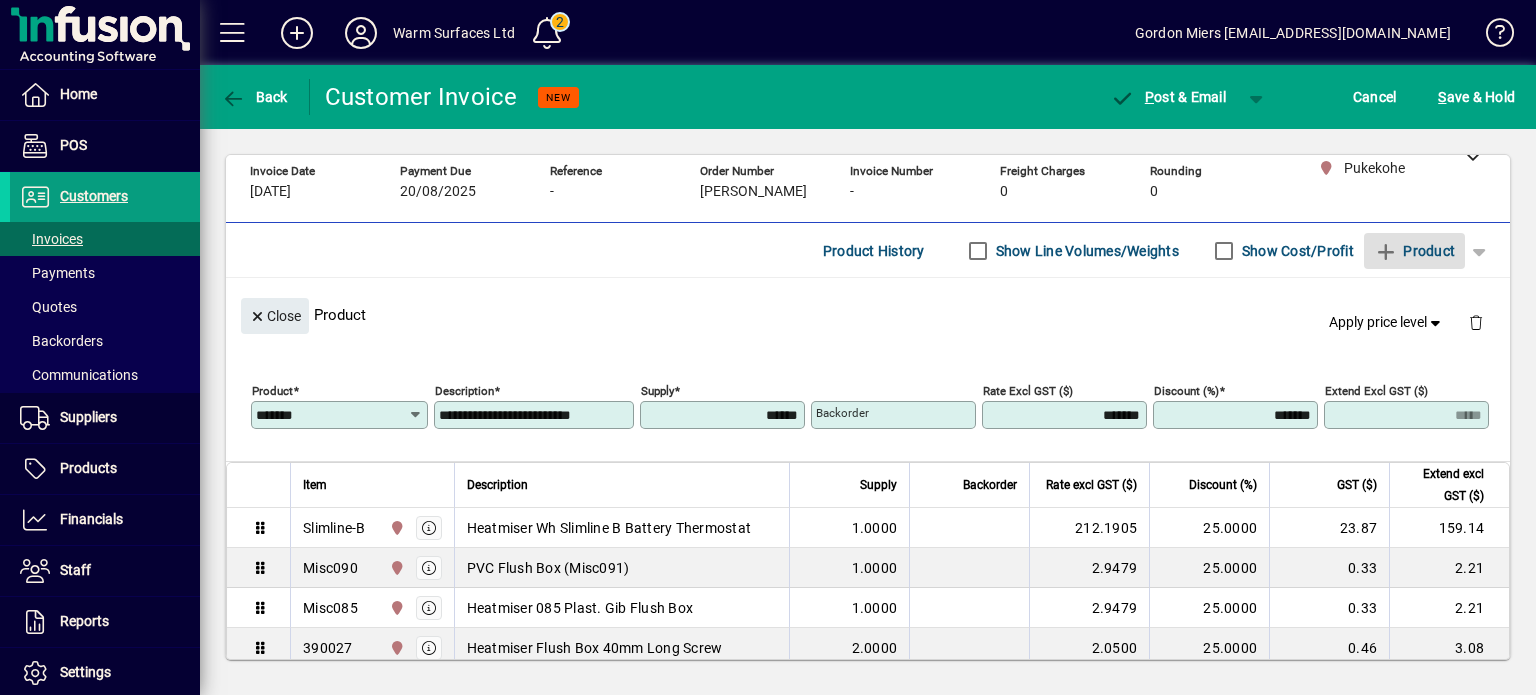 type 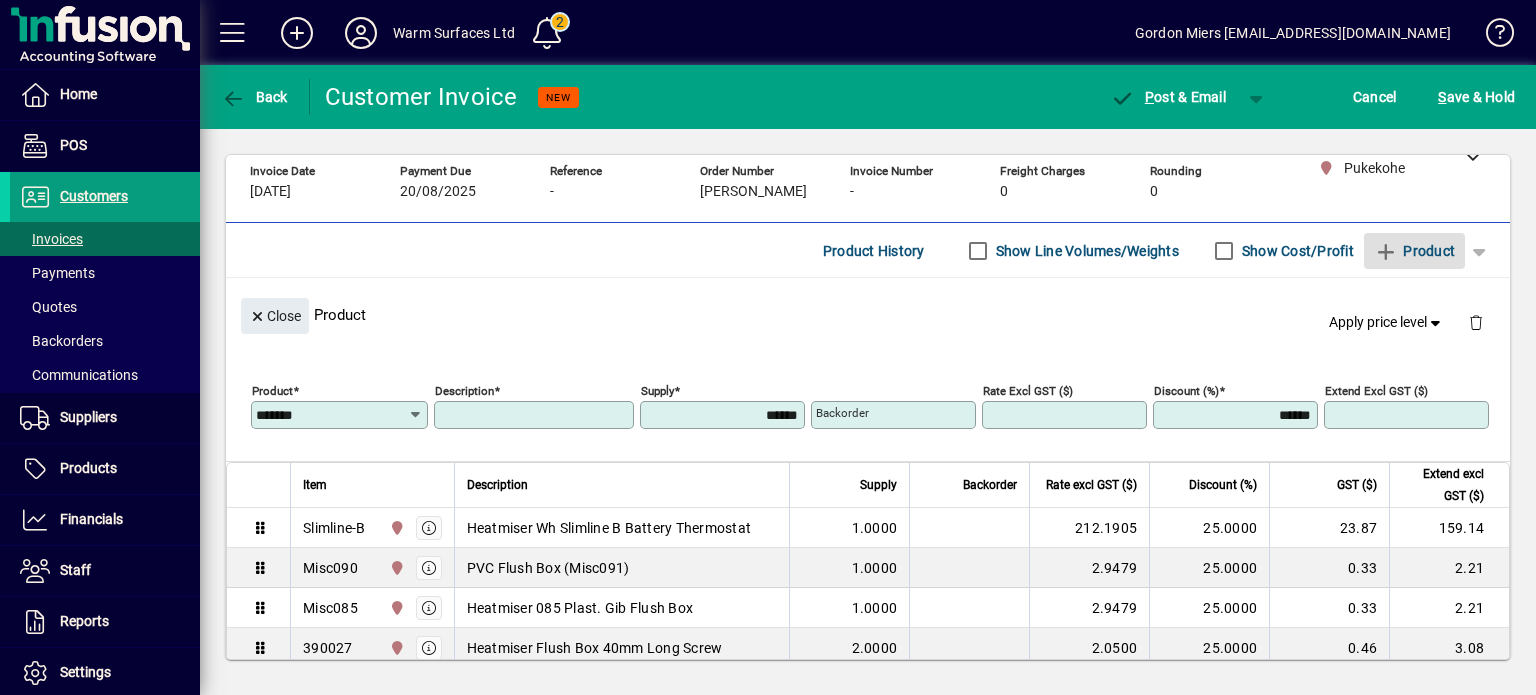 type 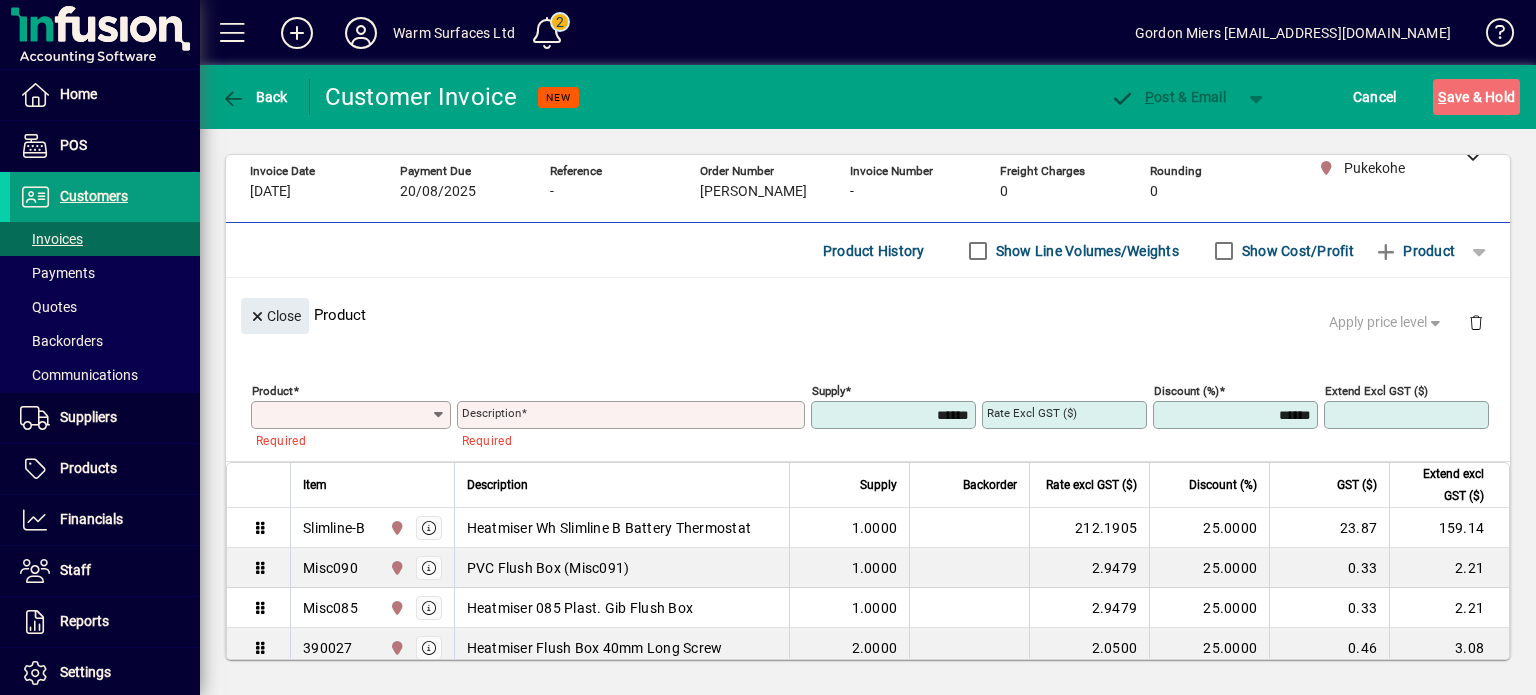 scroll, scrollTop: 0, scrollLeft: 0, axis: both 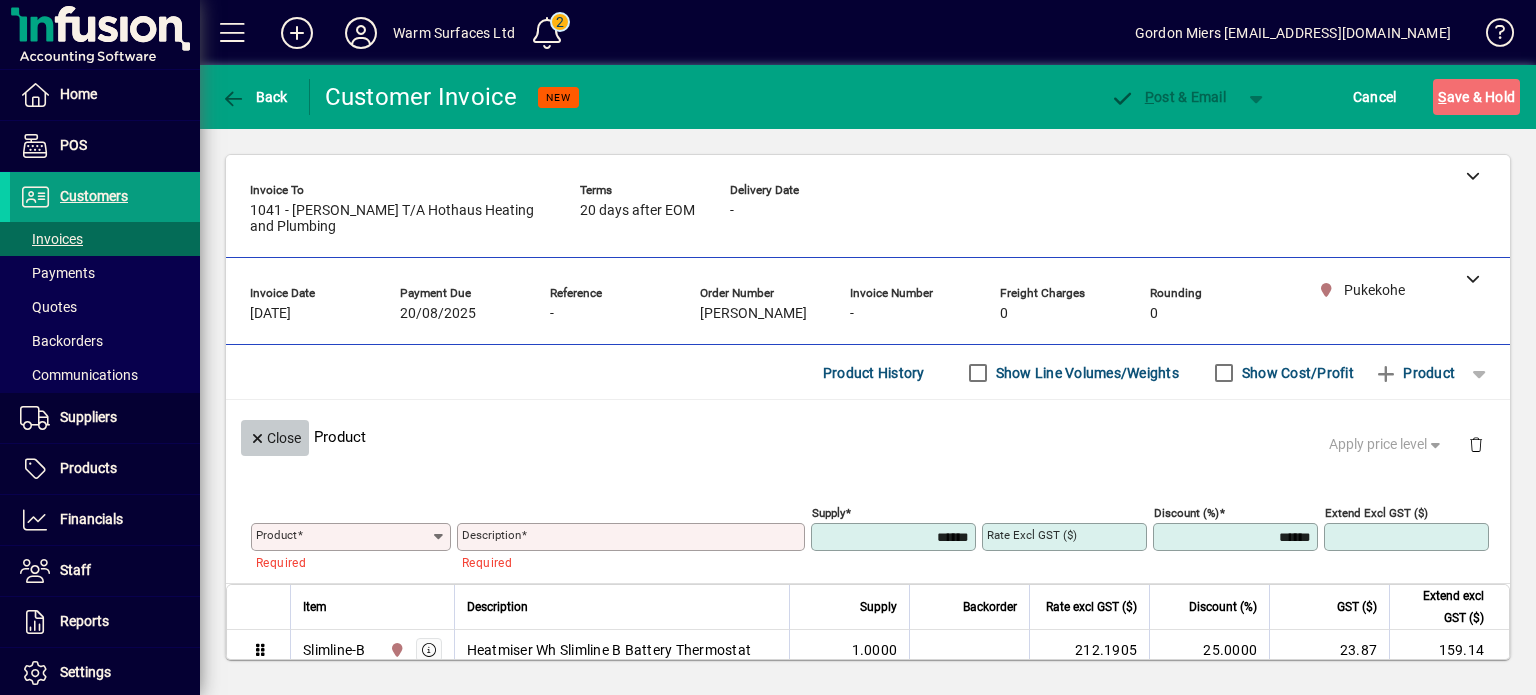 click on "Close" 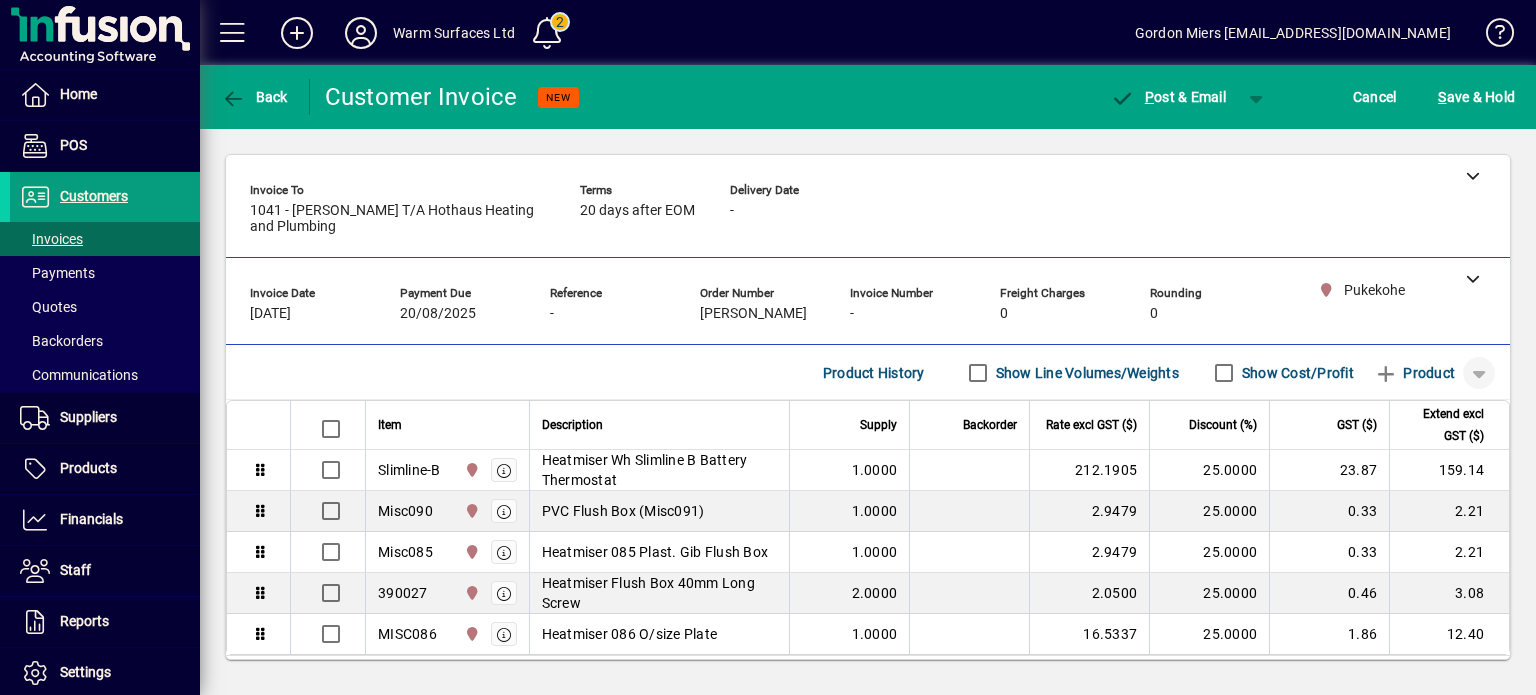 click 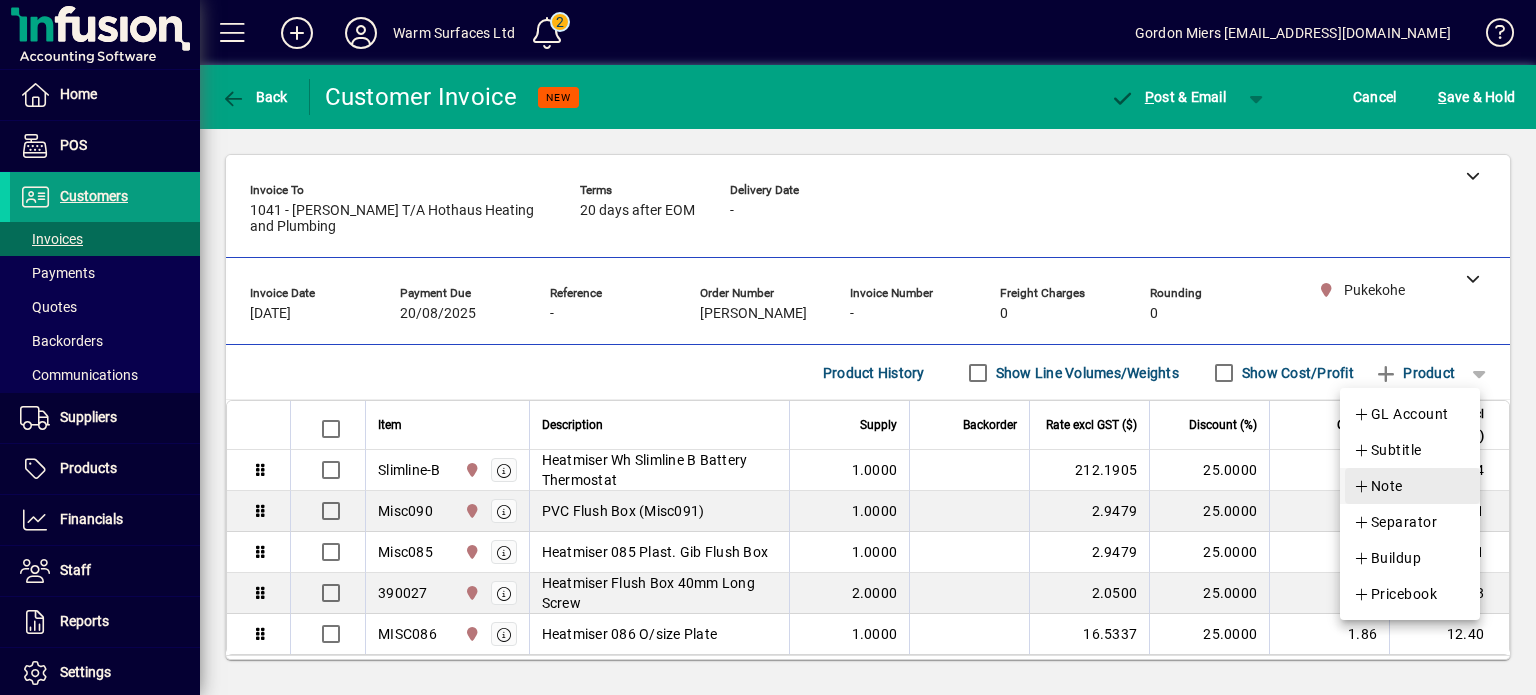 click on "Note" at bounding box center [1378, 486] 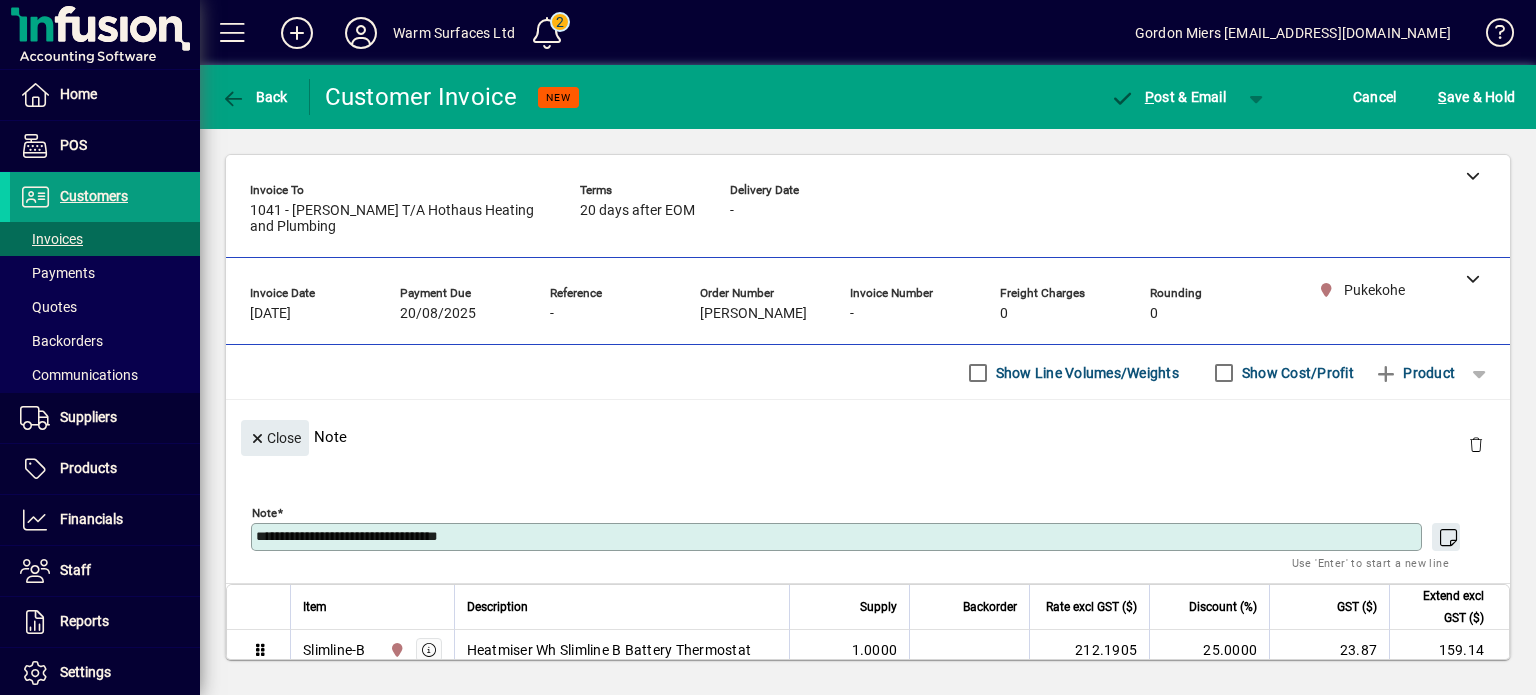 type on "**********" 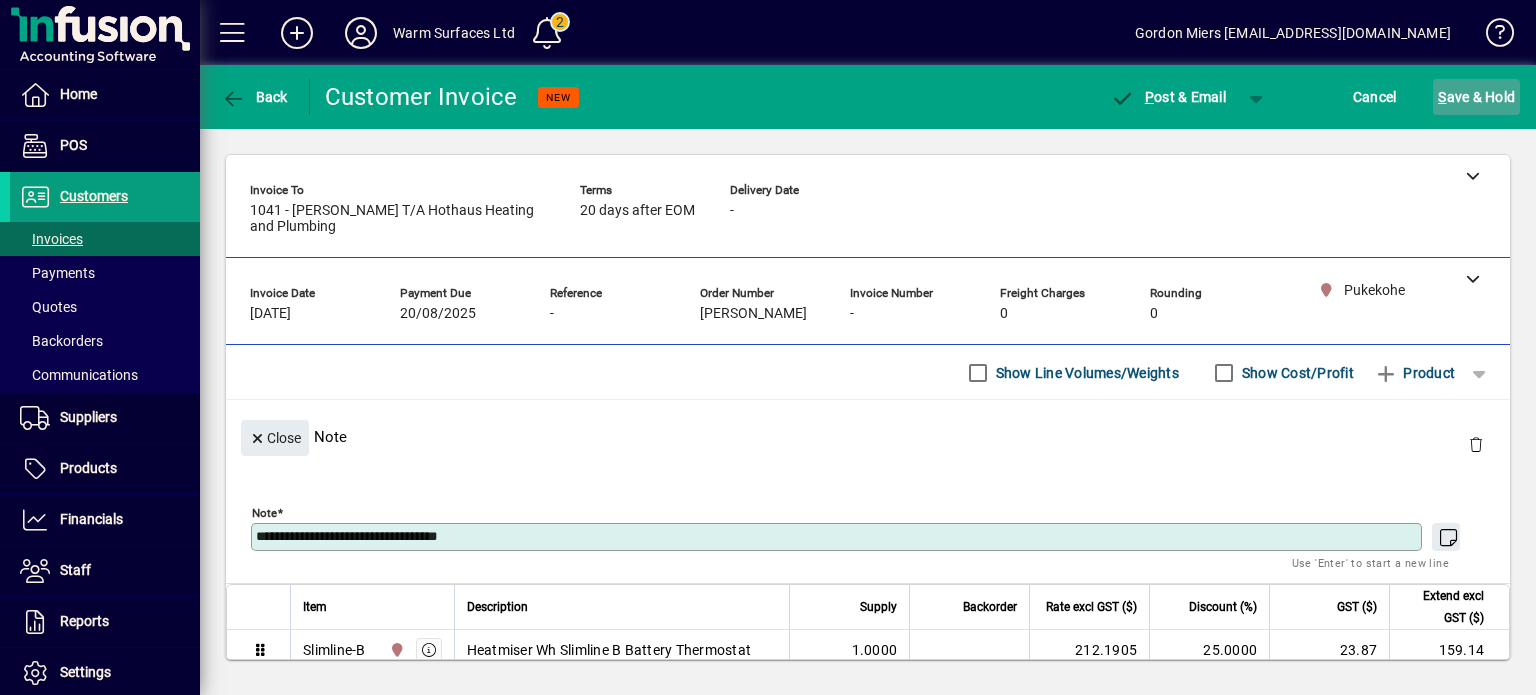 click on "S ave & Hold" 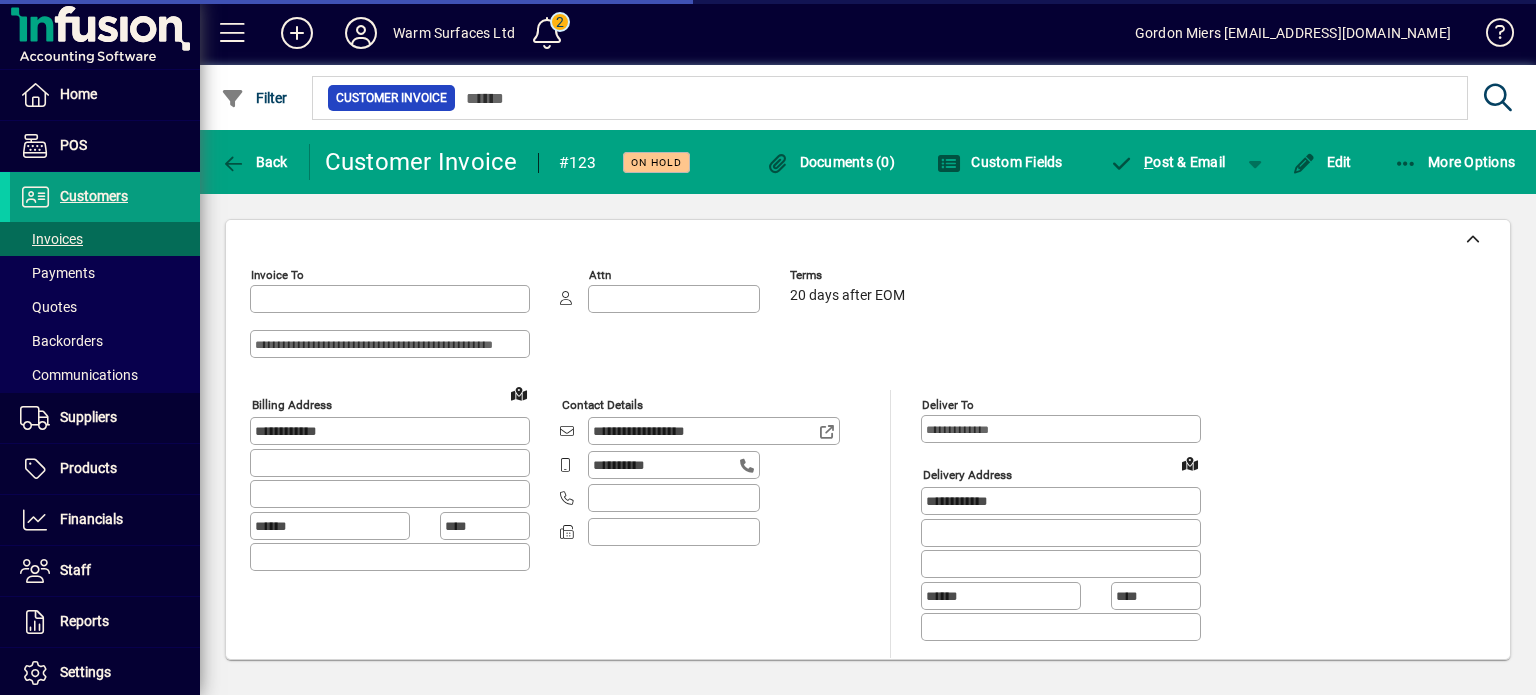 type on "**********" 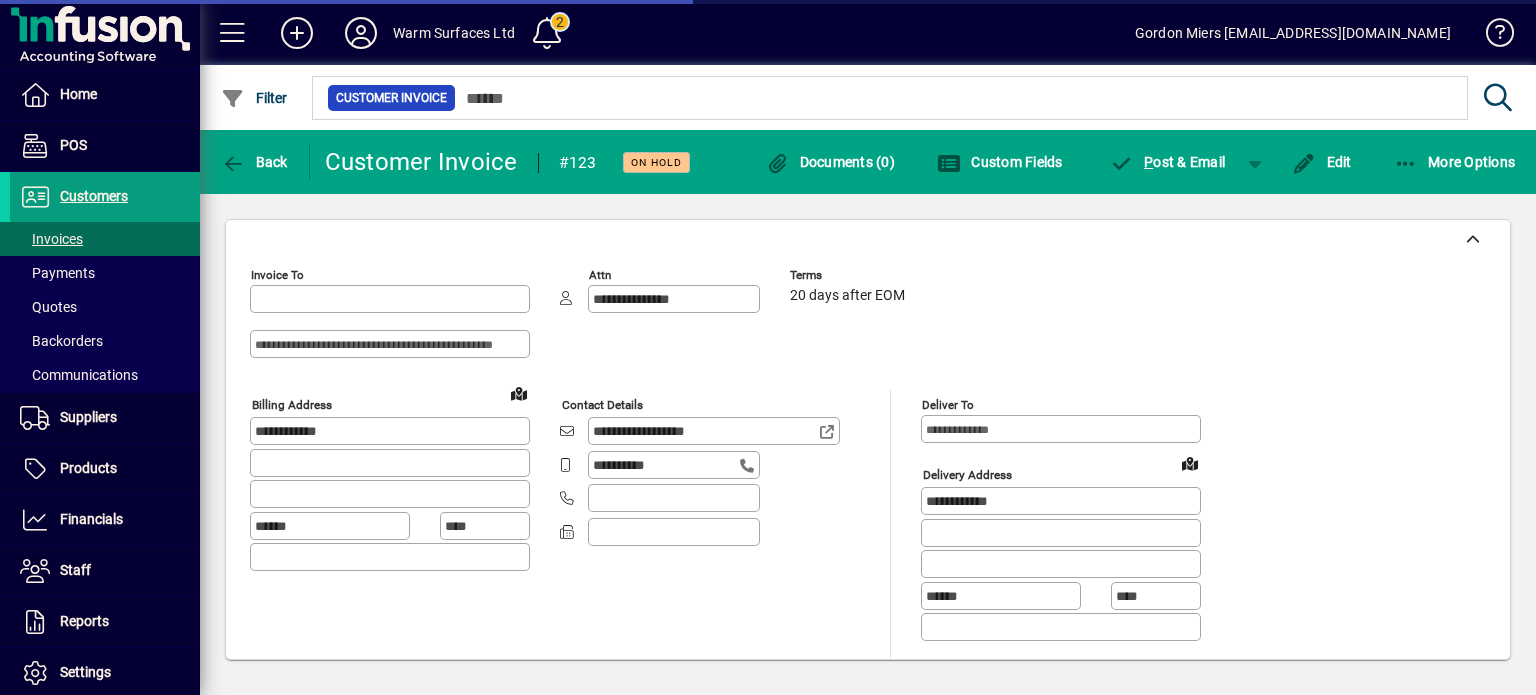 type on "**********" 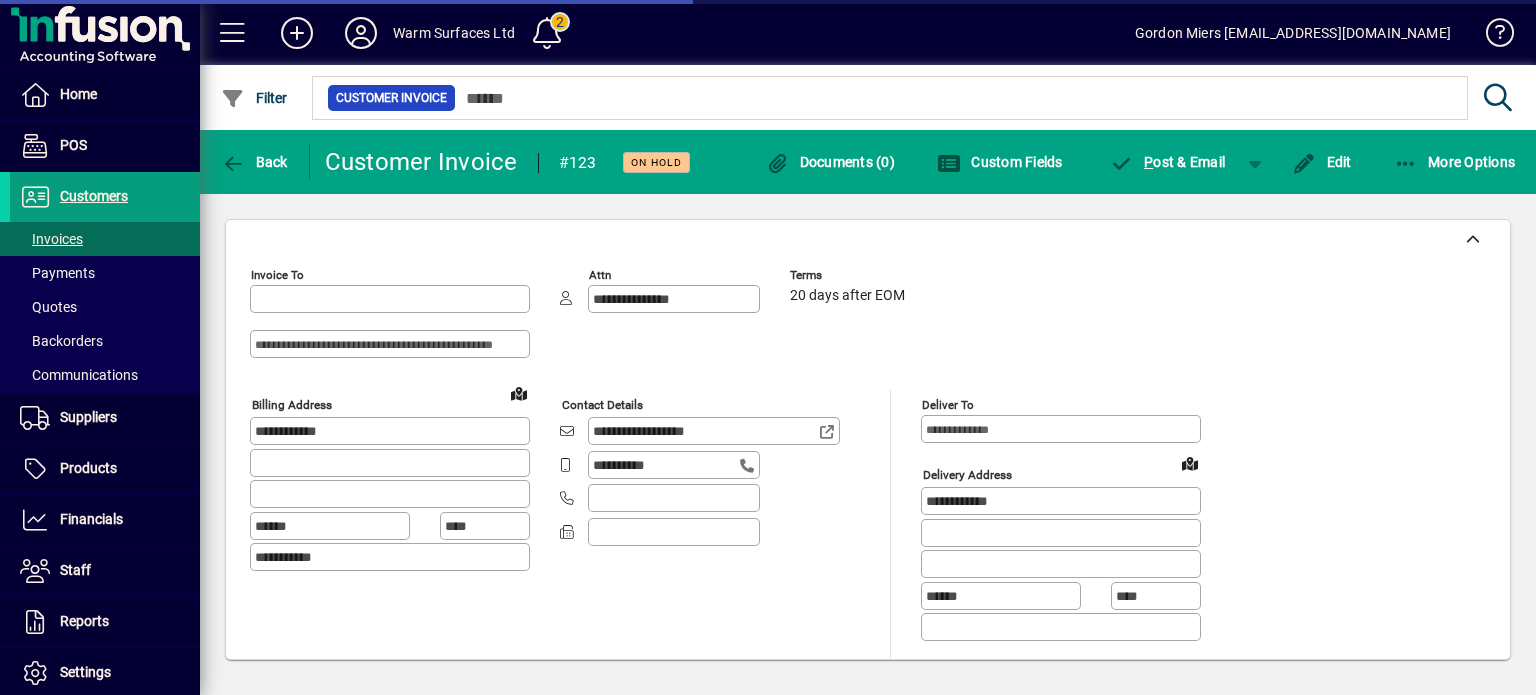 type on "**********" 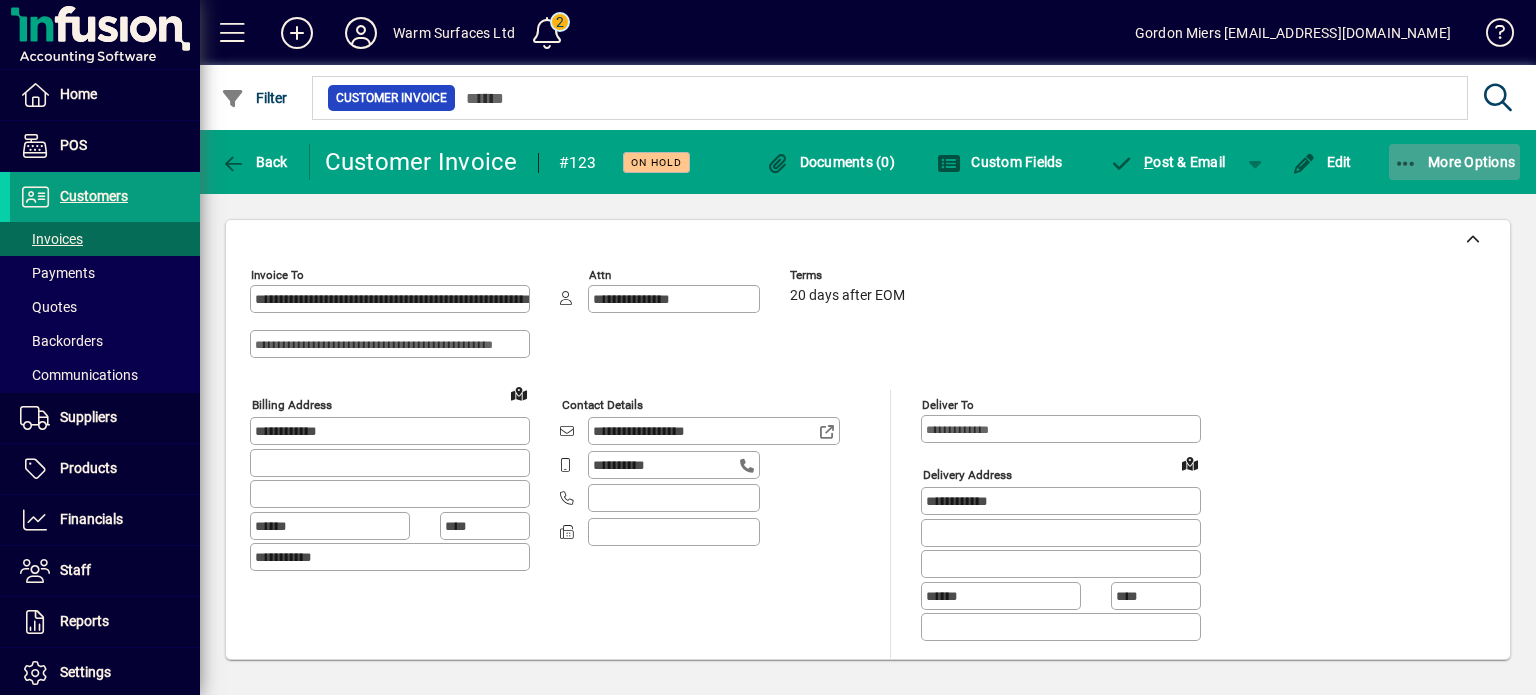 click on "More Options" 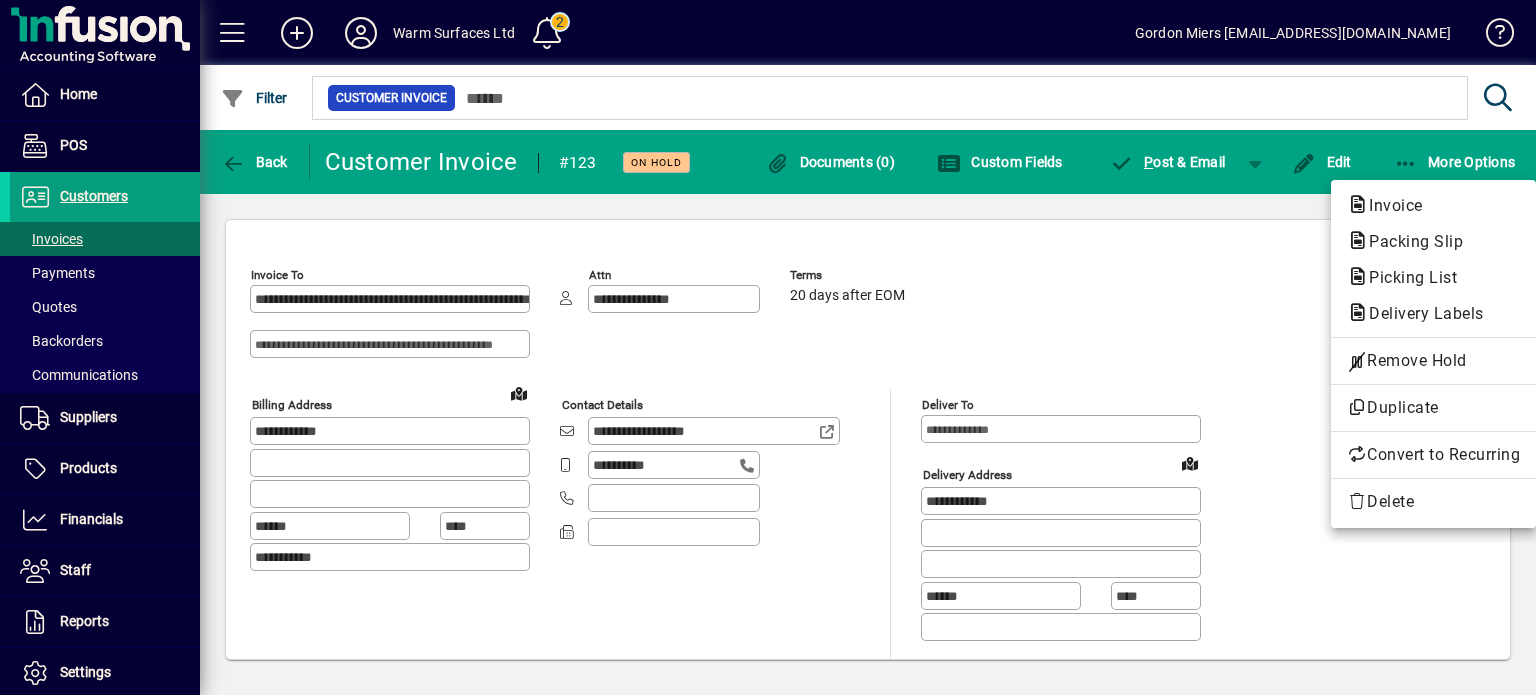 click at bounding box center [768, 347] 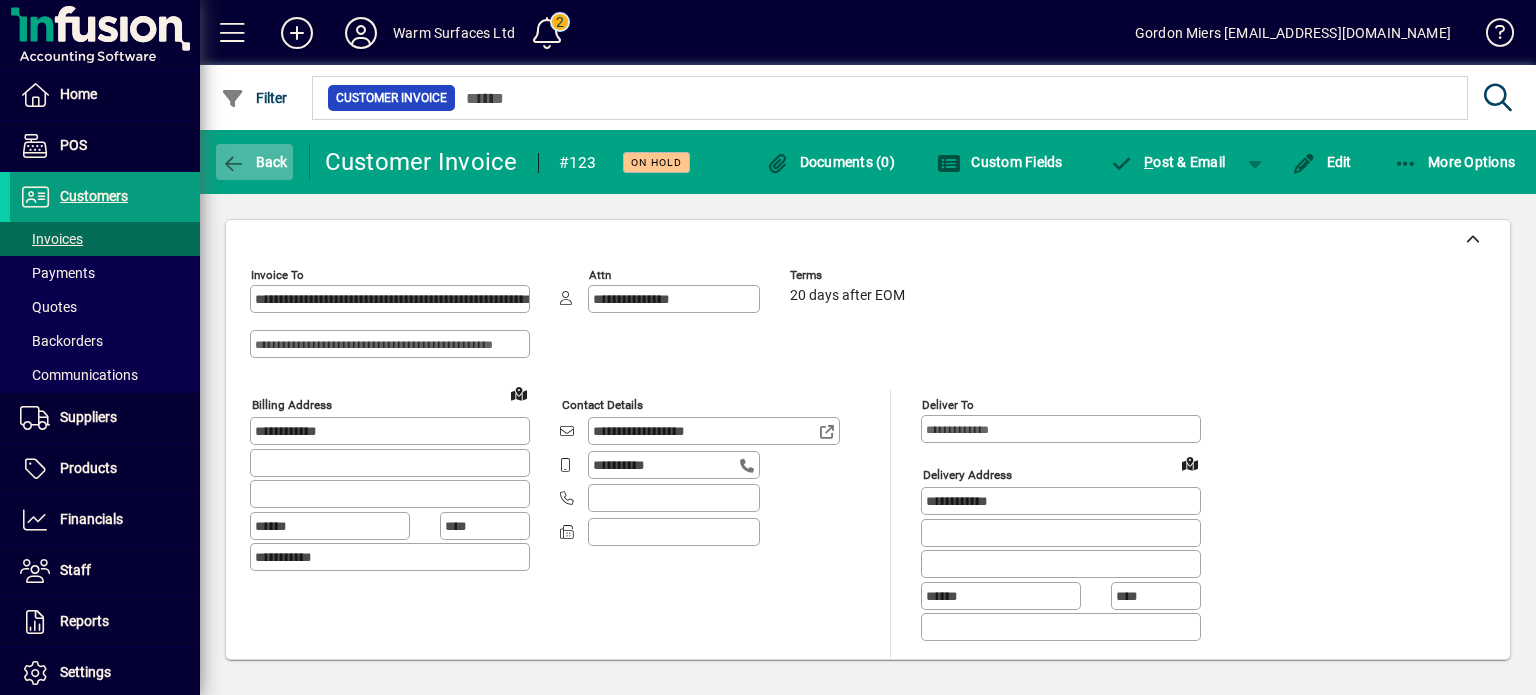 click on "Back" 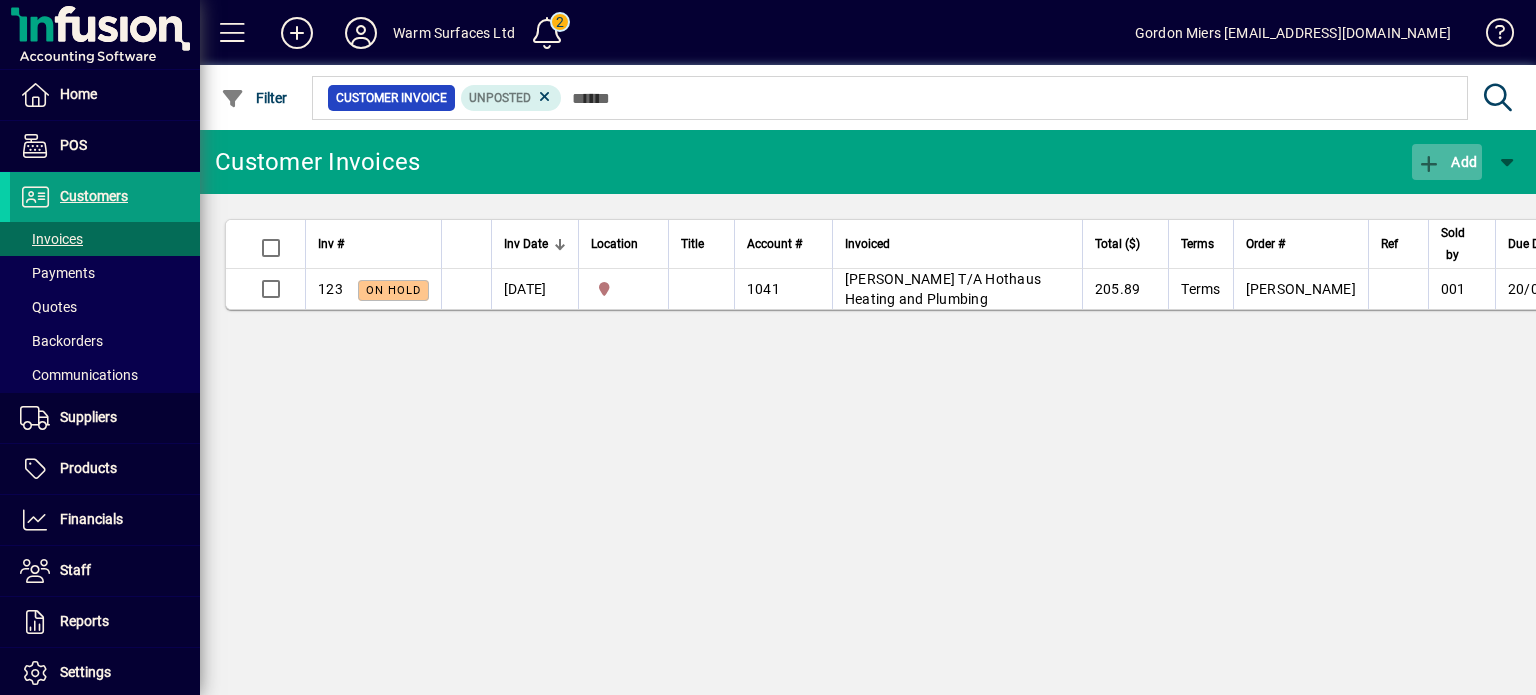 click on "Add" 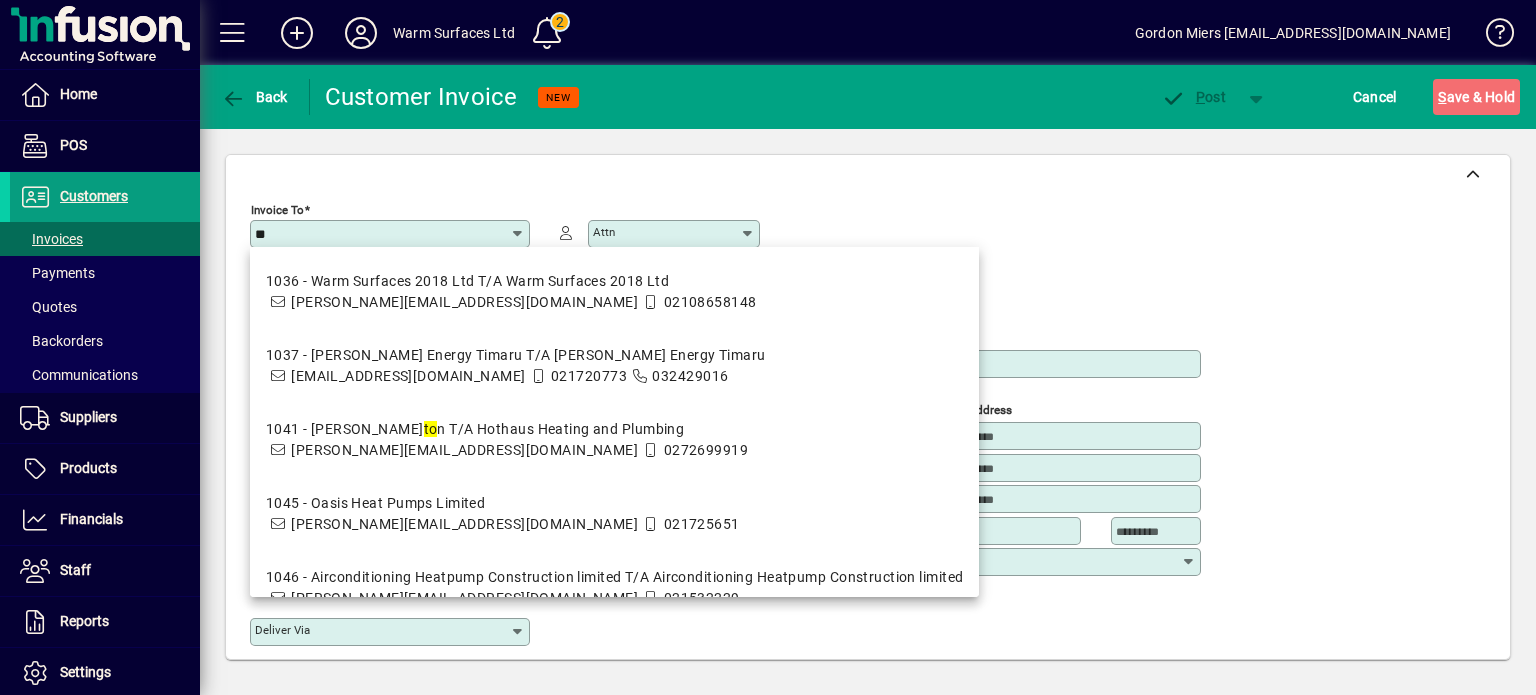 type on "*" 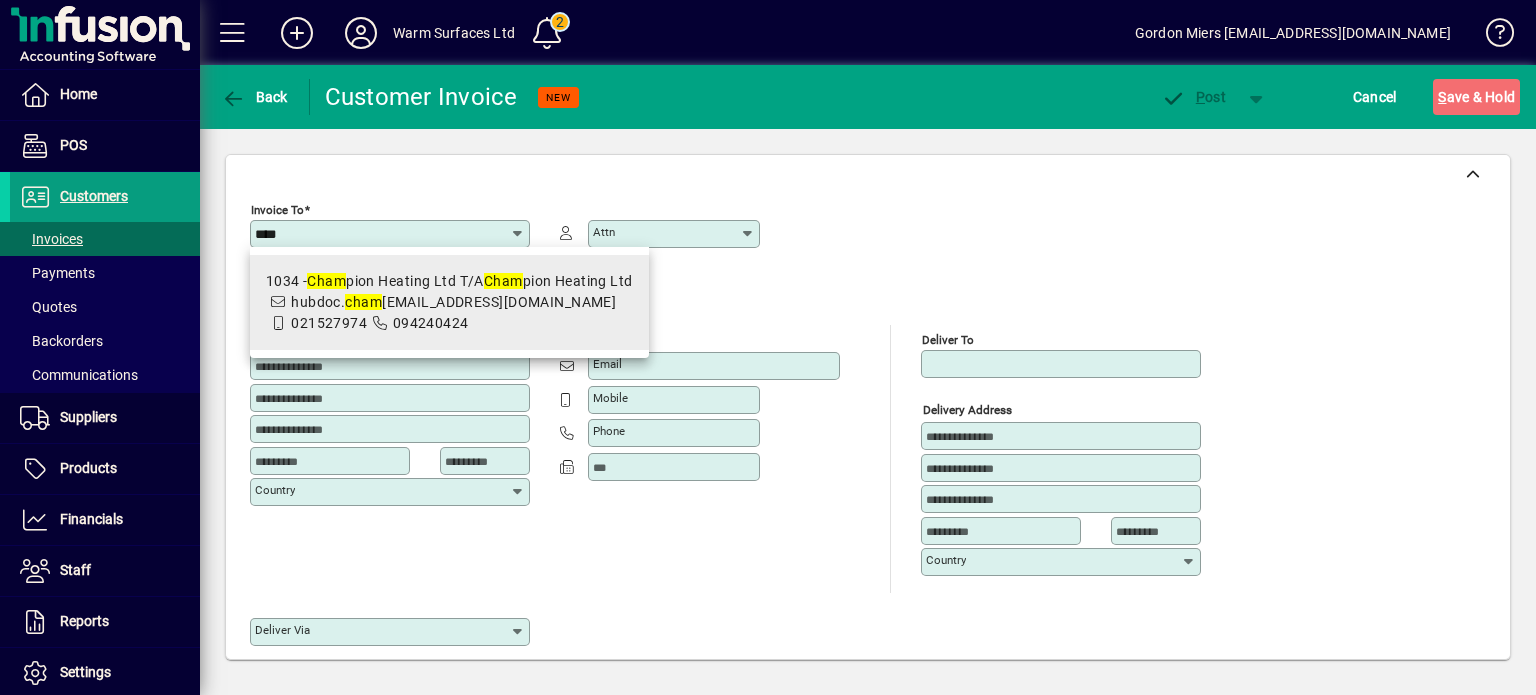 click on "1034 -  Cham pion Heating Ltd T/A  Cham pion Heating Ltd" at bounding box center (449, 281) 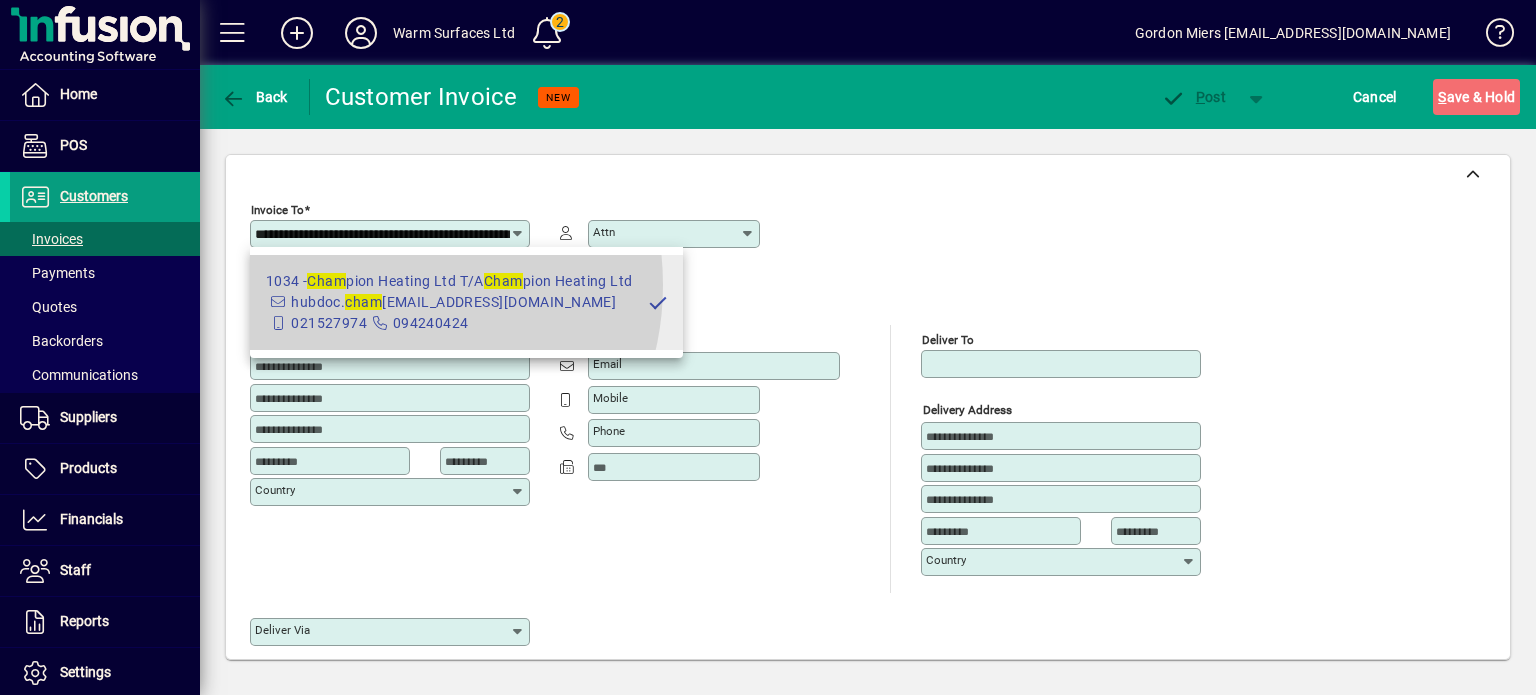 scroll, scrollTop: 0, scrollLeft: 0, axis: both 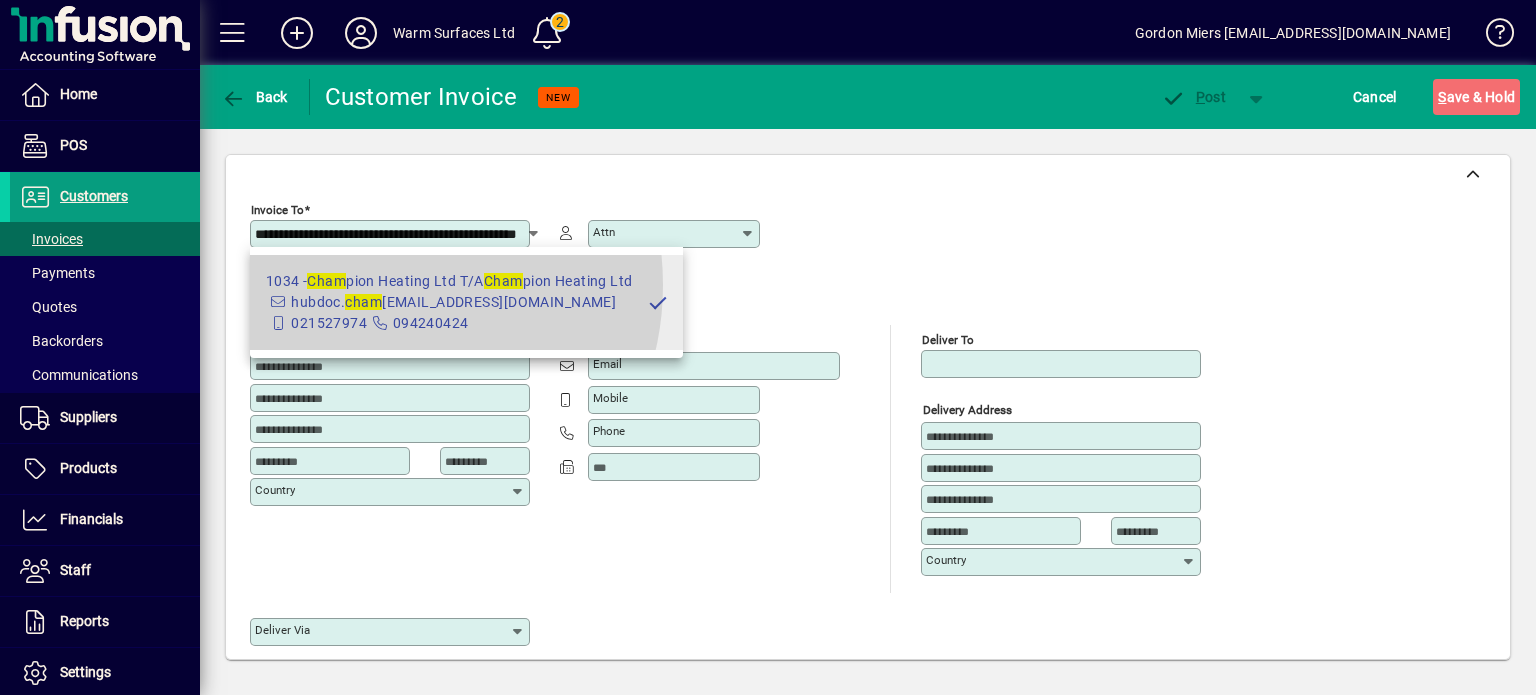 type on "**********" 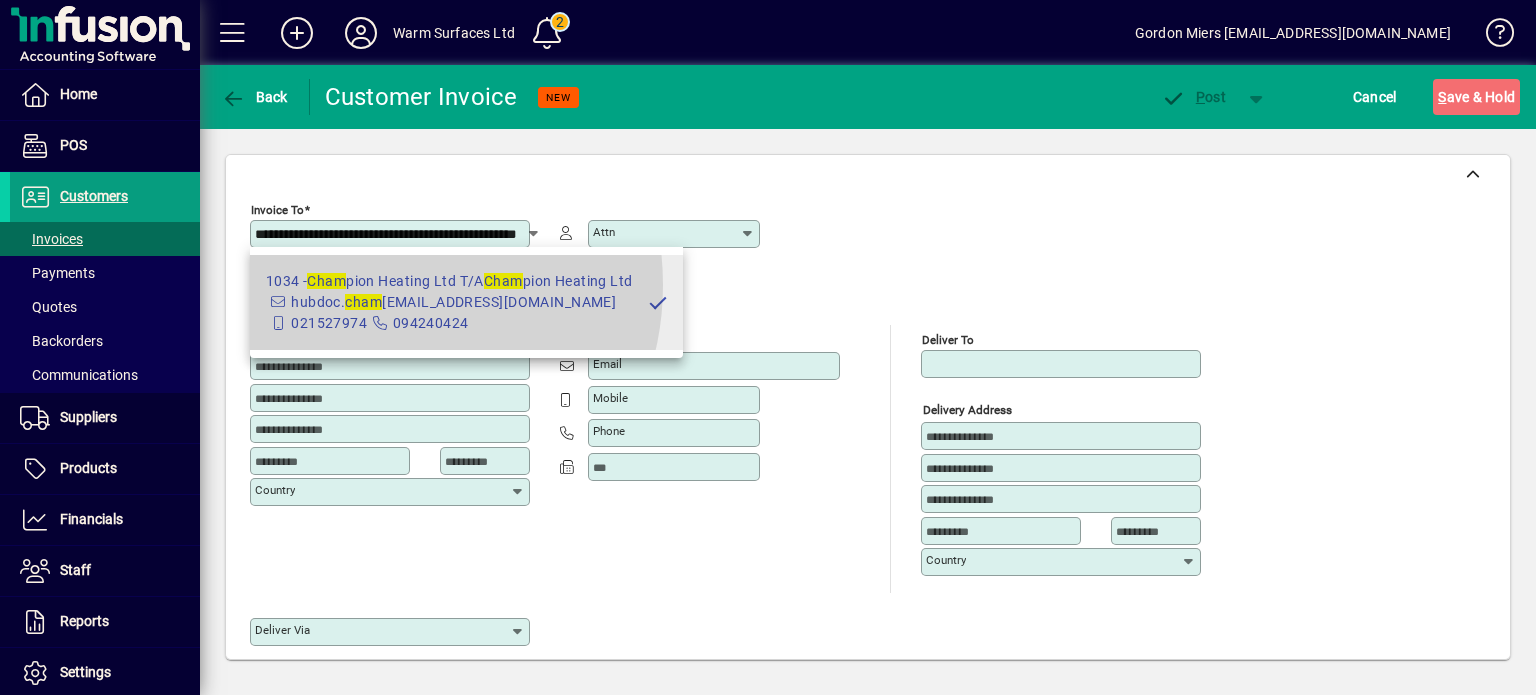 type on "*********" 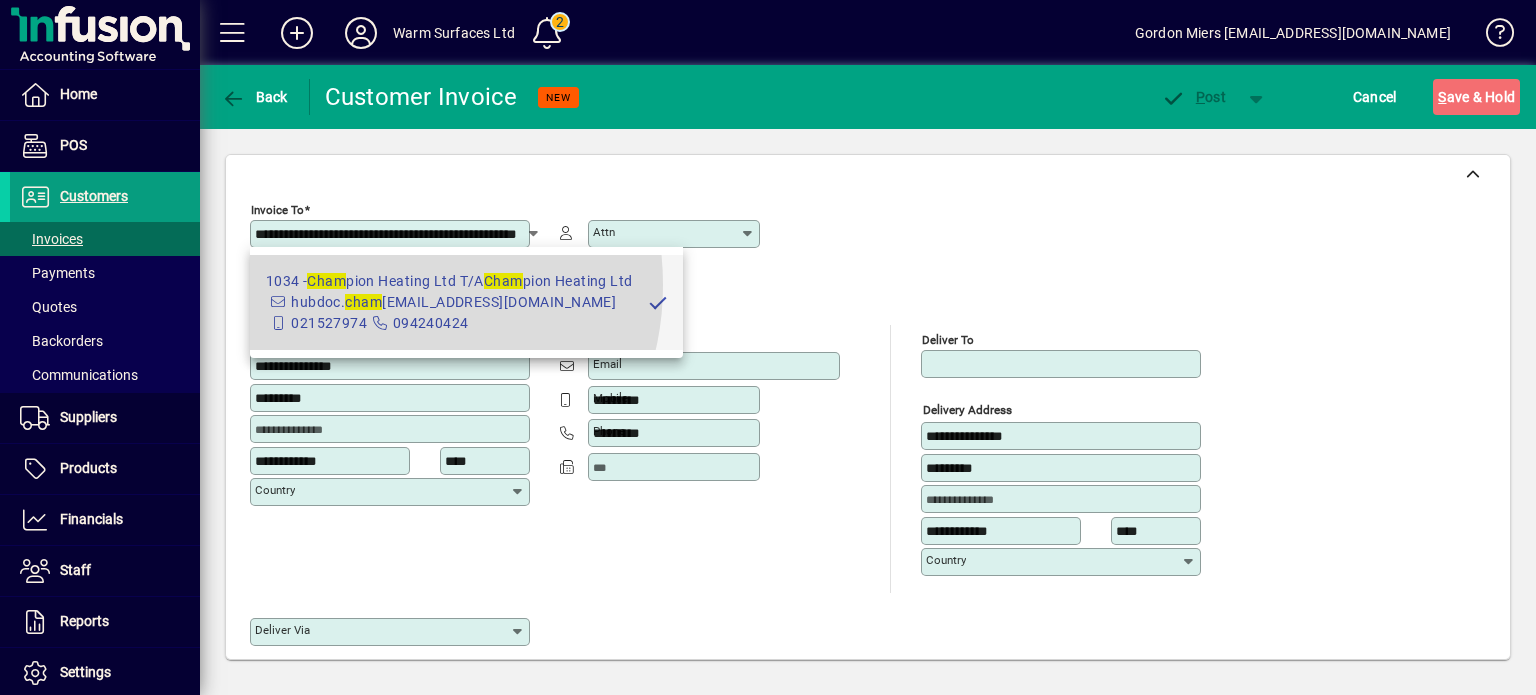 type on "**********" 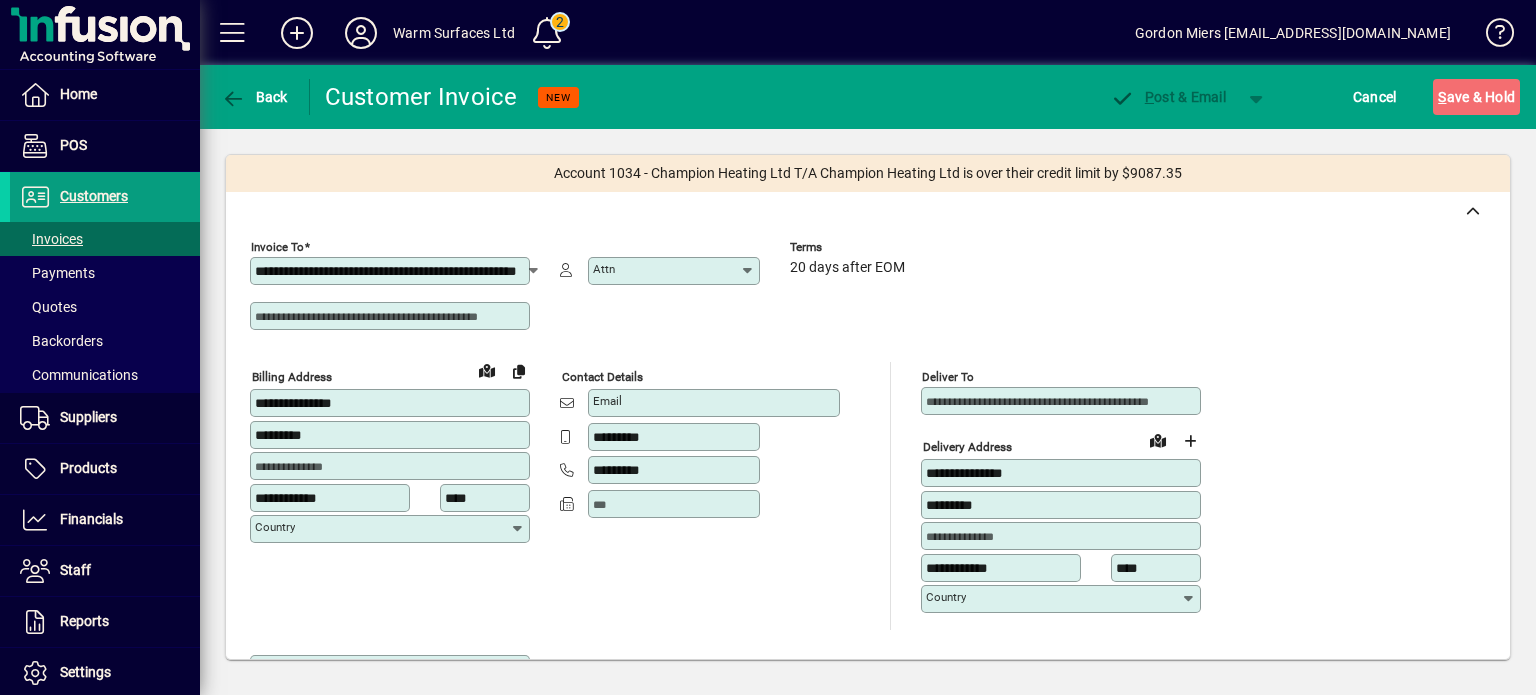 type on "**********" 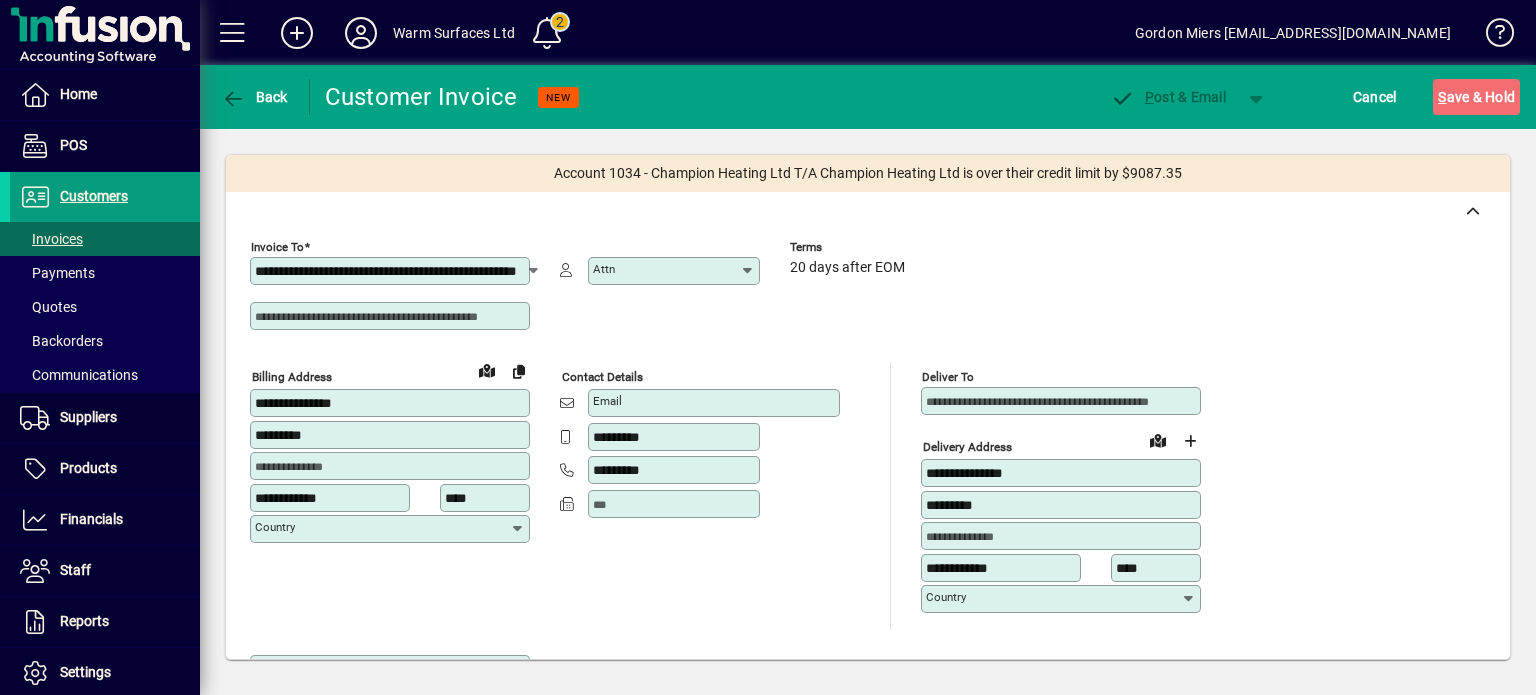 type on "**********" 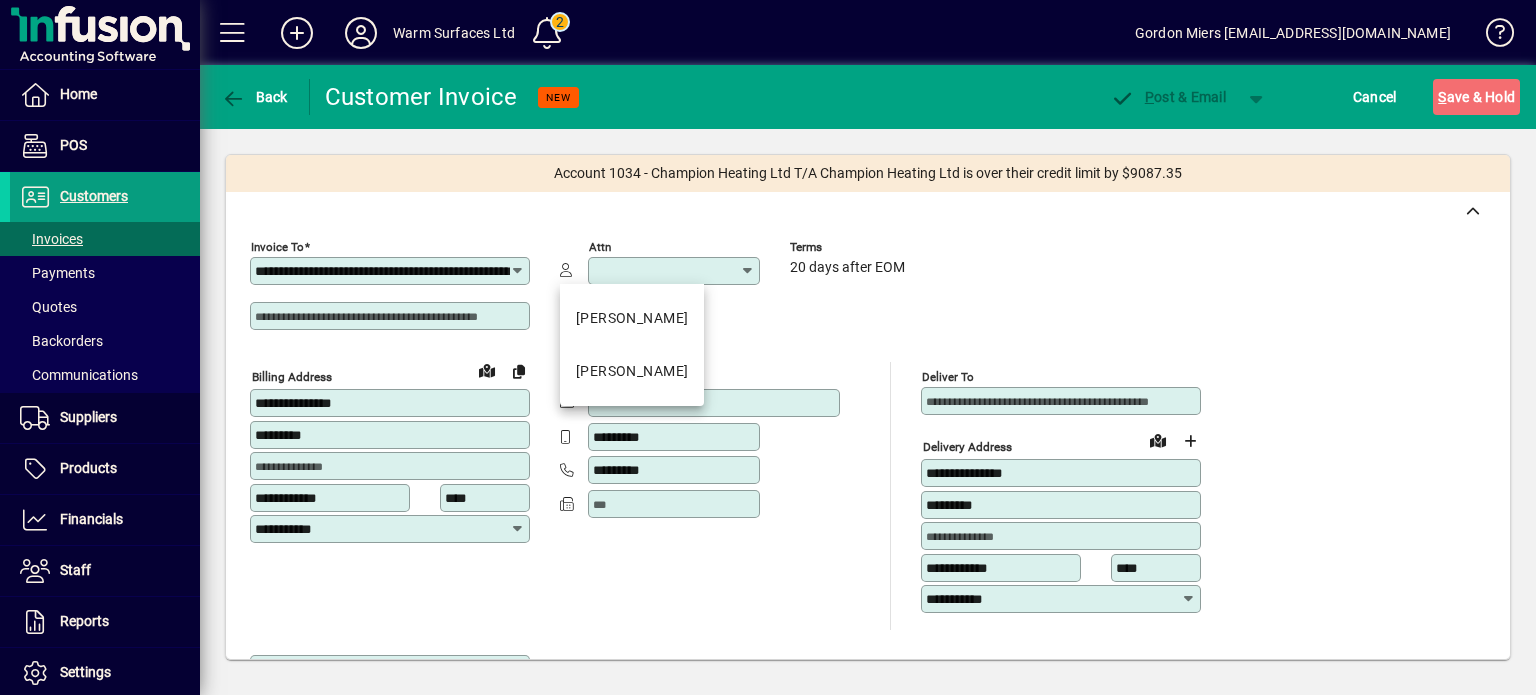 click on "Attn" at bounding box center [666, 271] 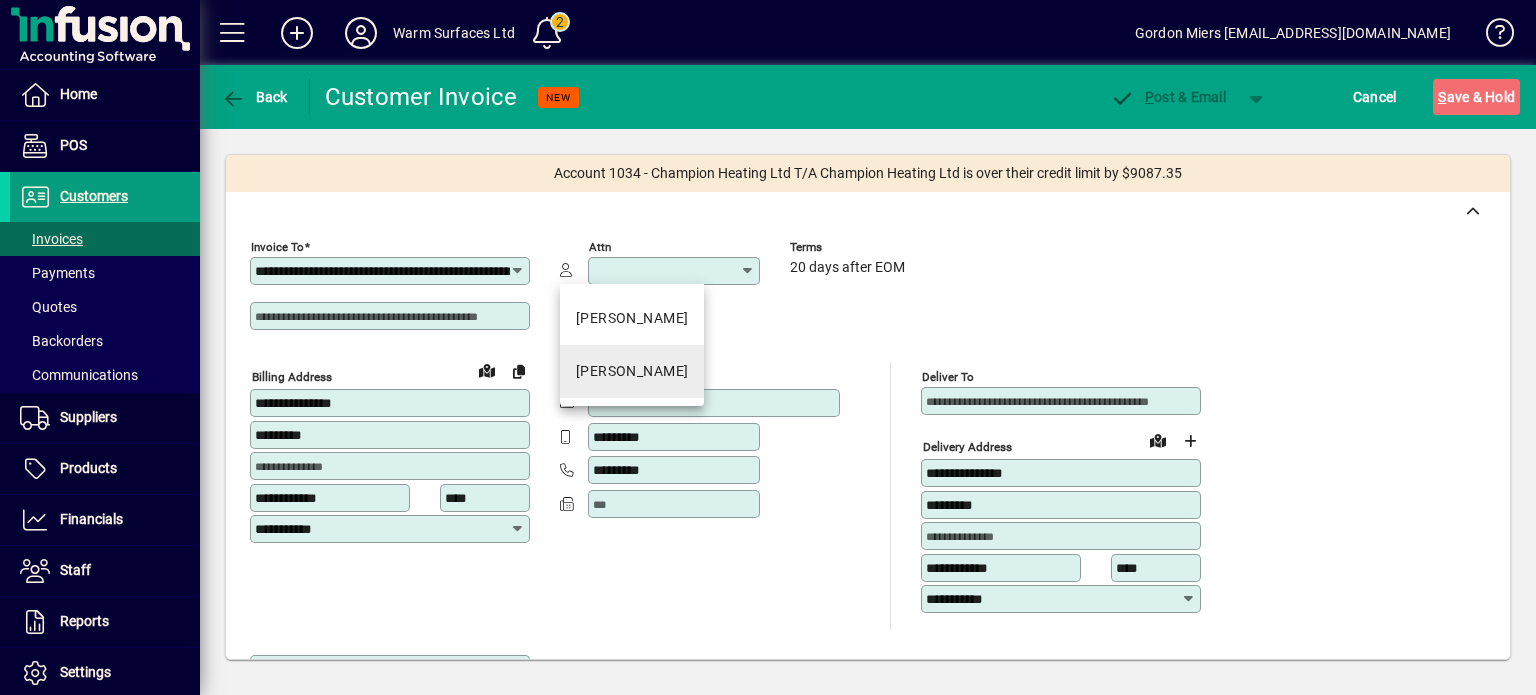 click on "[PERSON_NAME]" at bounding box center (632, 371) 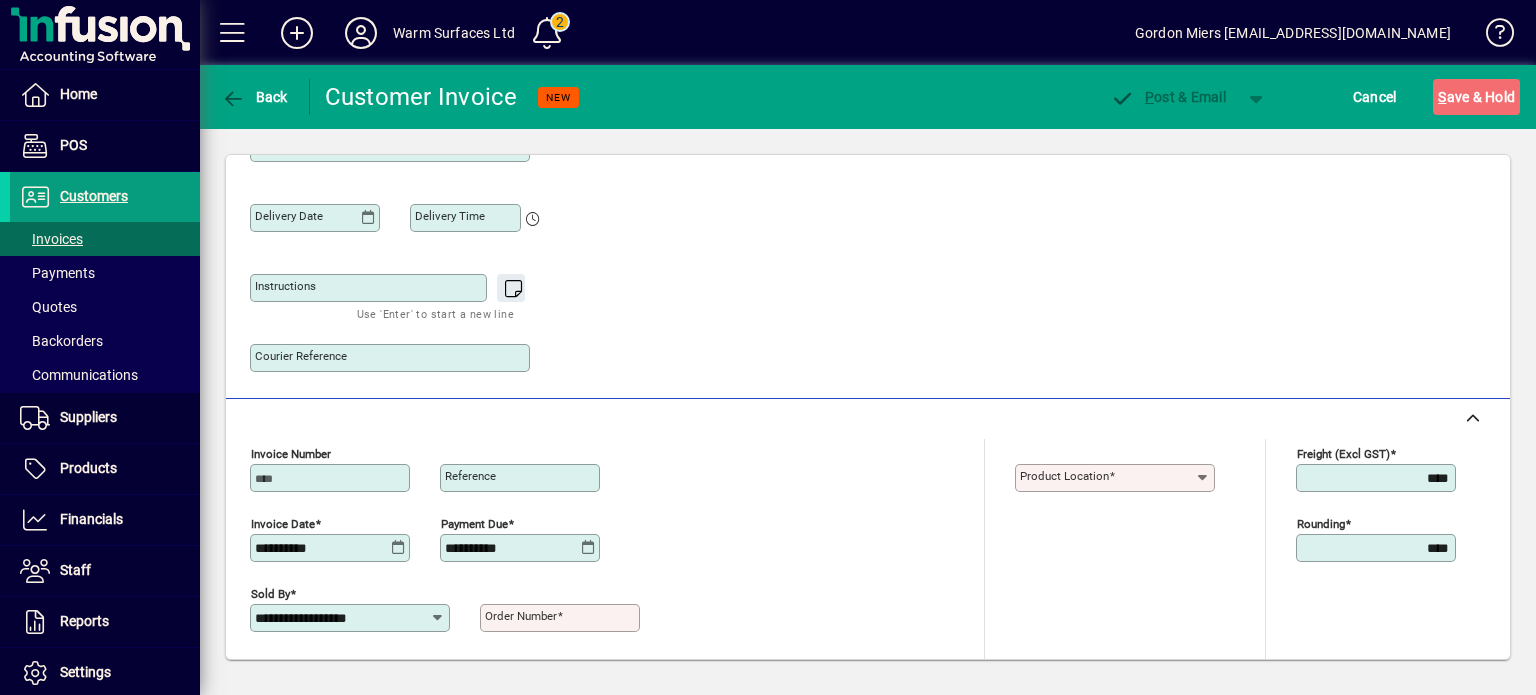 scroll, scrollTop: 700, scrollLeft: 0, axis: vertical 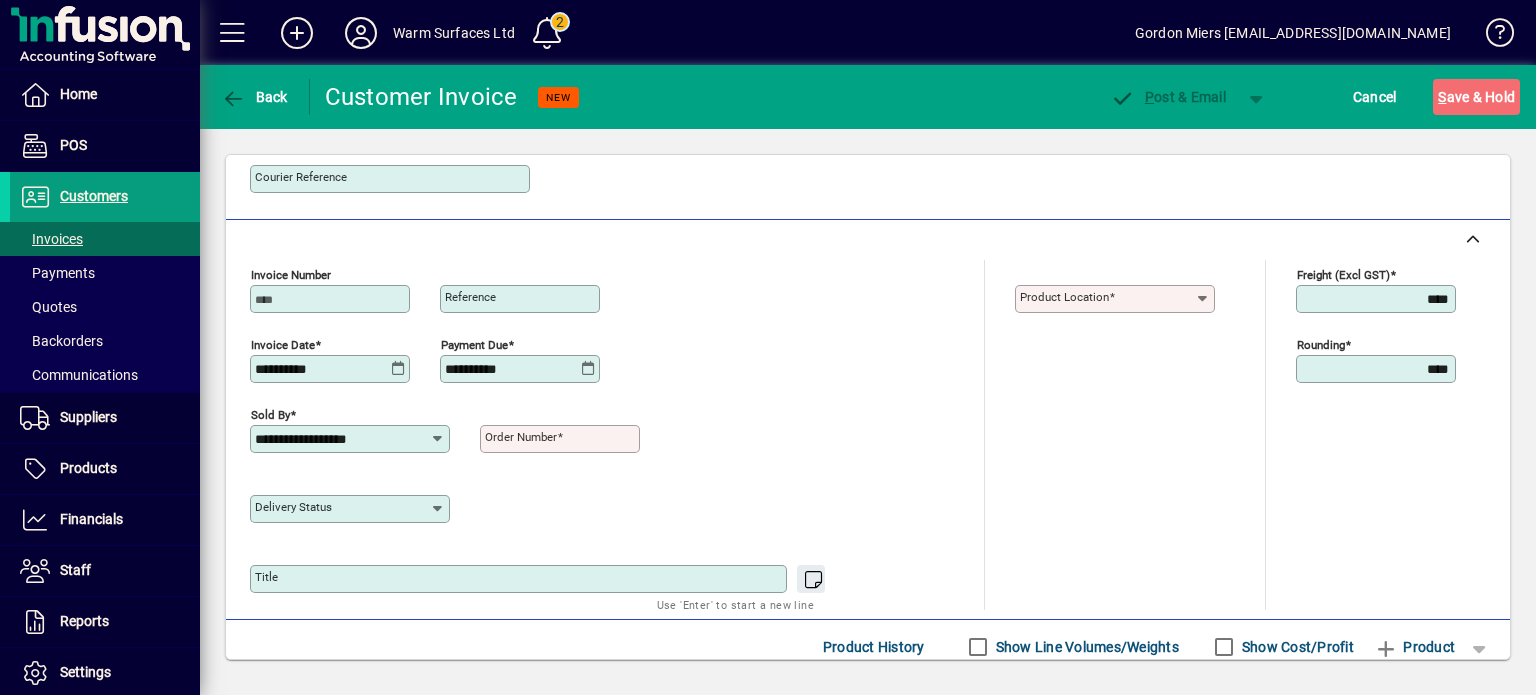 click on "Order number" at bounding box center [521, 437] 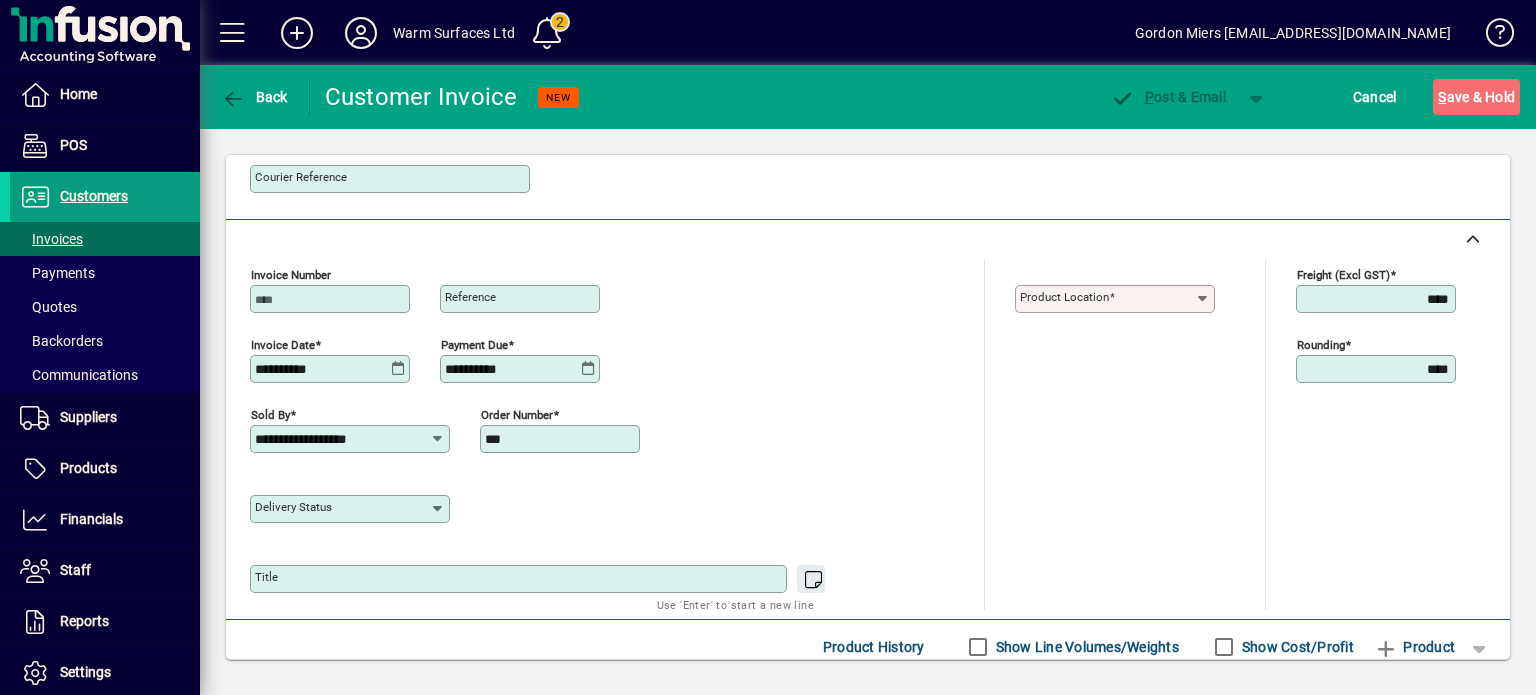 type on "***" 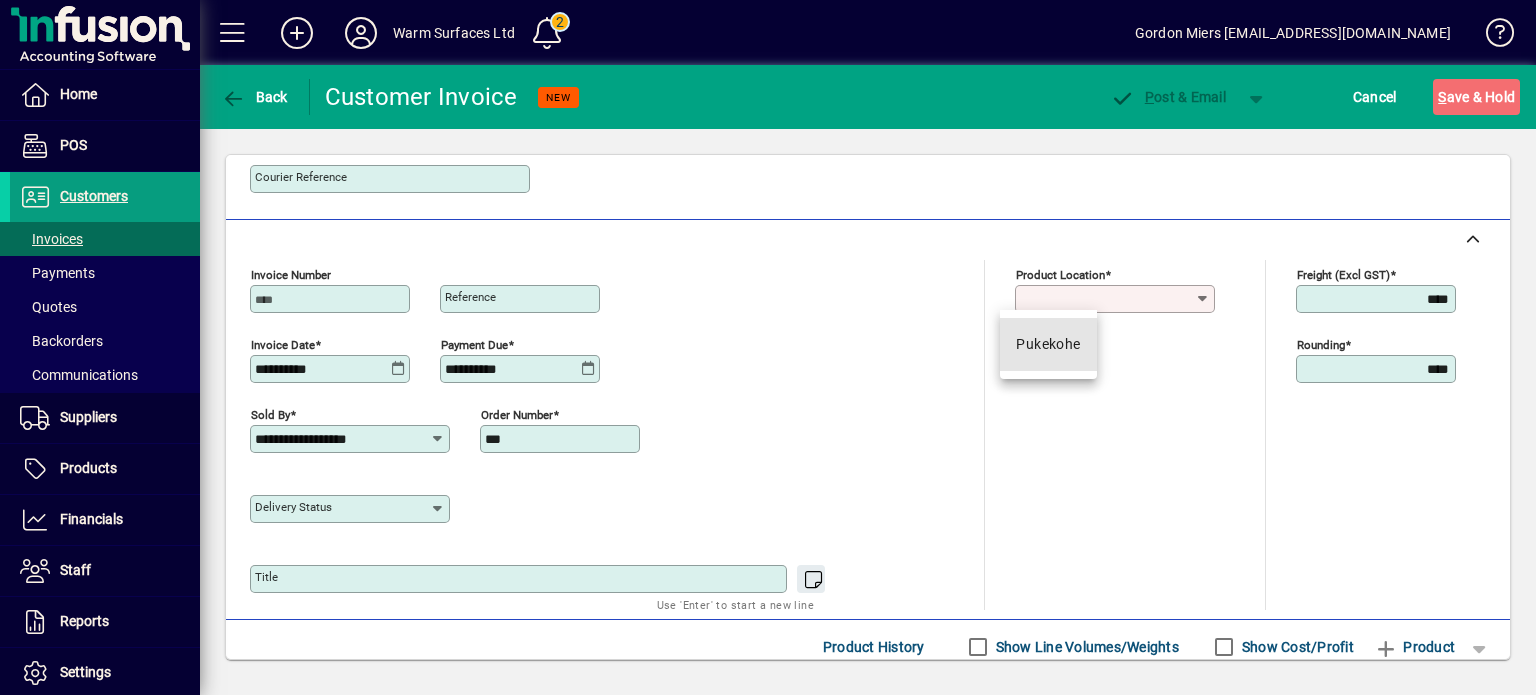 drag, startPoint x: 1090, startPoint y: 338, endPoint x: 1102, endPoint y: 331, distance: 13.892444 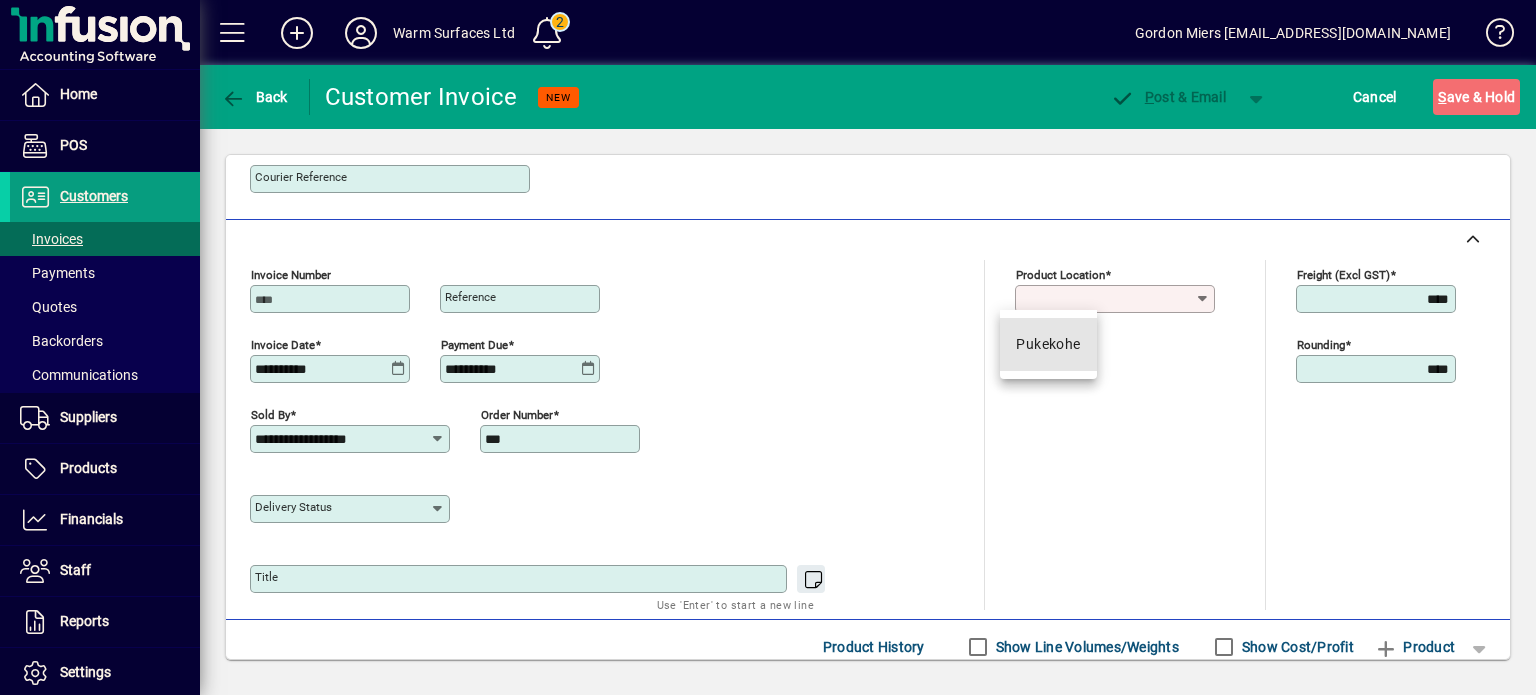 click on "Pukekohe" at bounding box center (1048, 344) 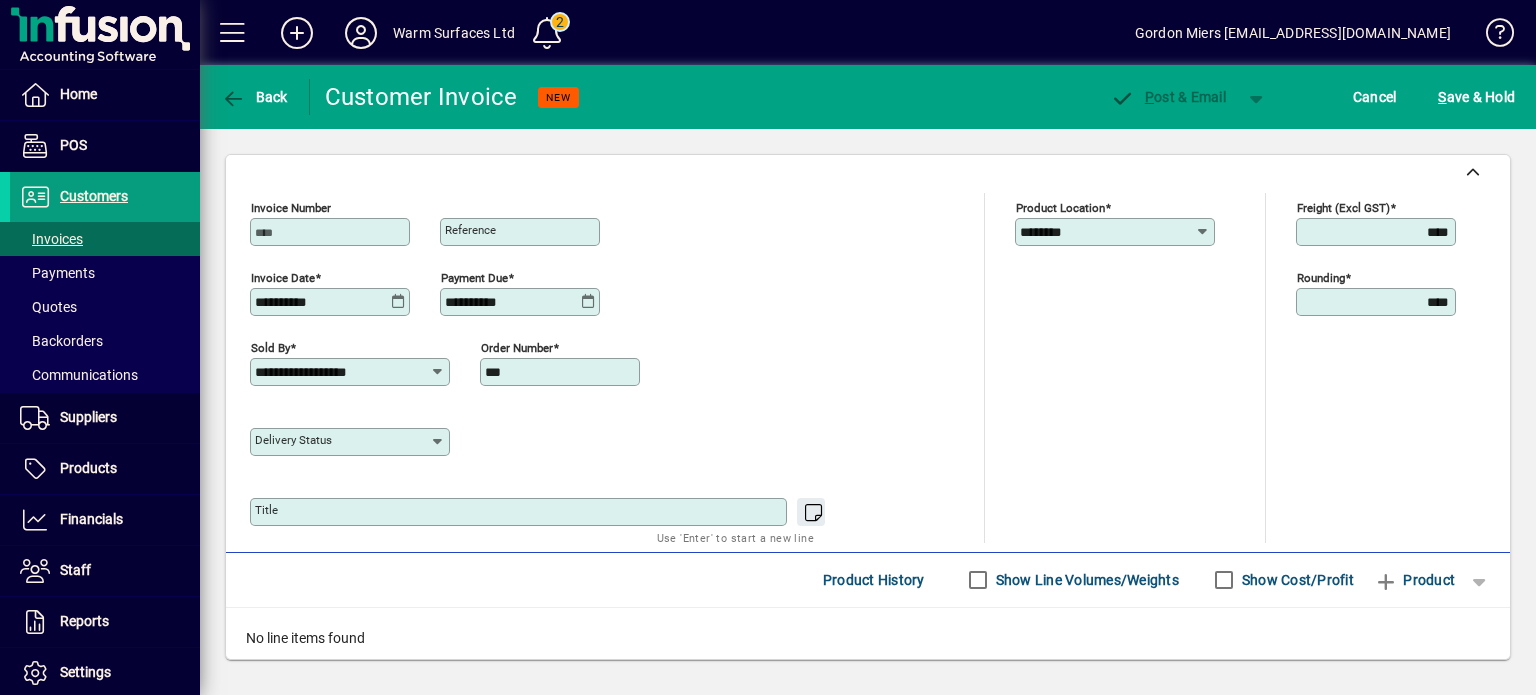 scroll, scrollTop: 885, scrollLeft: 0, axis: vertical 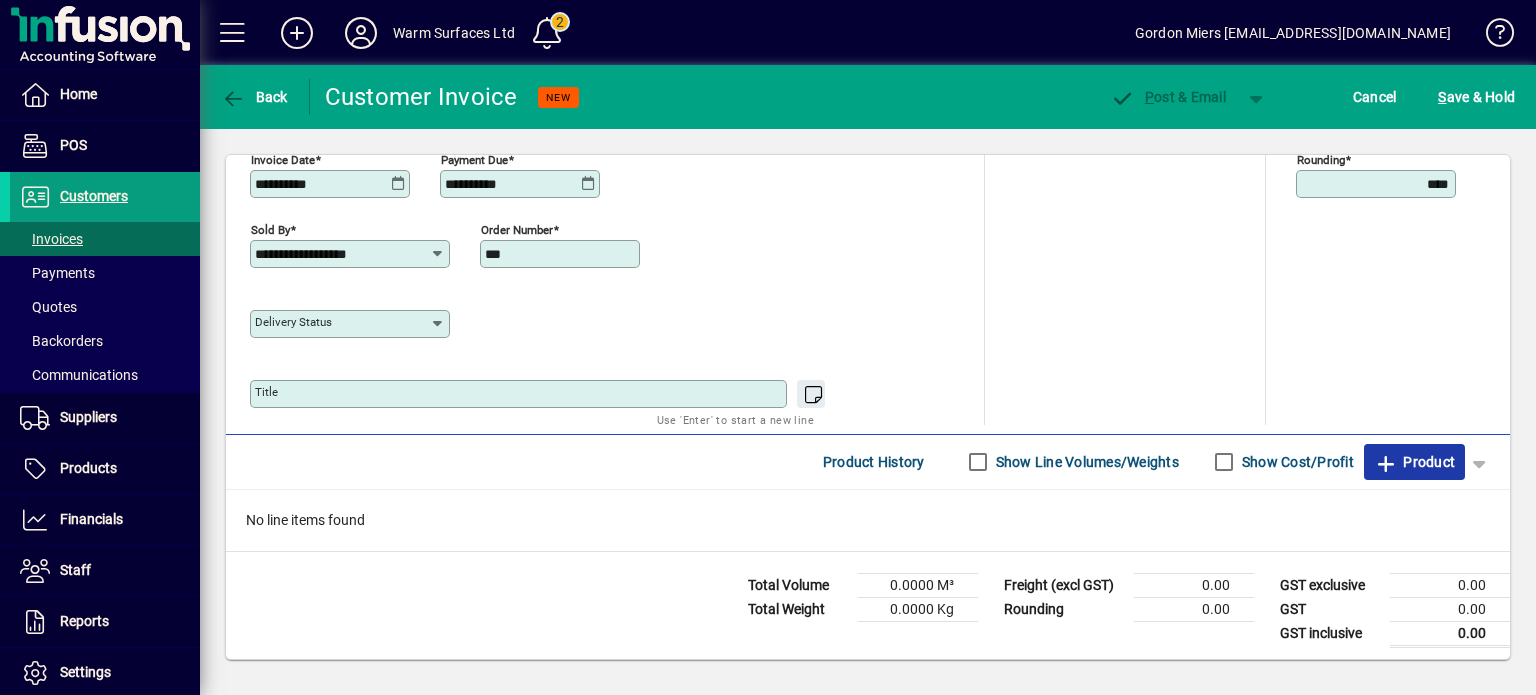 click on "Product" 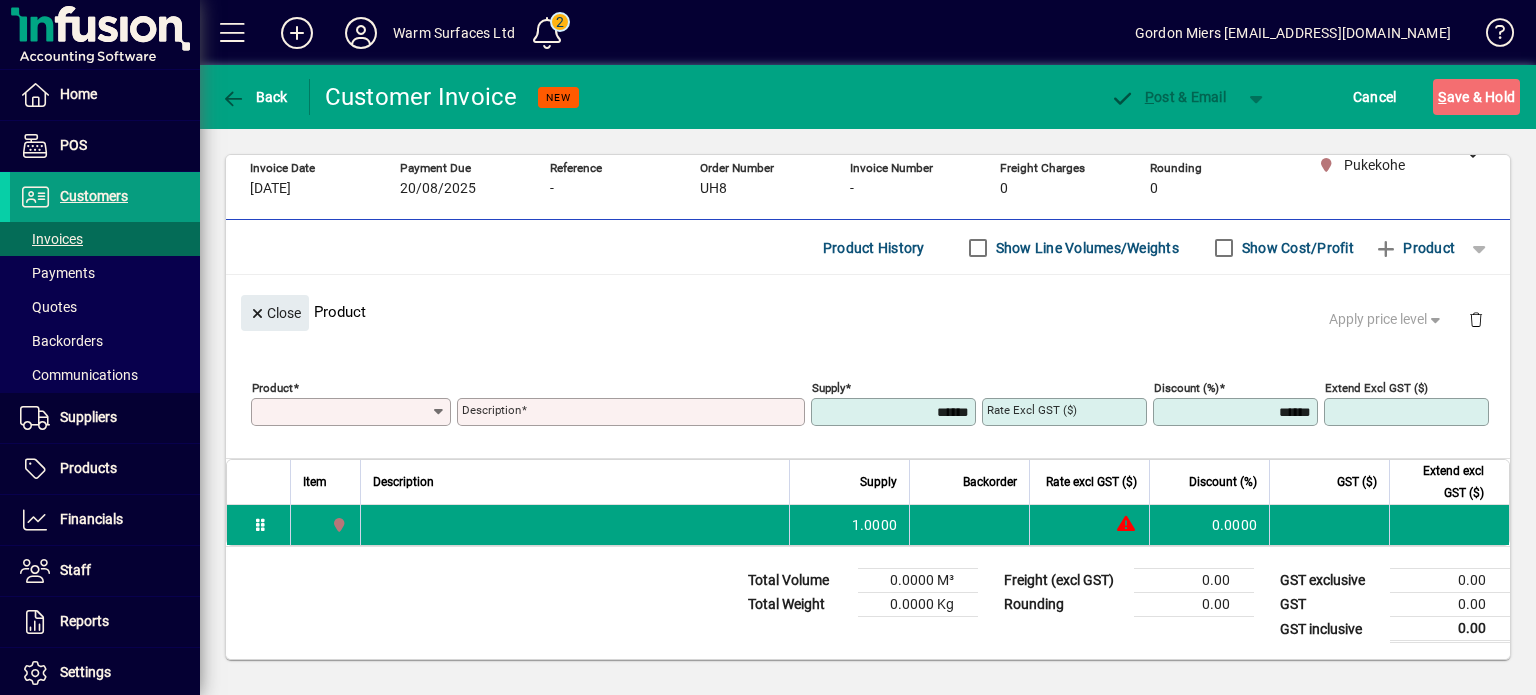 scroll, scrollTop: 159, scrollLeft: 0, axis: vertical 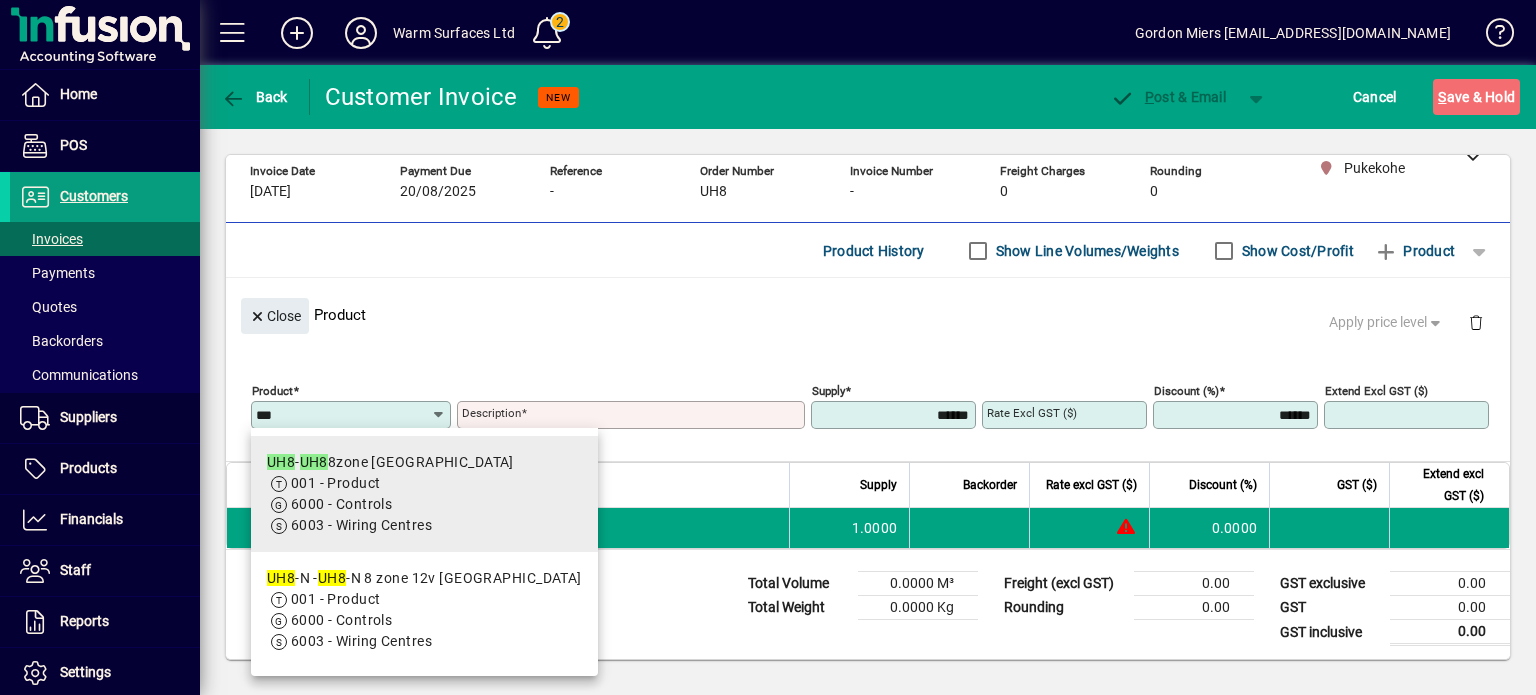 click on "001 - Product" at bounding box center [336, 483] 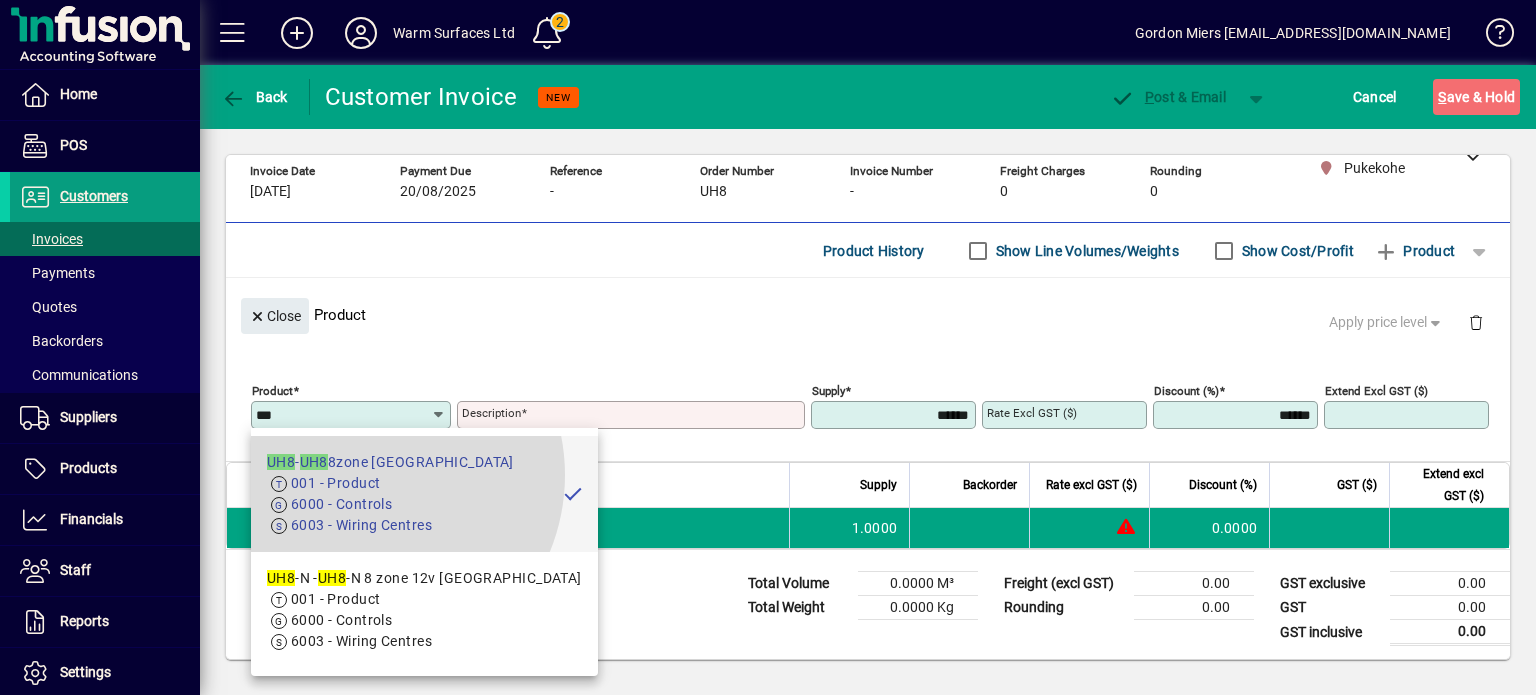 type on "**********" 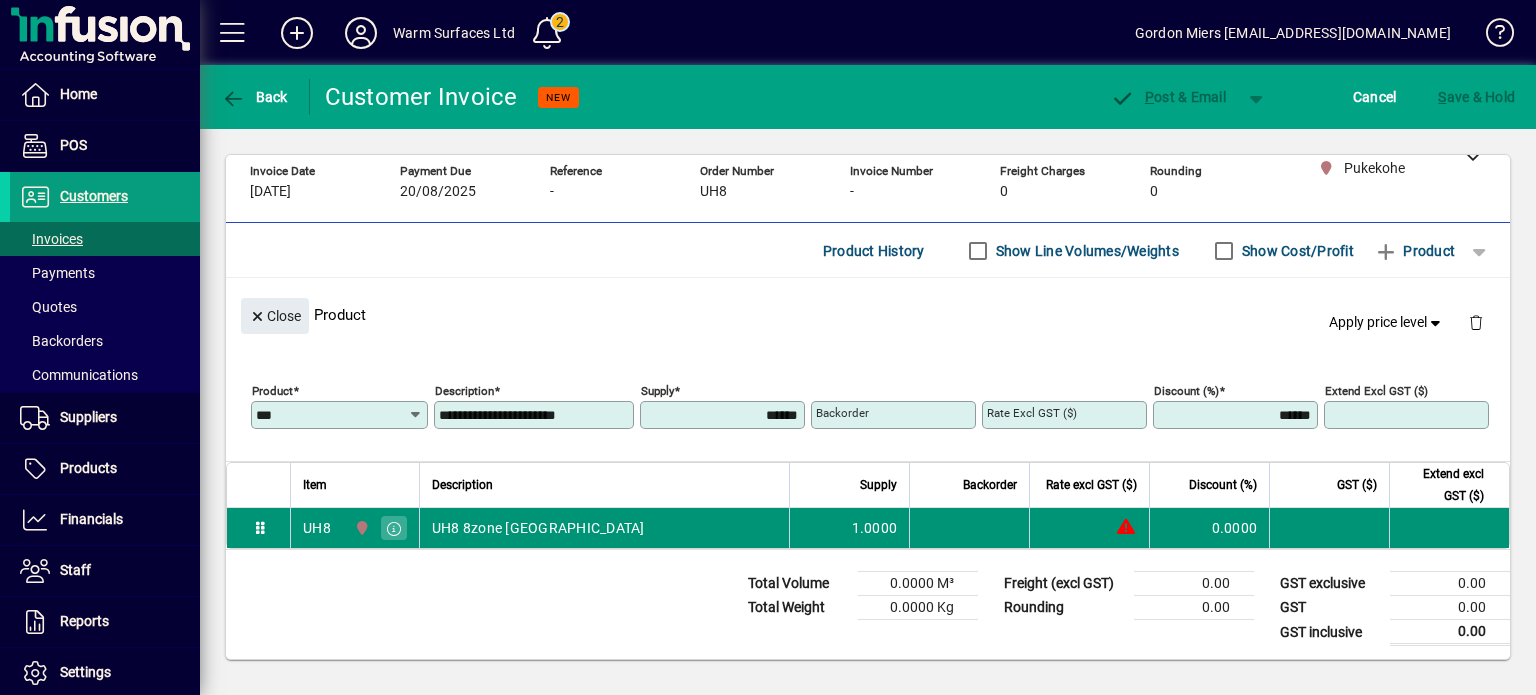 type on "********" 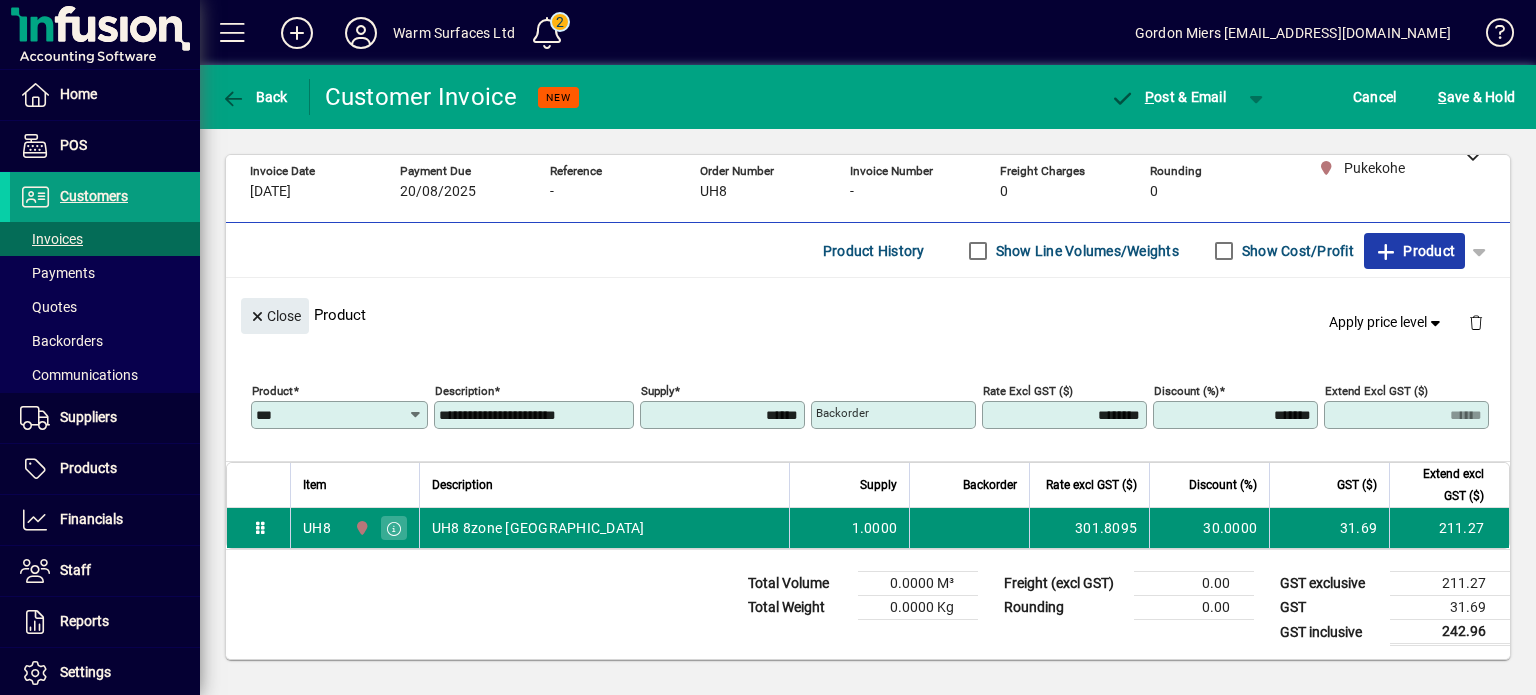 type 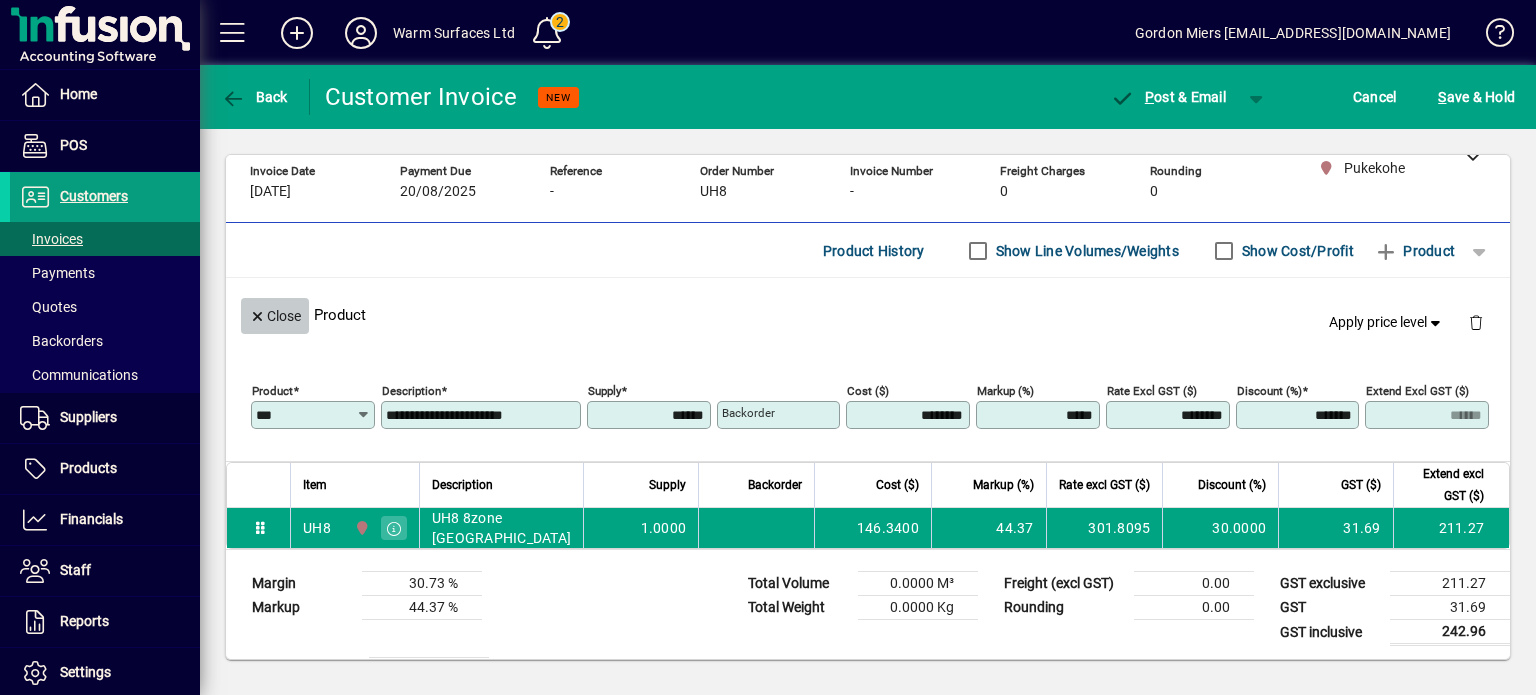 click on "Close" 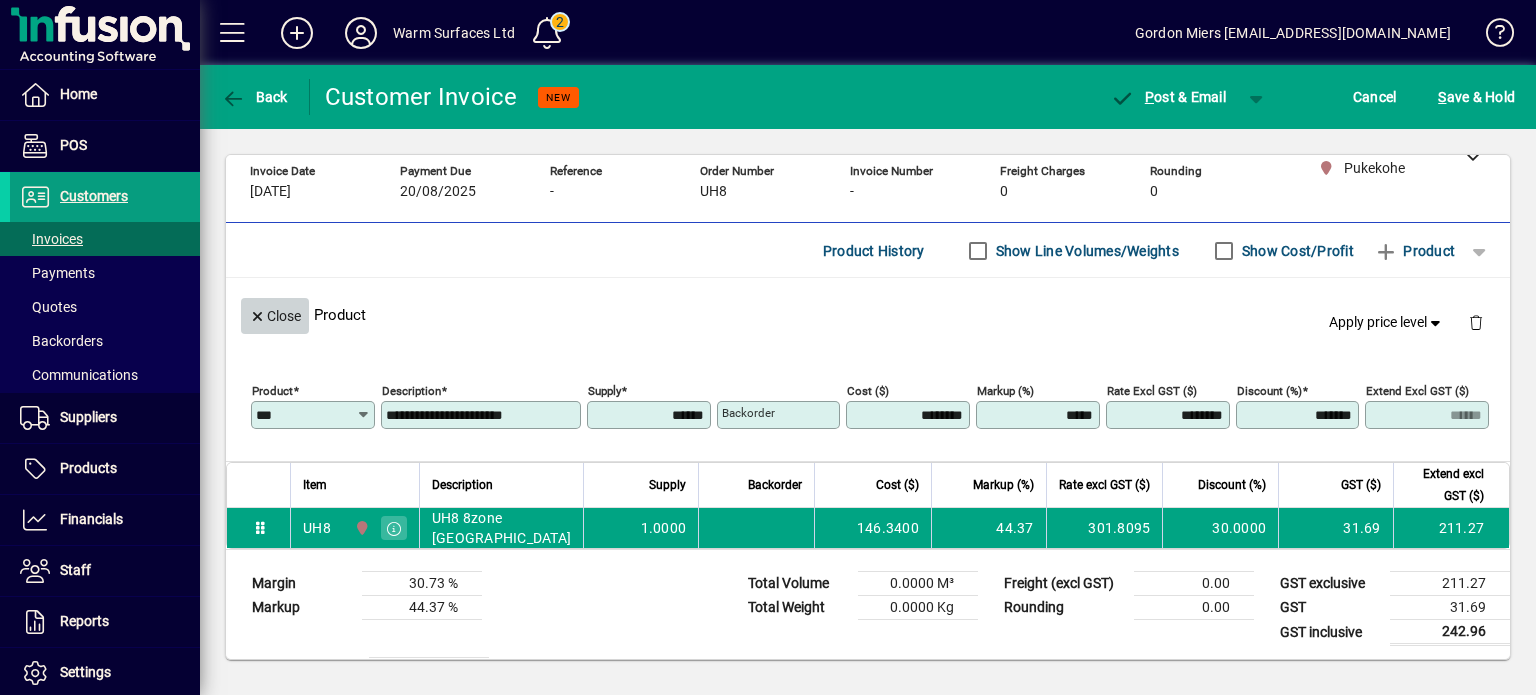 scroll, scrollTop: 104, scrollLeft: 0, axis: vertical 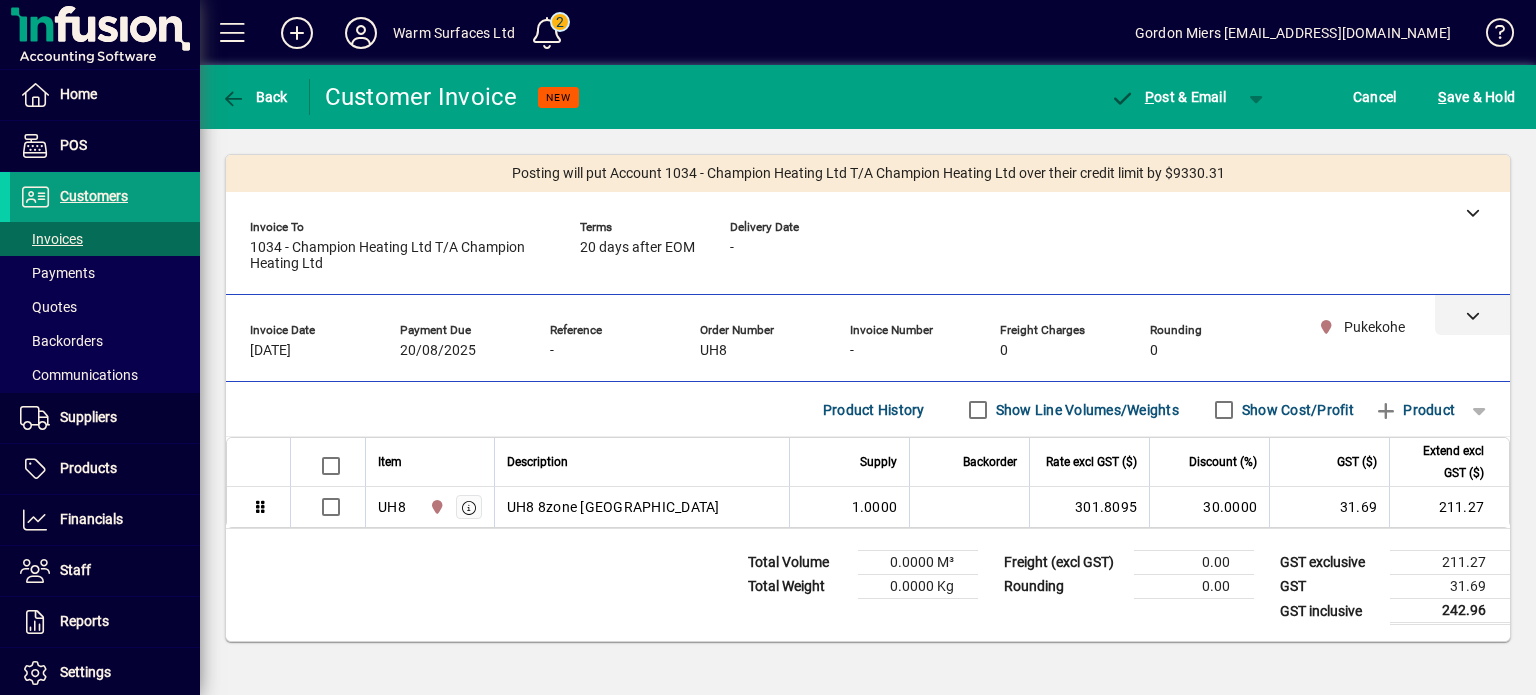 click 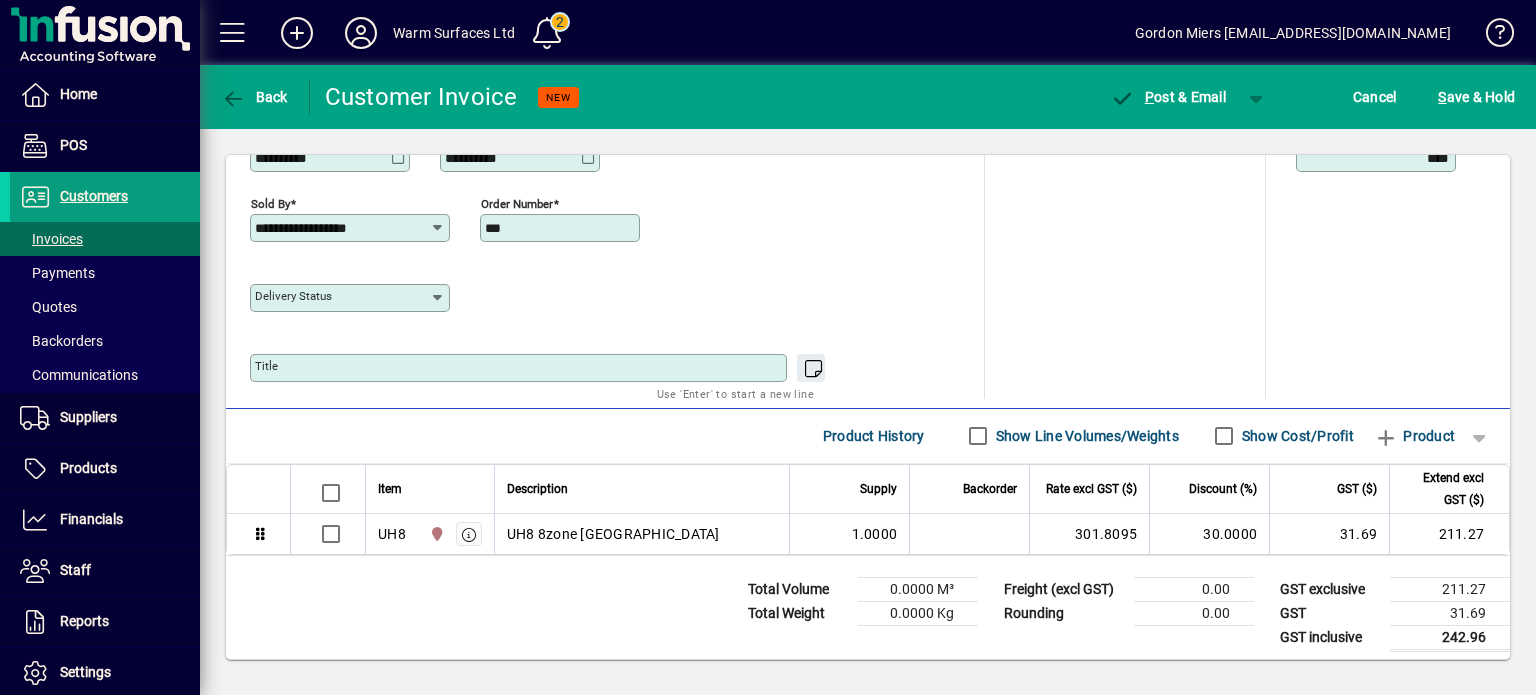 scroll, scrollTop: 292, scrollLeft: 0, axis: vertical 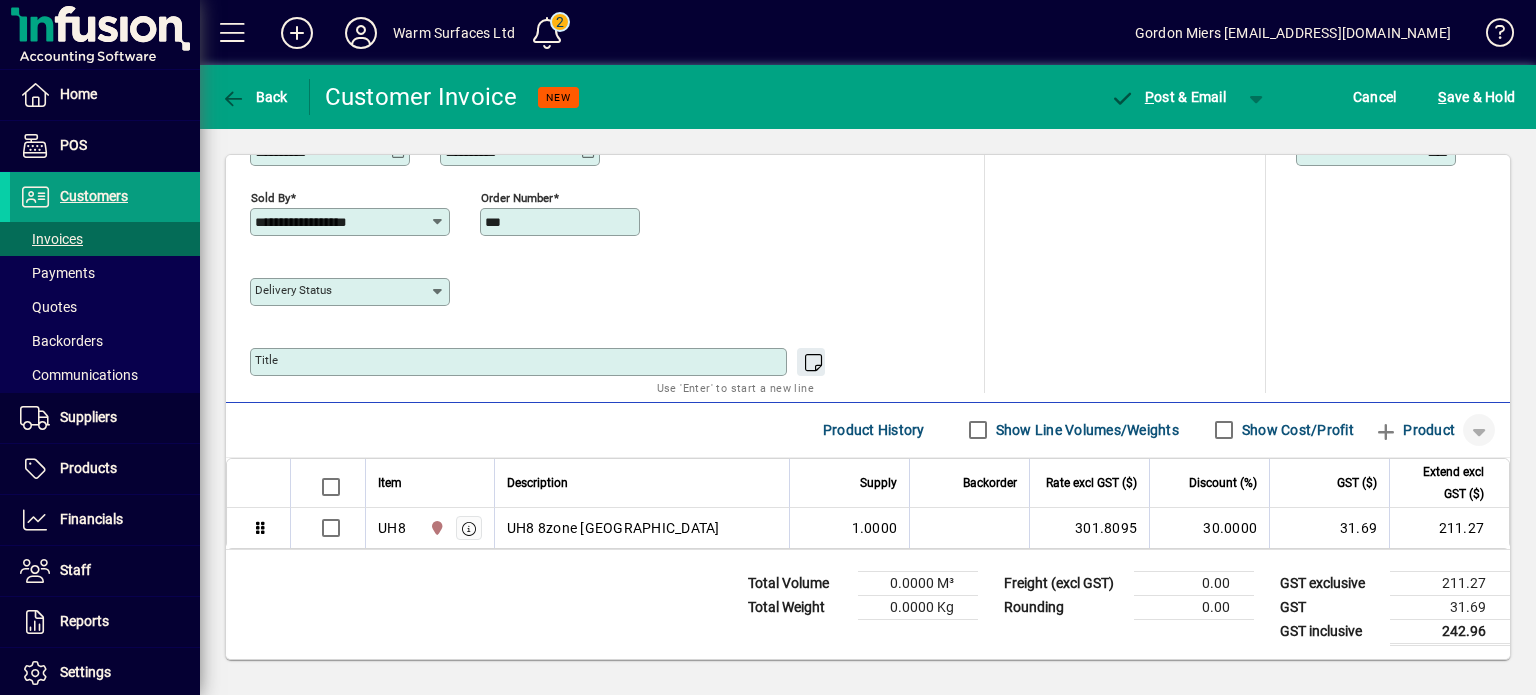 click 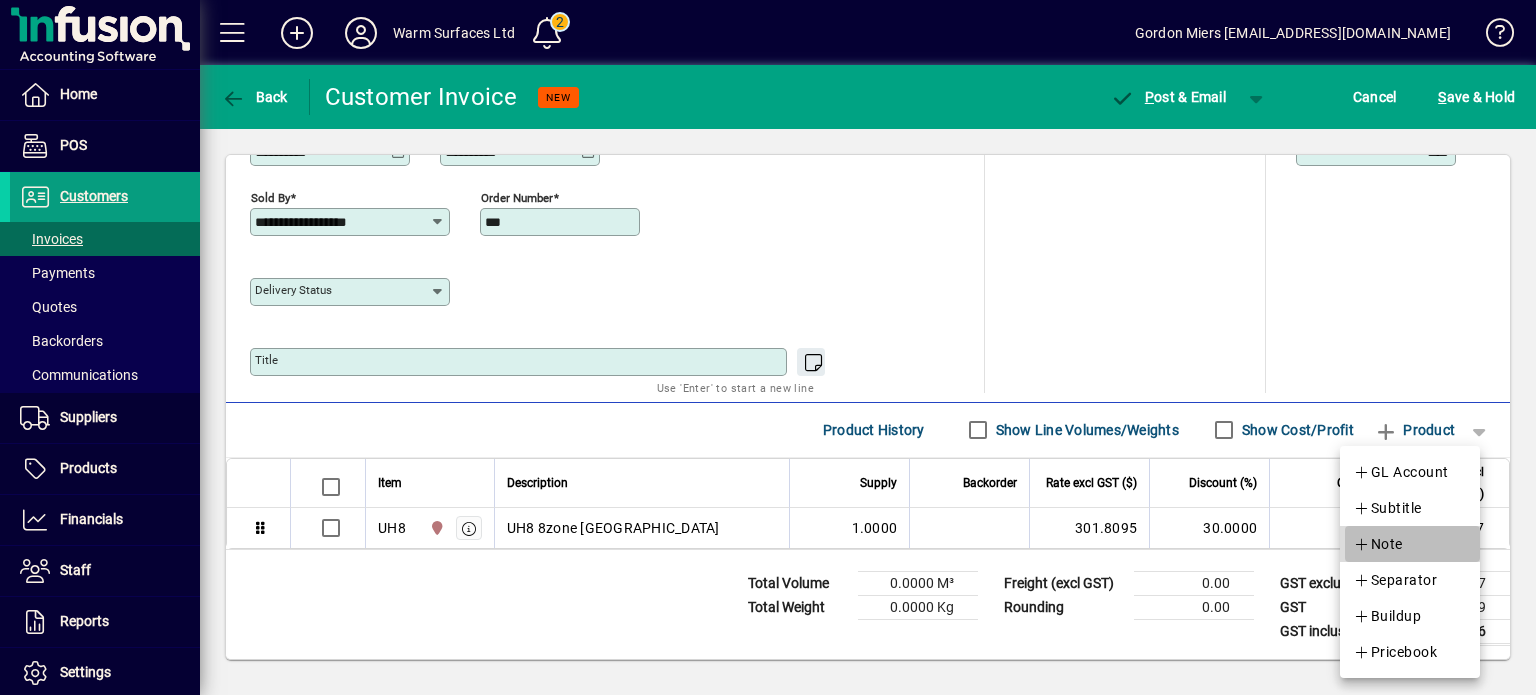 click on "Note" at bounding box center (1378, 544) 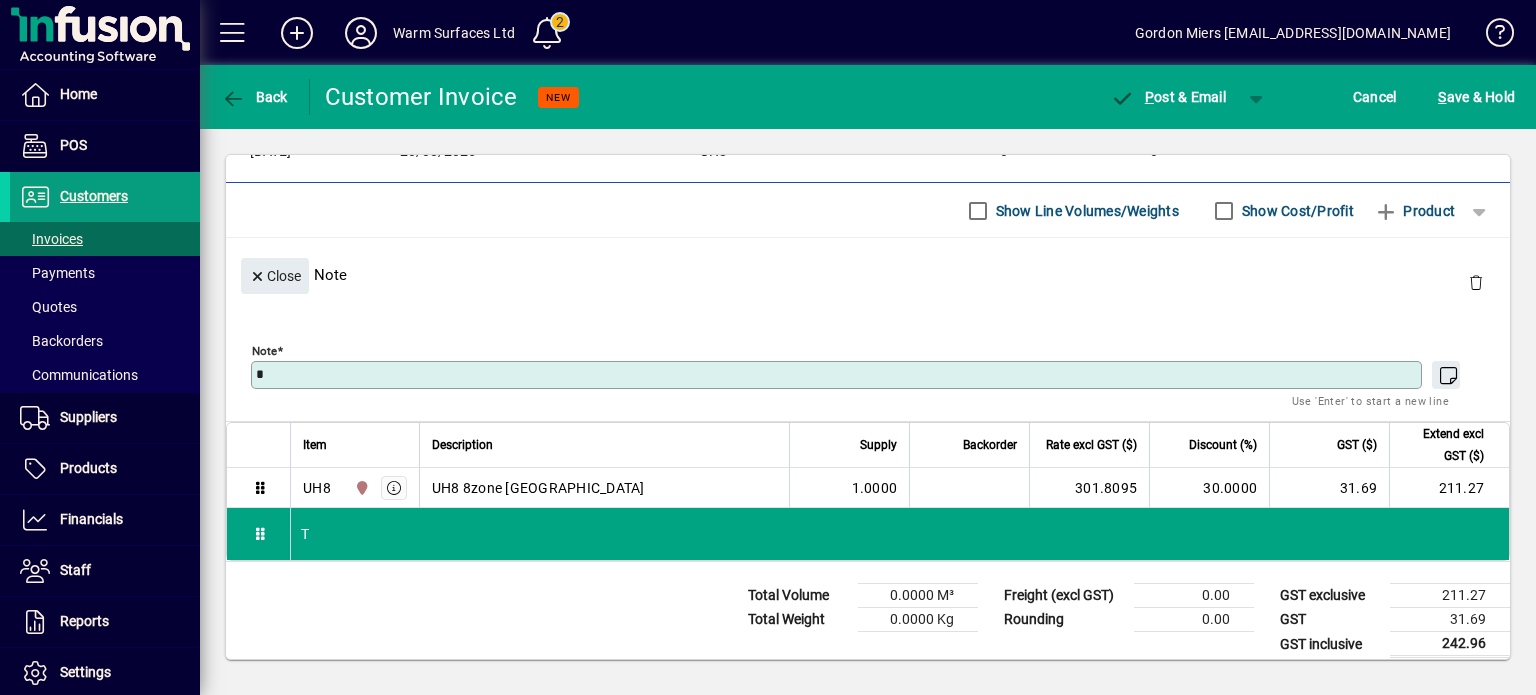 scroll, scrollTop: 211, scrollLeft: 0, axis: vertical 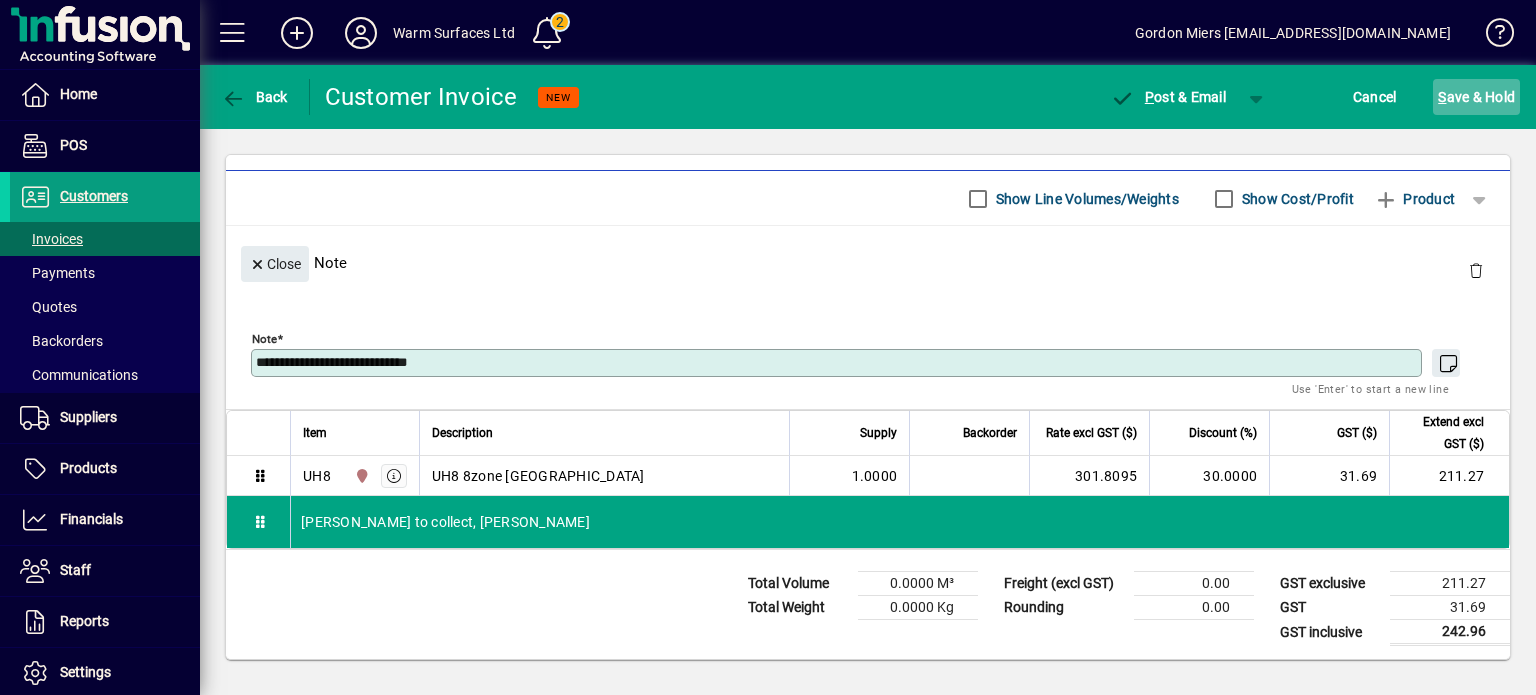 type on "**********" 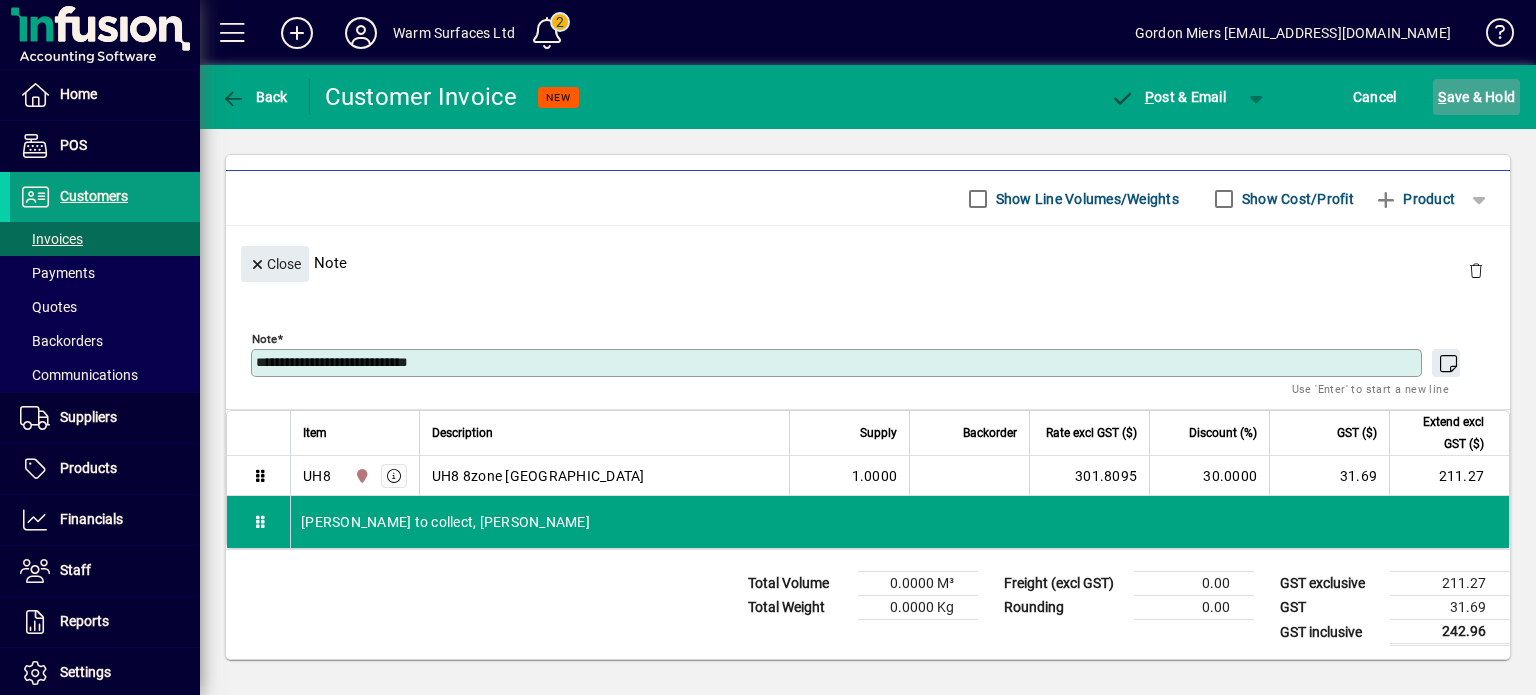 click on "S ave & Hold" 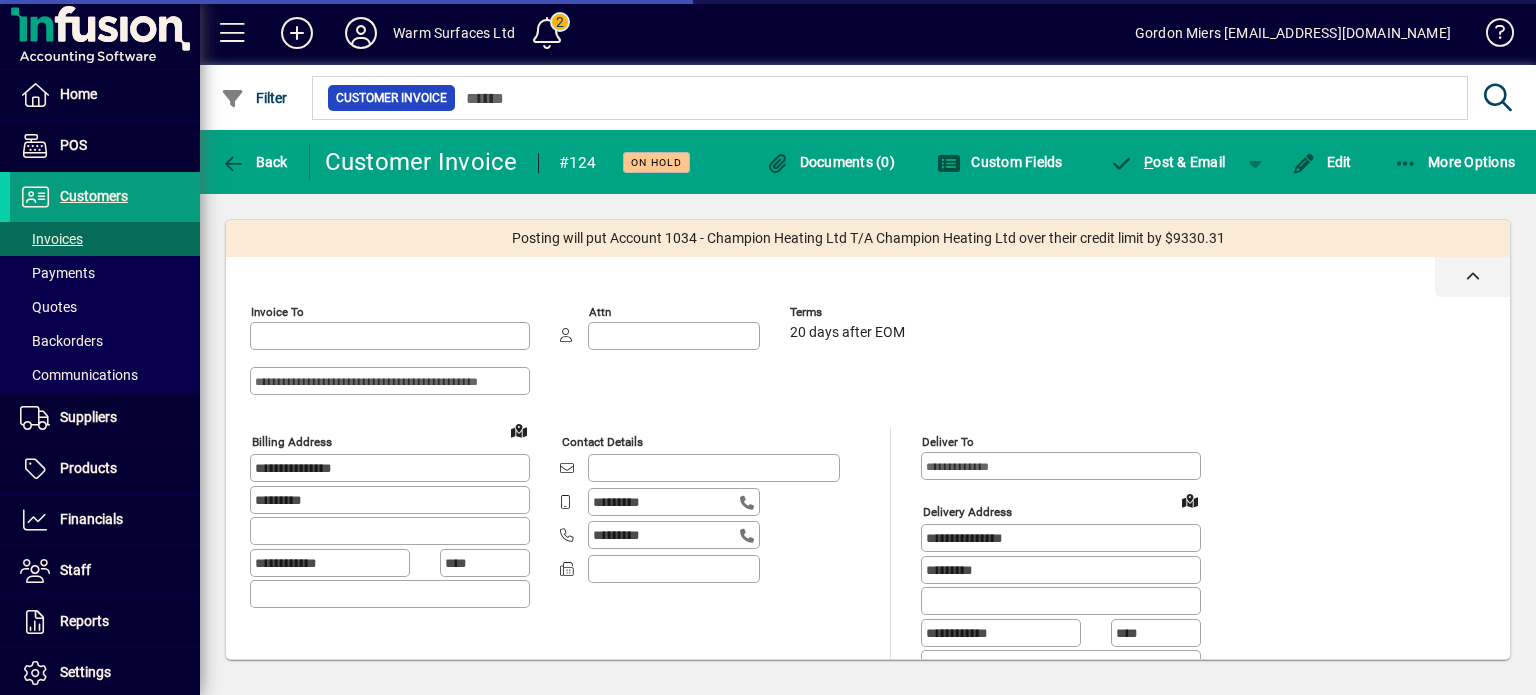 type on "**********" 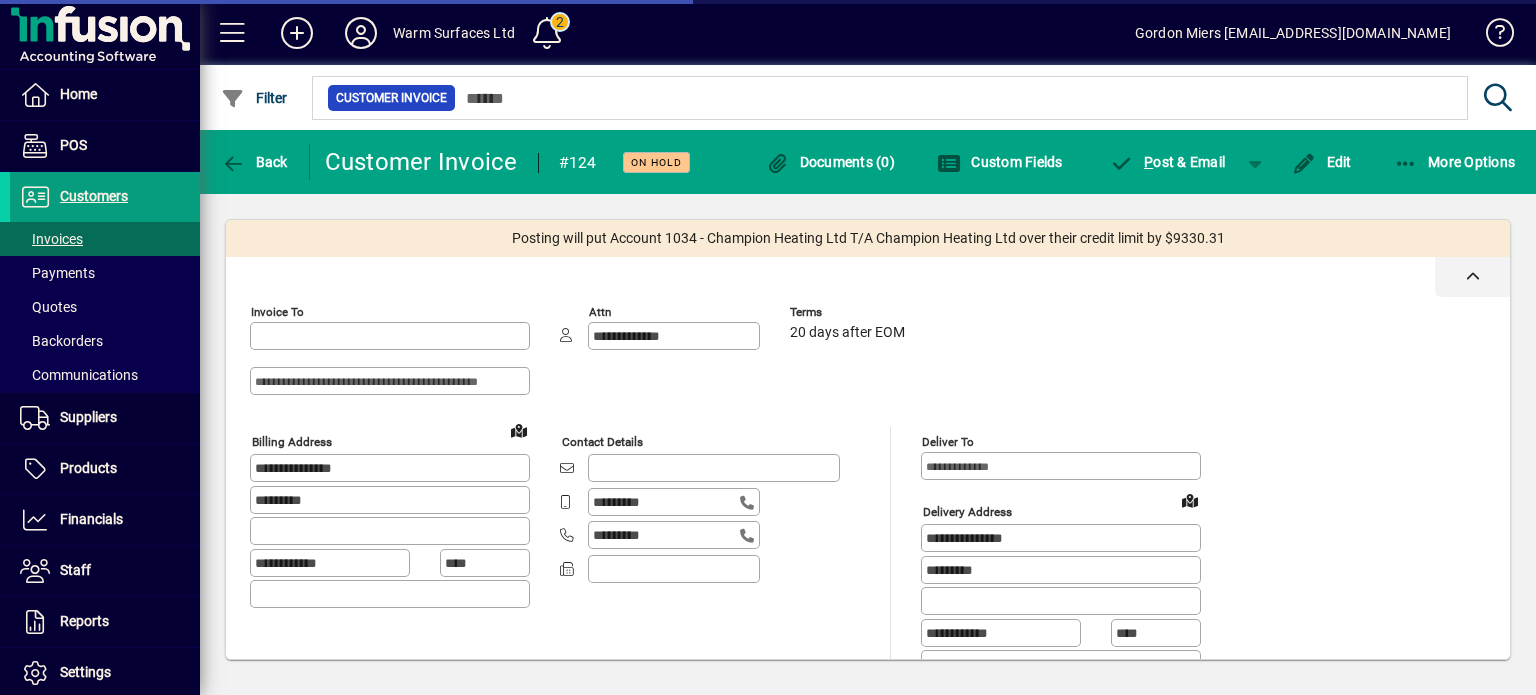 type on "**********" 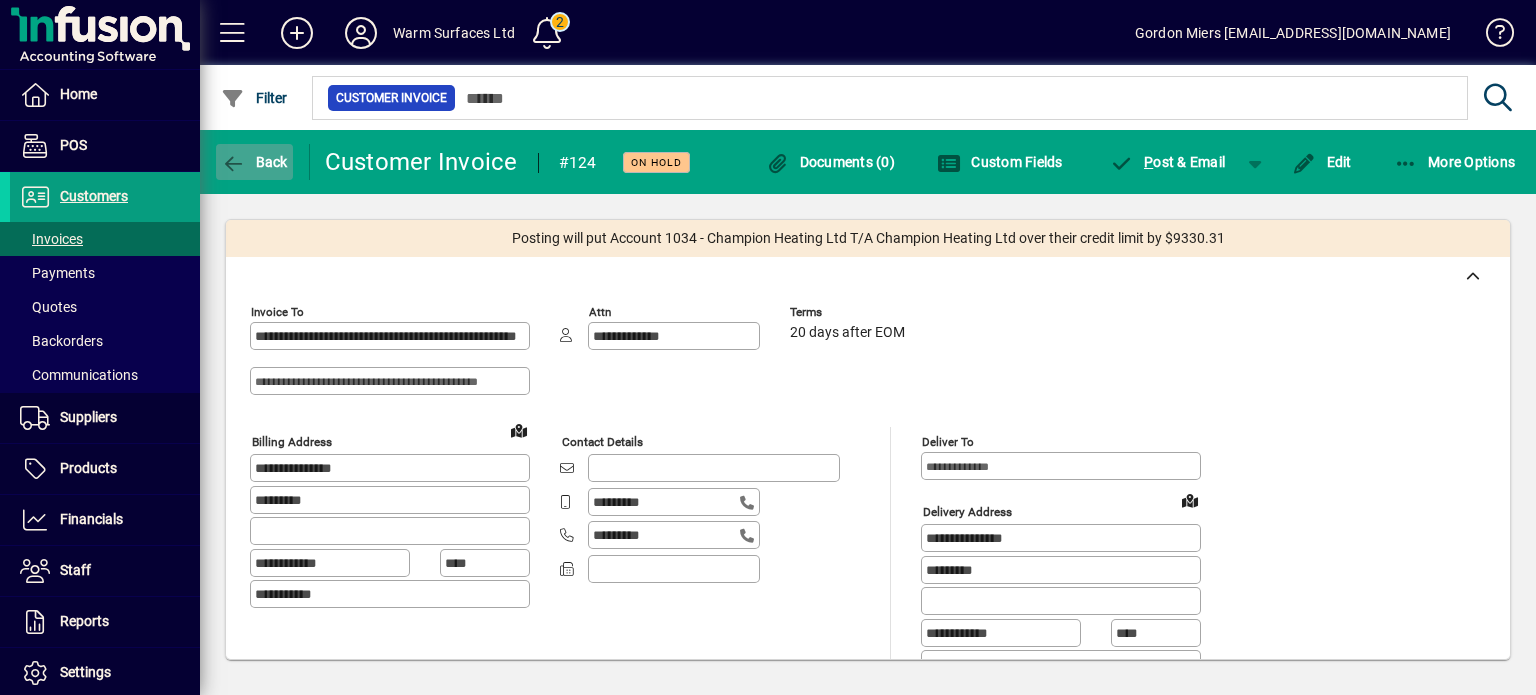 click on "Back" 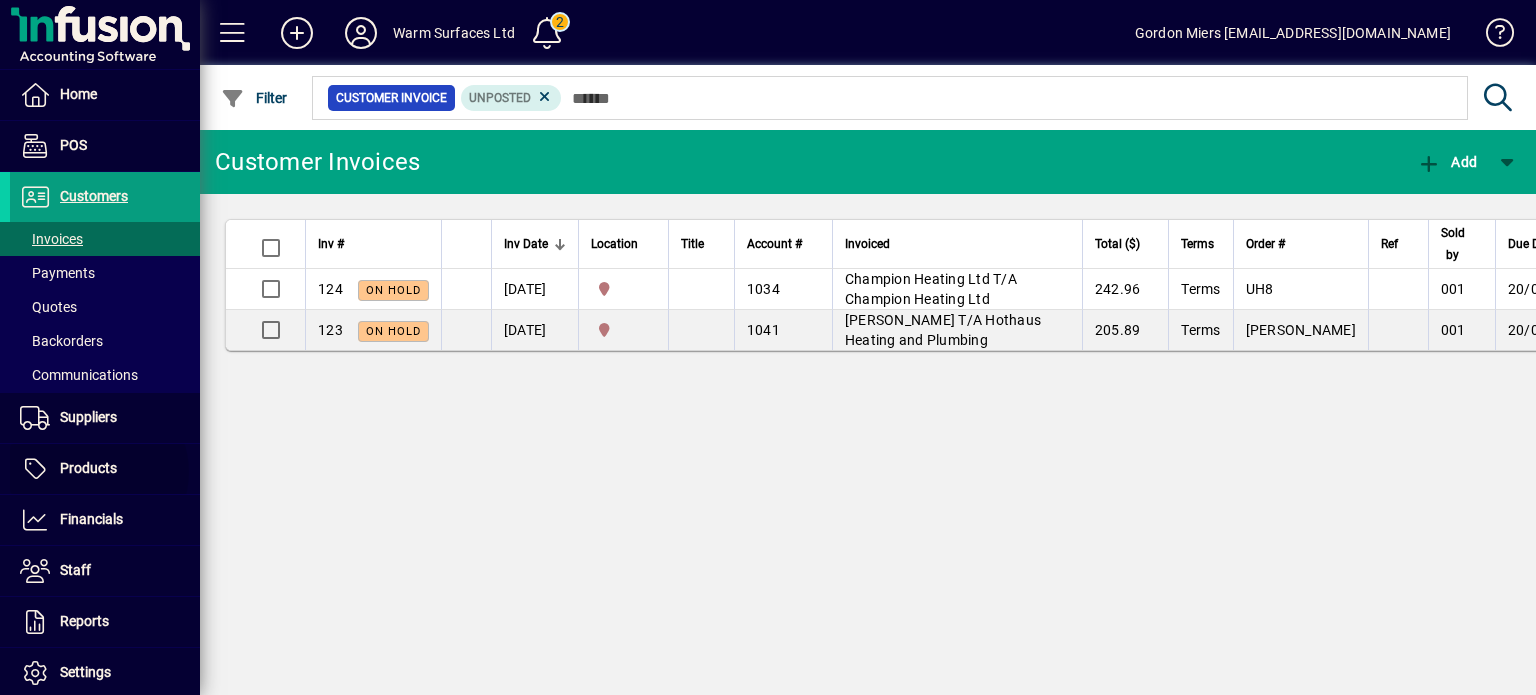 drag, startPoint x: 96, startPoint y: 471, endPoint x: 245, endPoint y: 455, distance: 149.8566 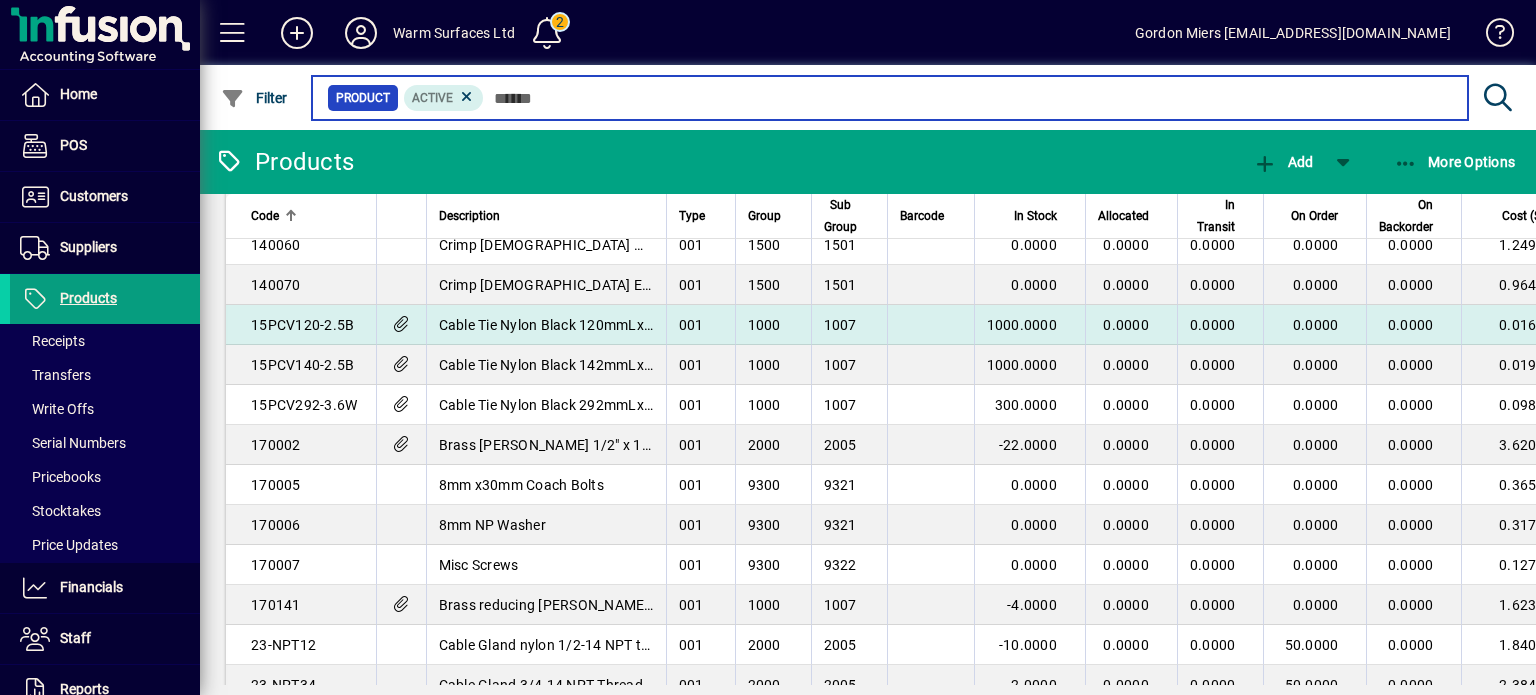 scroll, scrollTop: 100, scrollLeft: 0, axis: vertical 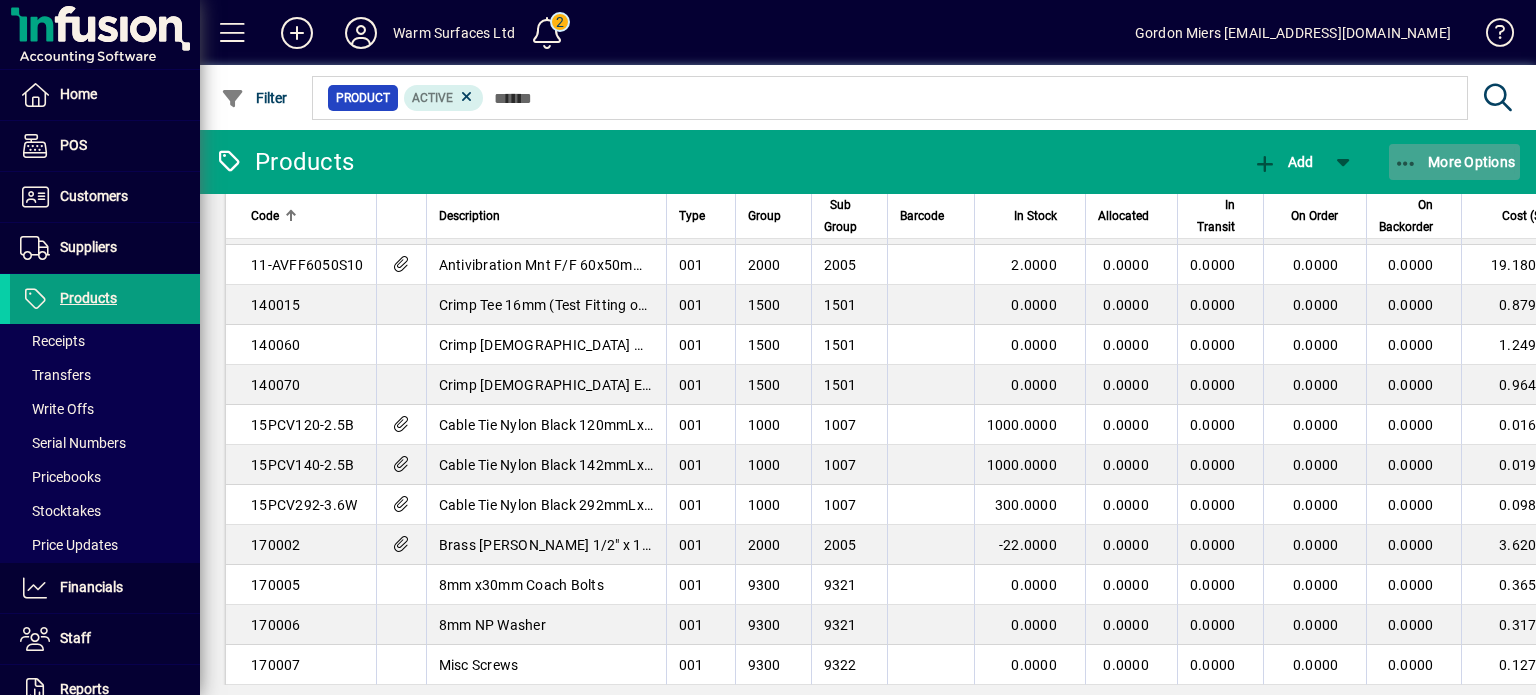 click on "More Options" 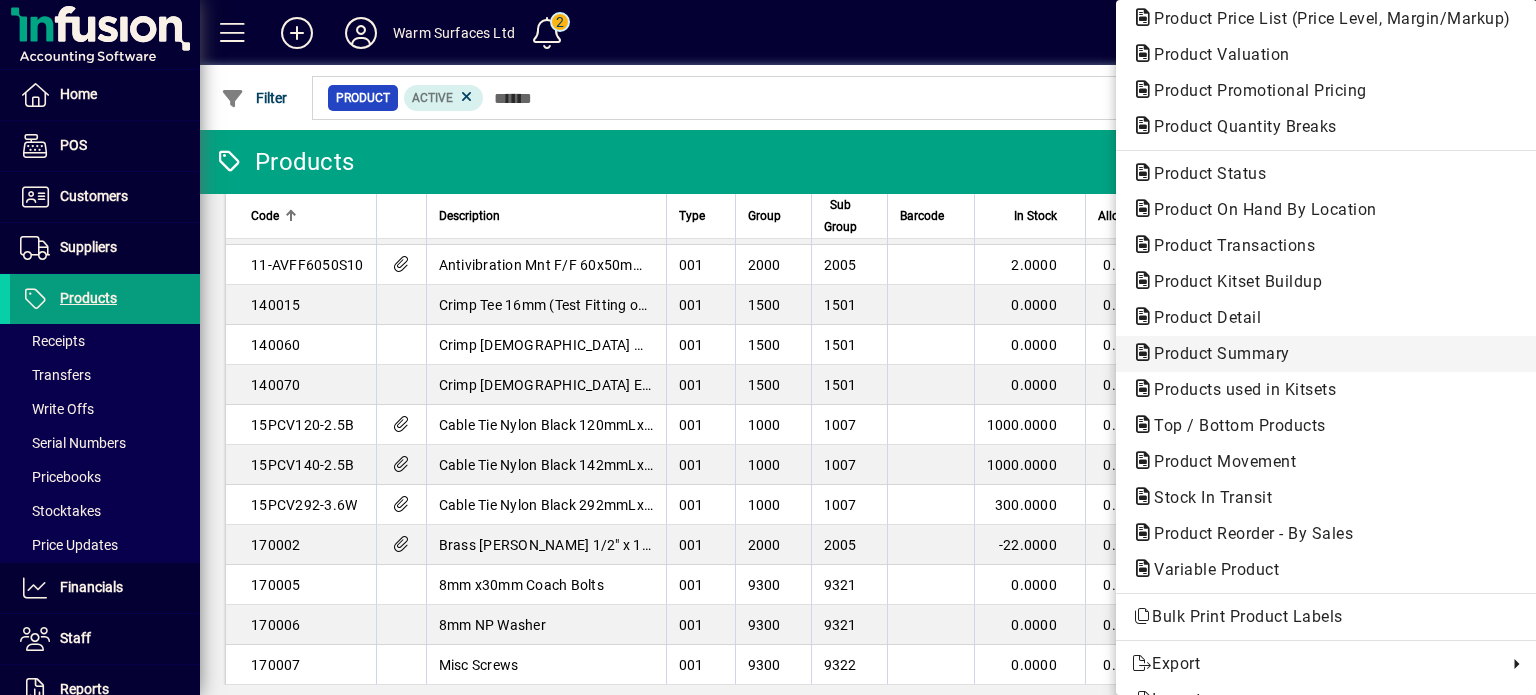 scroll, scrollTop: 192, scrollLeft: 0, axis: vertical 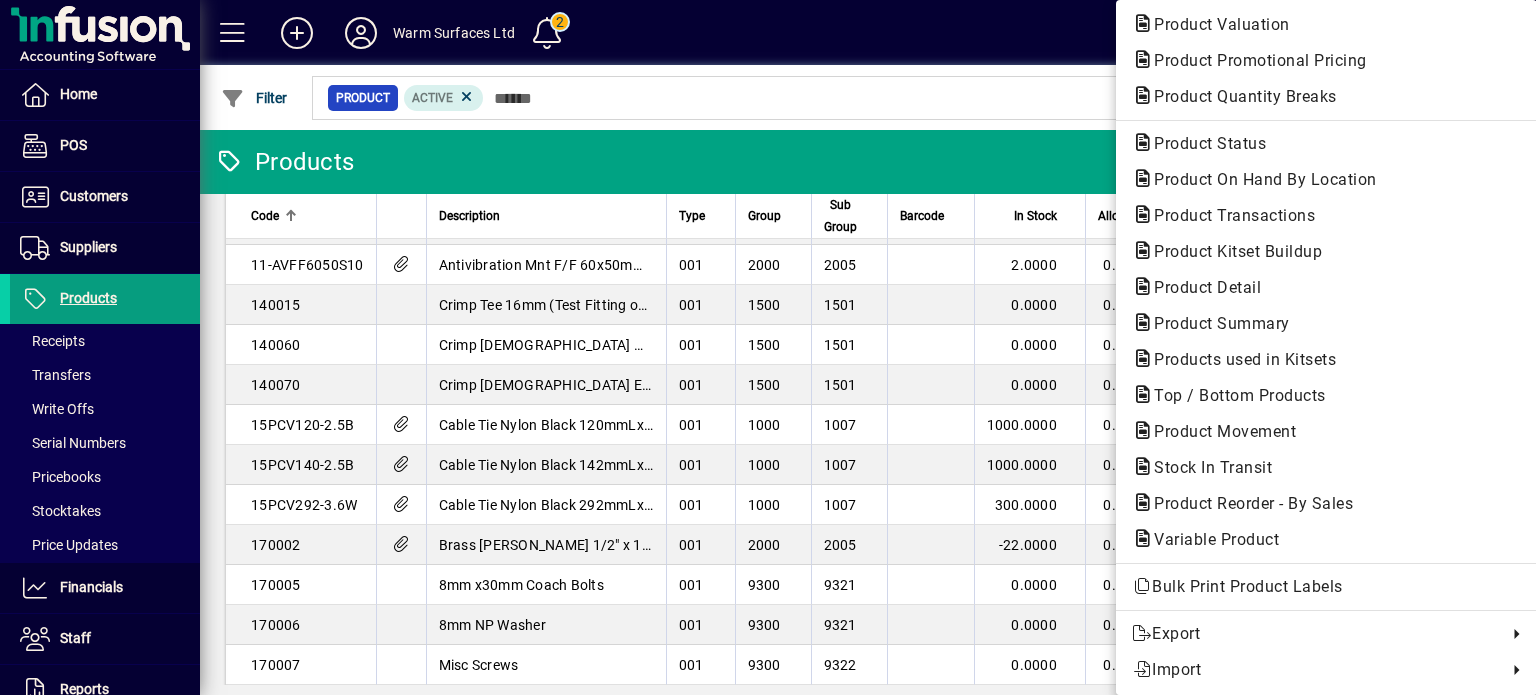 click at bounding box center [768, 347] 